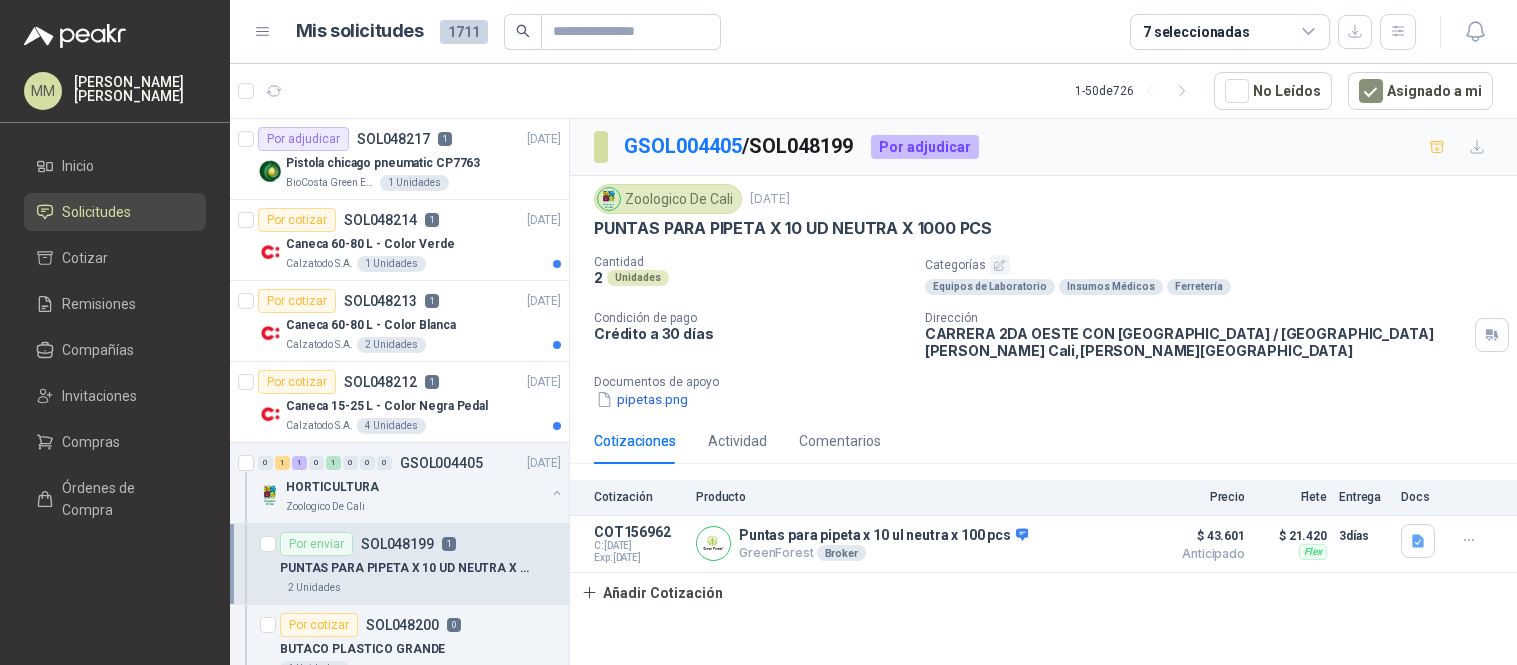scroll, scrollTop: 0, scrollLeft: 0, axis: both 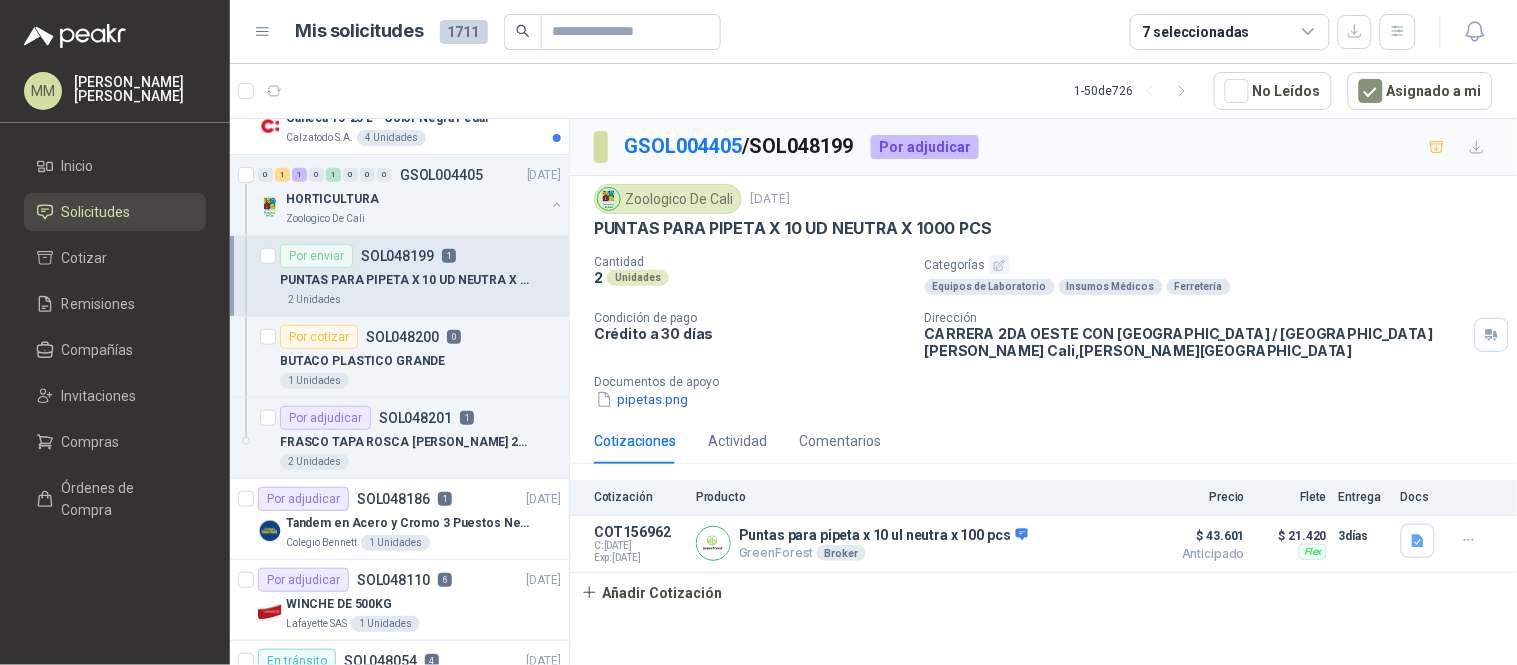 click on "Zoologico De Cali  [DATE]   PUNTAS PARA PIPETA X 10 UD NEUTRA X 1000 PCS  Cantidad 2   Unidades Categorías Equipos de Laboratorio Insumos Médicos Ferretería Condición de pago Crédito a 30 días Dirección CARRERA 2DA OESTE CON [GEOGRAPHIC_DATA] / [GEOGRAPHIC_DATA][PERSON_NAME] ,  [PERSON_NAME][GEOGRAPHIC_DATA] Documentos de apoyo pipetas.png" at bounding box center (1043, 297) 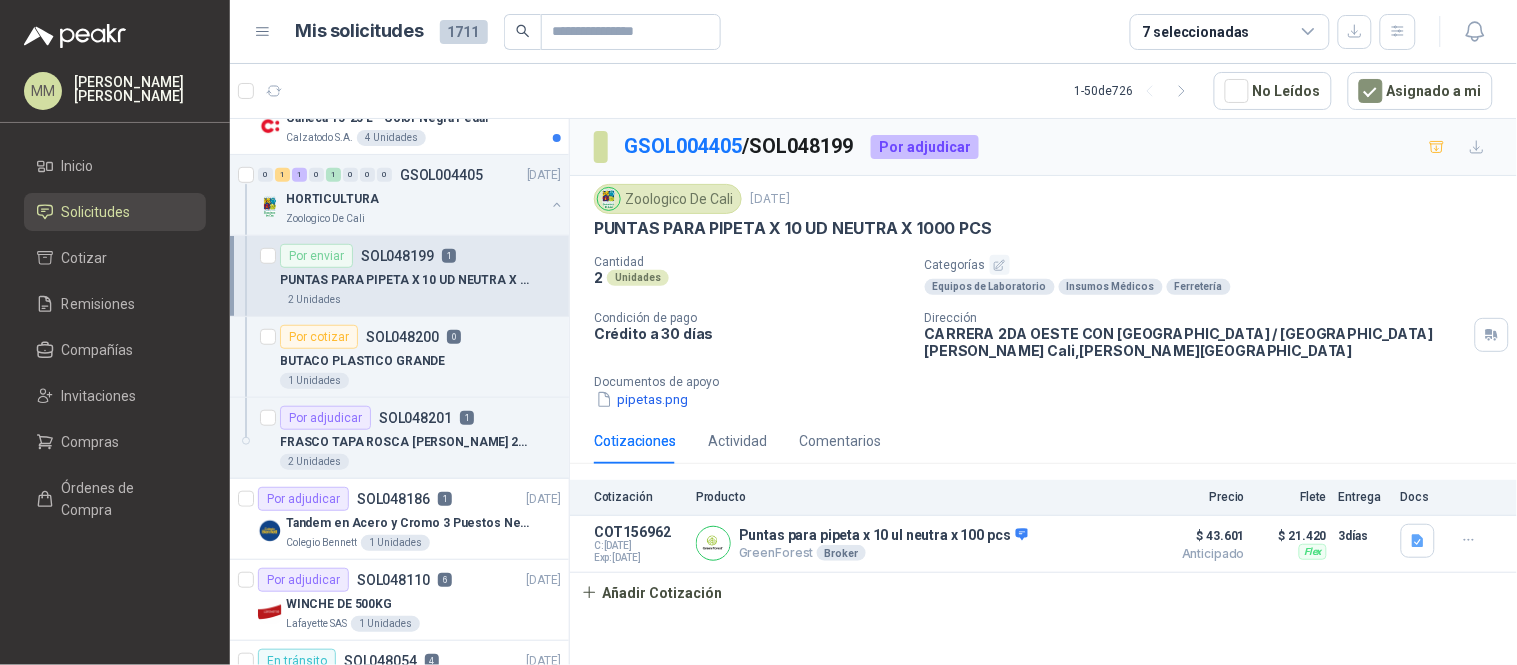 click on "CARRERA 2DA OESTE CON [GEOGRAPHIC_DATA] / [GEOGRAPHIC_DATA][PERSON_NAME] ,  [PERSON_NAME][GEOGRAPHIC_DATA]" at bounding box center [1196, 342] 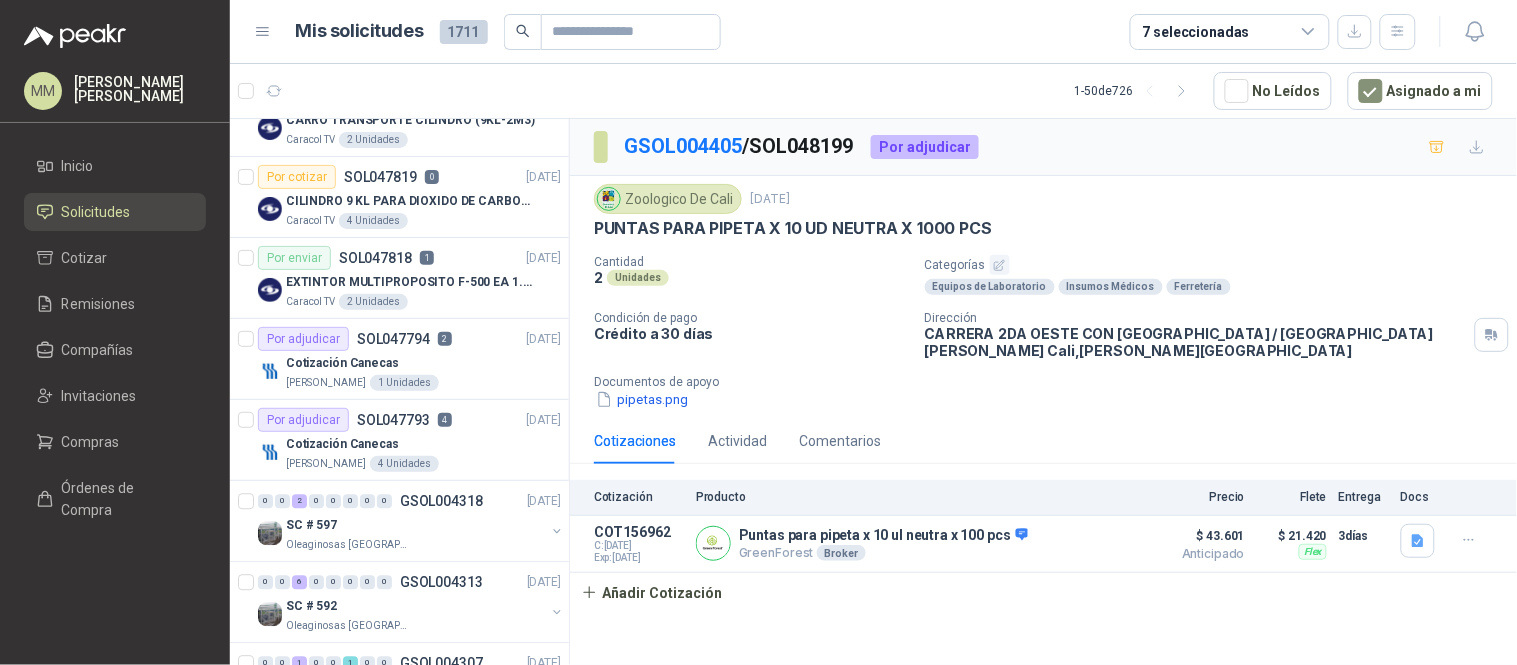 scroll, scrollTop: 1100, scrollLeft: 0, axis: vertical 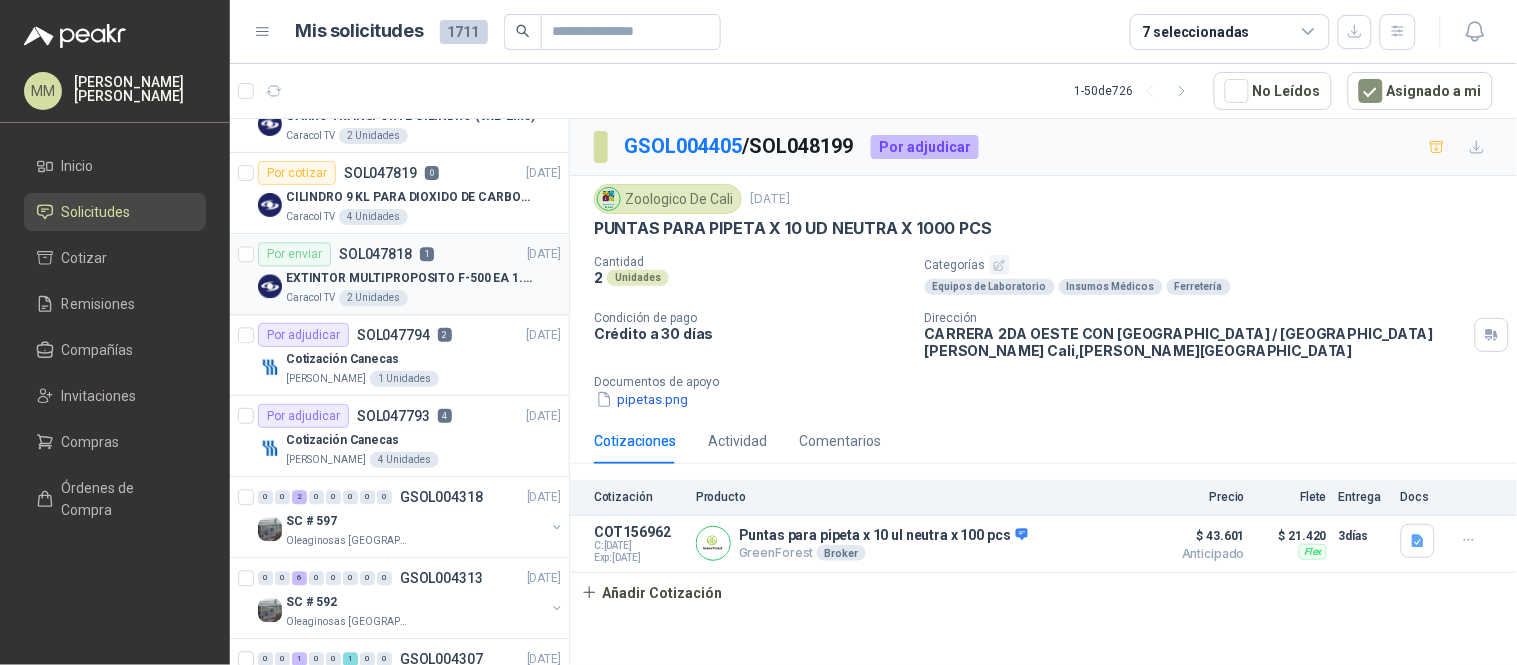 click on "EXTINTOR MULTIPROPOSITO F-500 EA 1.5 GL" at bounding box center (410, 278) 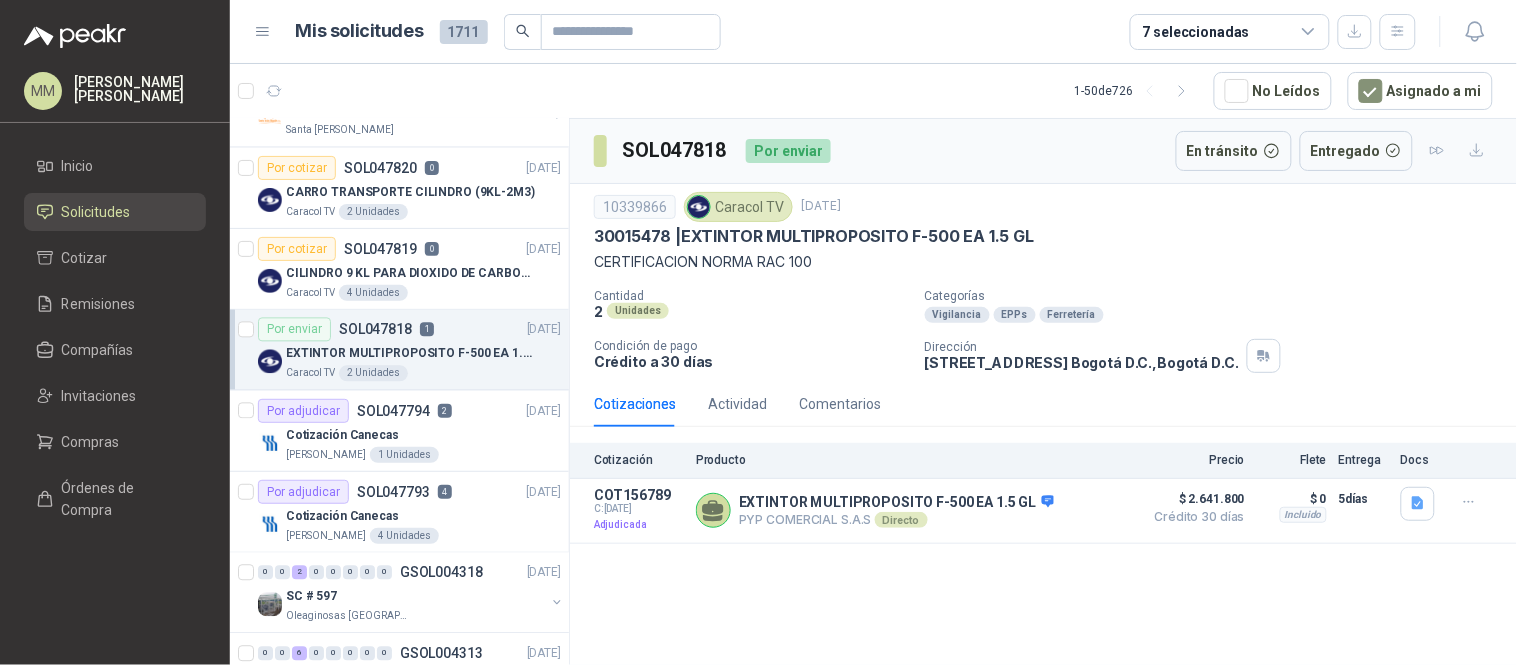 scroll, scrollTop: 1023, scrollLeft: 0, axis: vertical 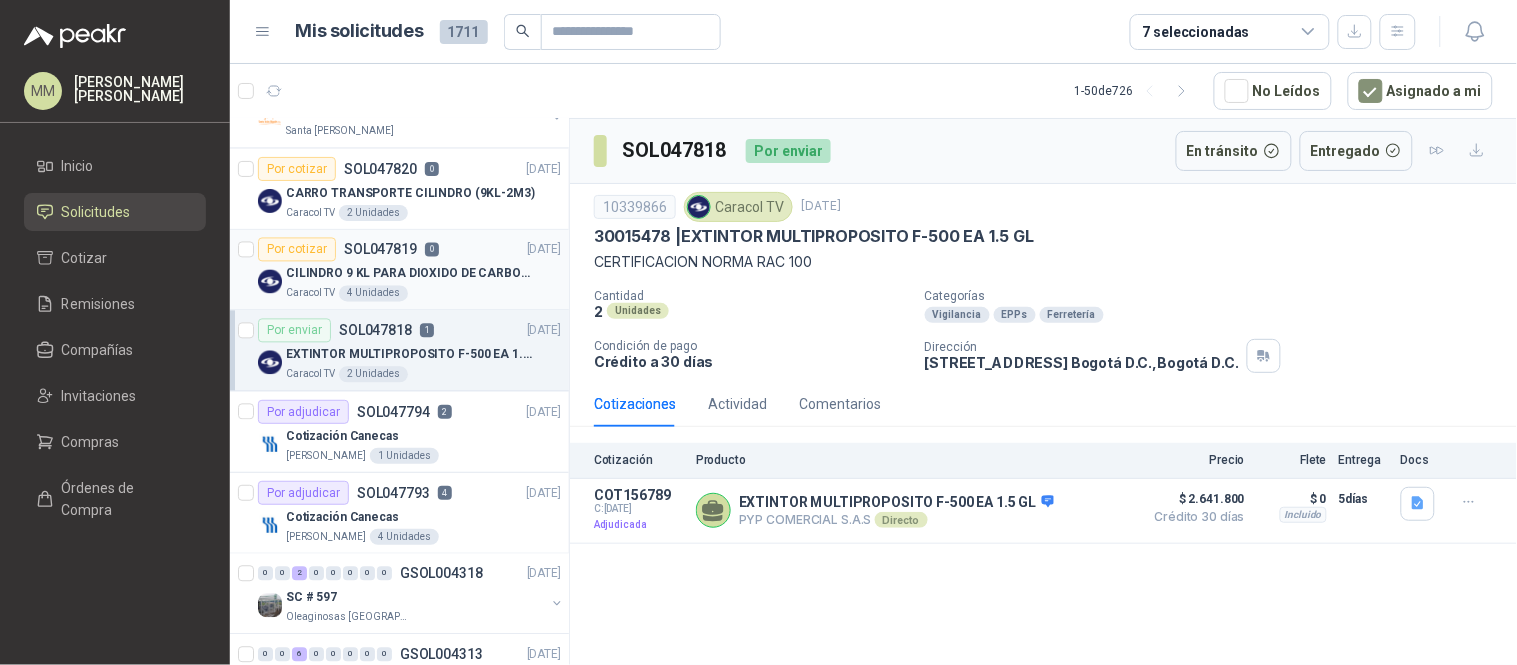 click on "CILINDRO 9 KL PARA DIOXIDO DE CARBONO" at bounding box center (410, 274) 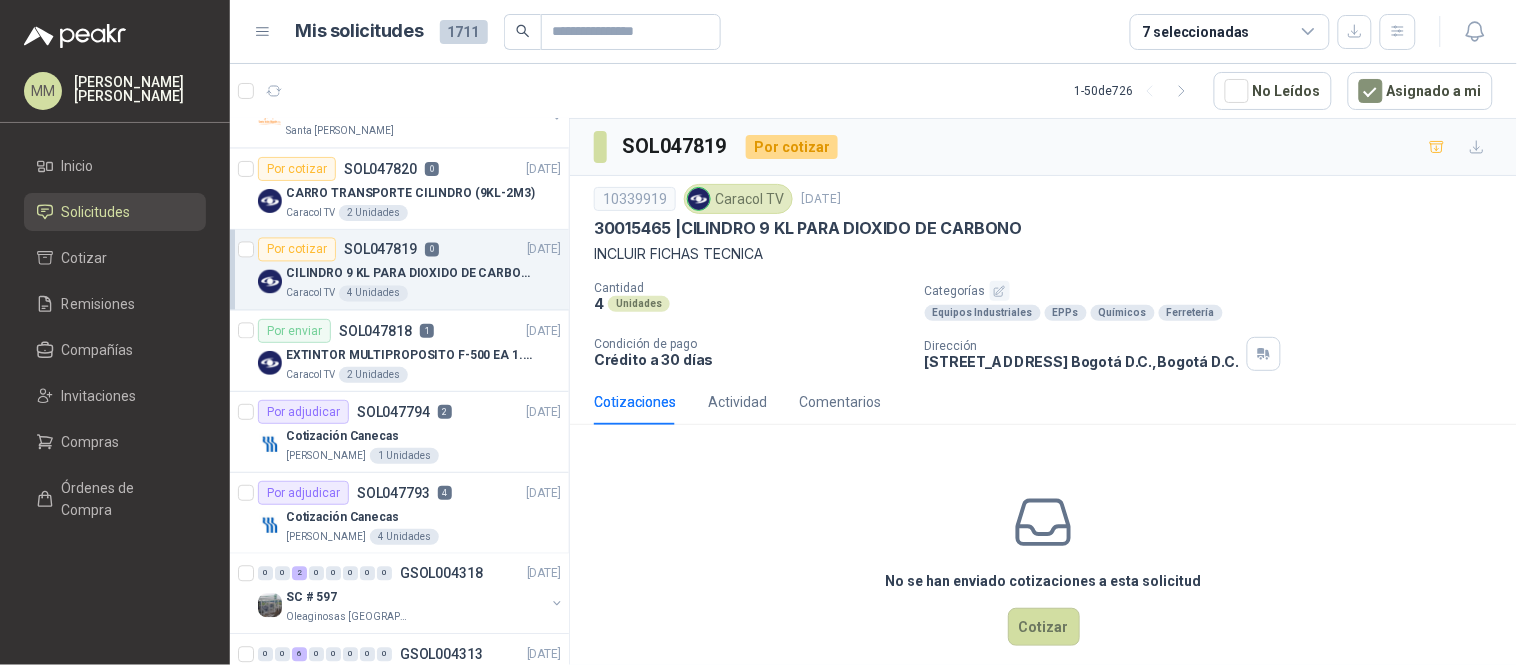 click on "30015465 |  CILINDRO 9 KL PARA DIOXIDO DE CARBONO" at bounding box center (808, 228) 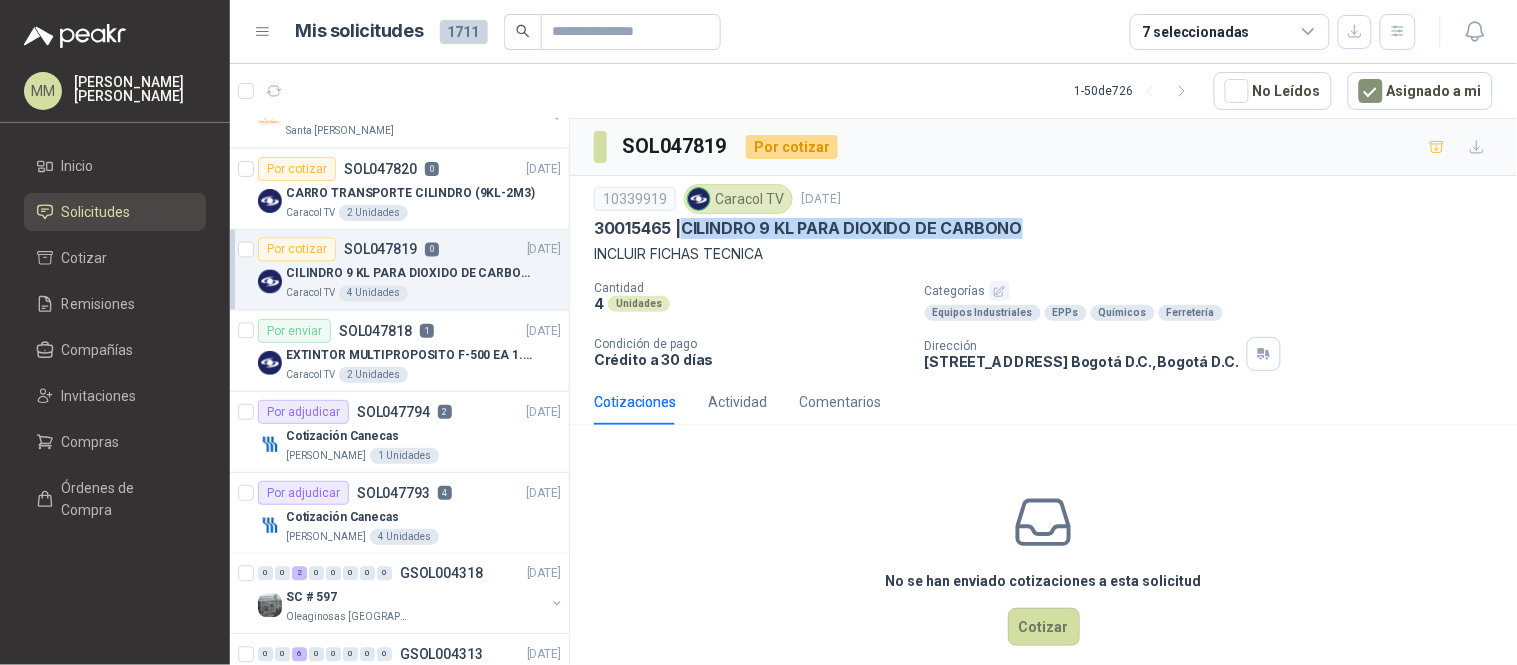 drag, startPoint x: 706, startPoint y: 224, endPoint x: 978, endPoint y: 228, distance: 272.02942 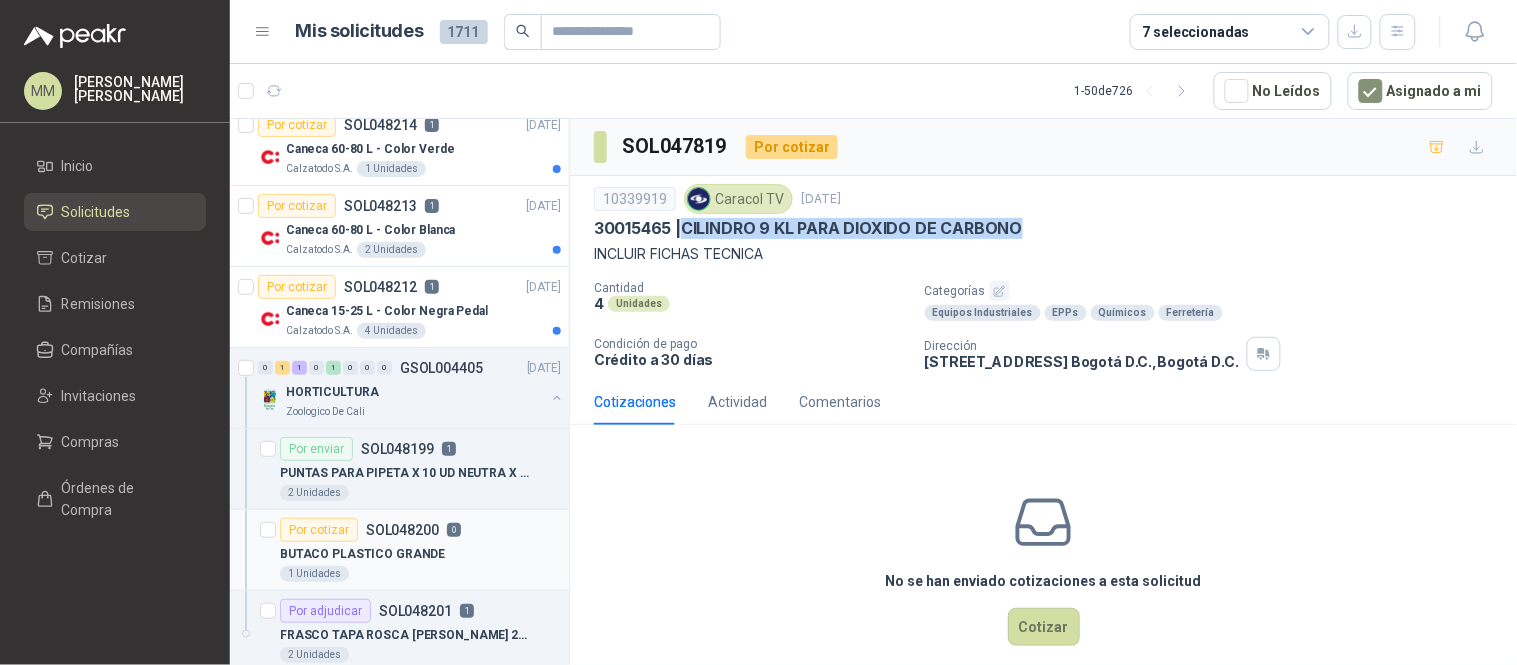 scroll, scrollTop: 134, scrollLeft: 0, axis: vertical 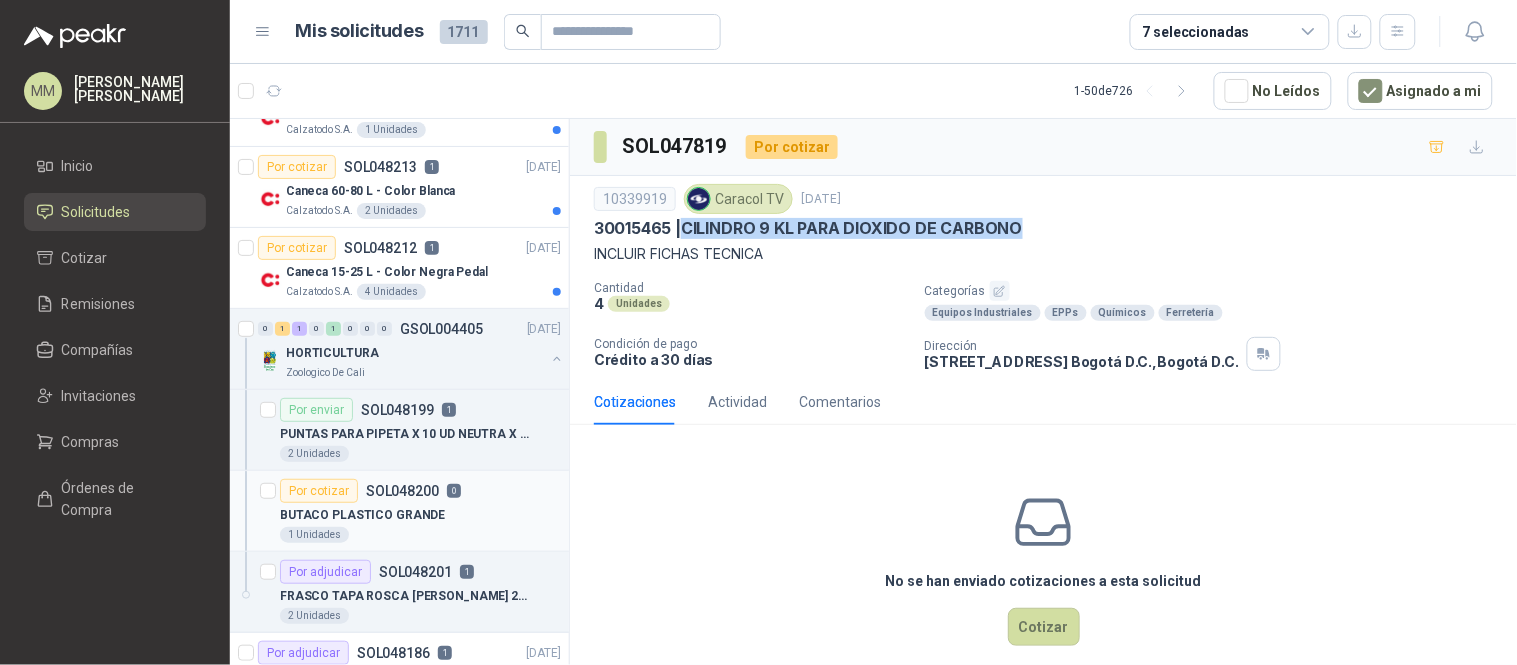 click on "BUTACO PLASTICO GRANDE" at bounding box center [420, 515] 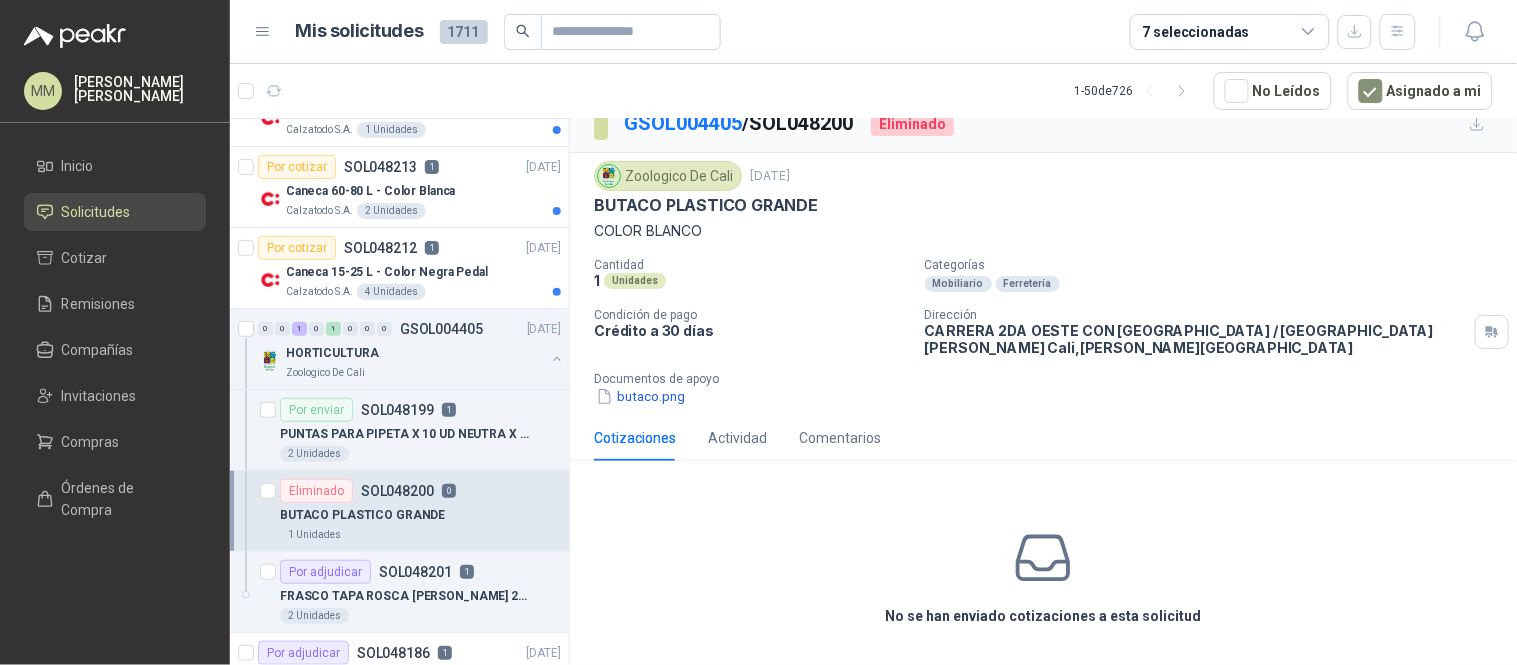scroll, scrollTop: 27, scrollLeft: 0, axis: vertical 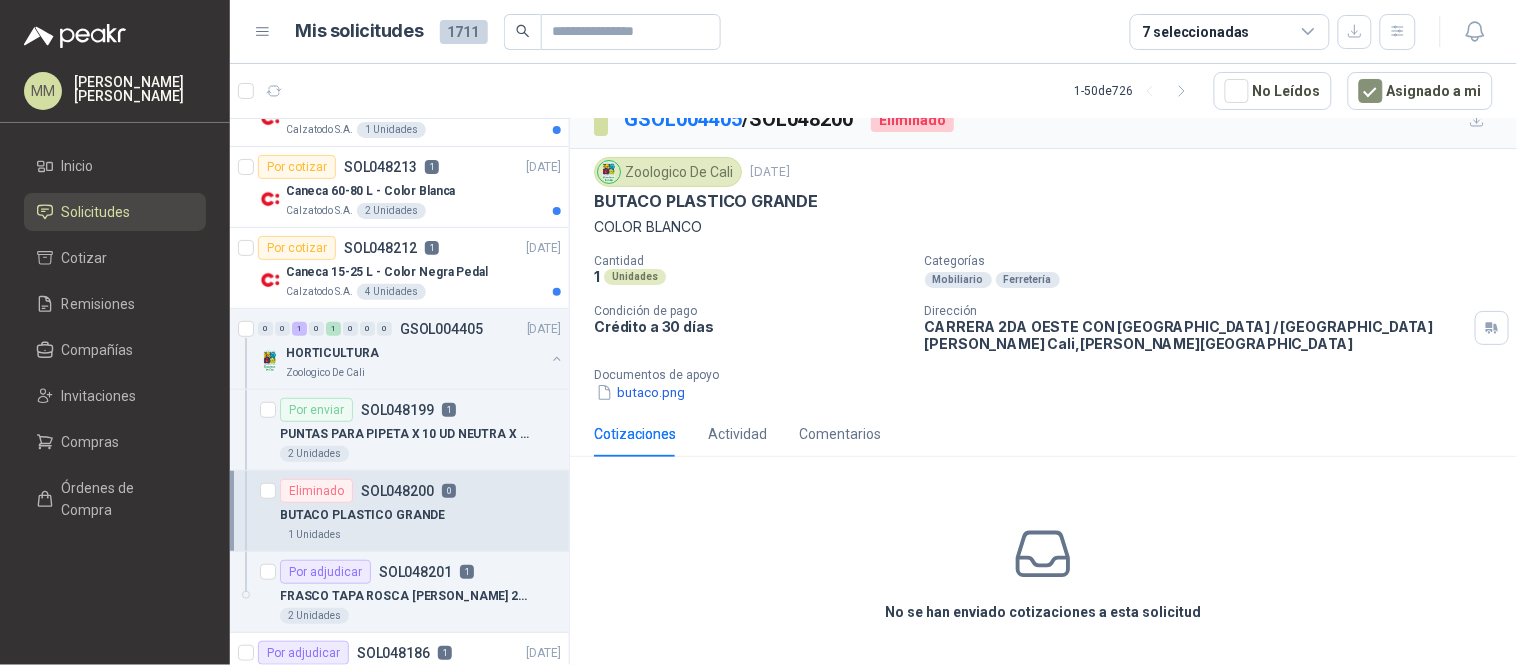 click on "No se han enviado cotizaciones a esta solicitud" at bounding box center (1043, 573) 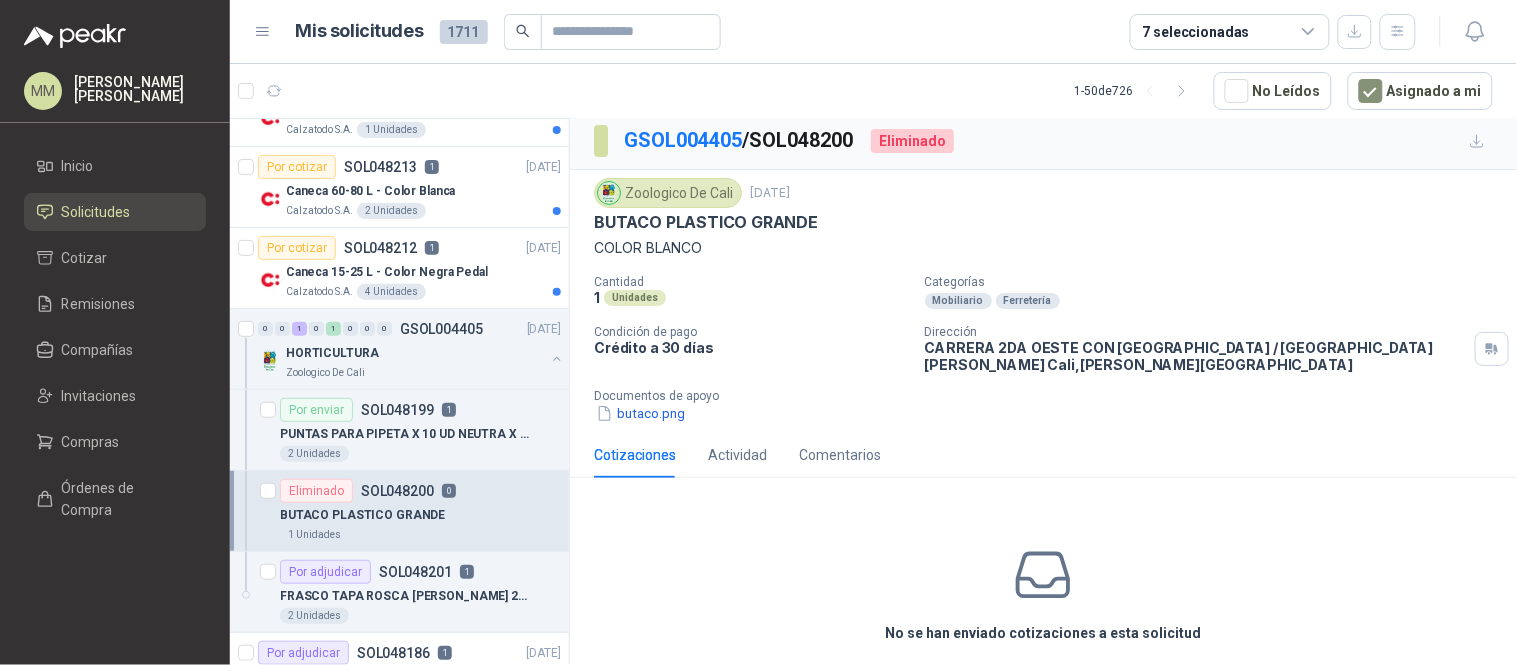 scroll, scrollTop: 0, scrollLeft: 0, axis: both 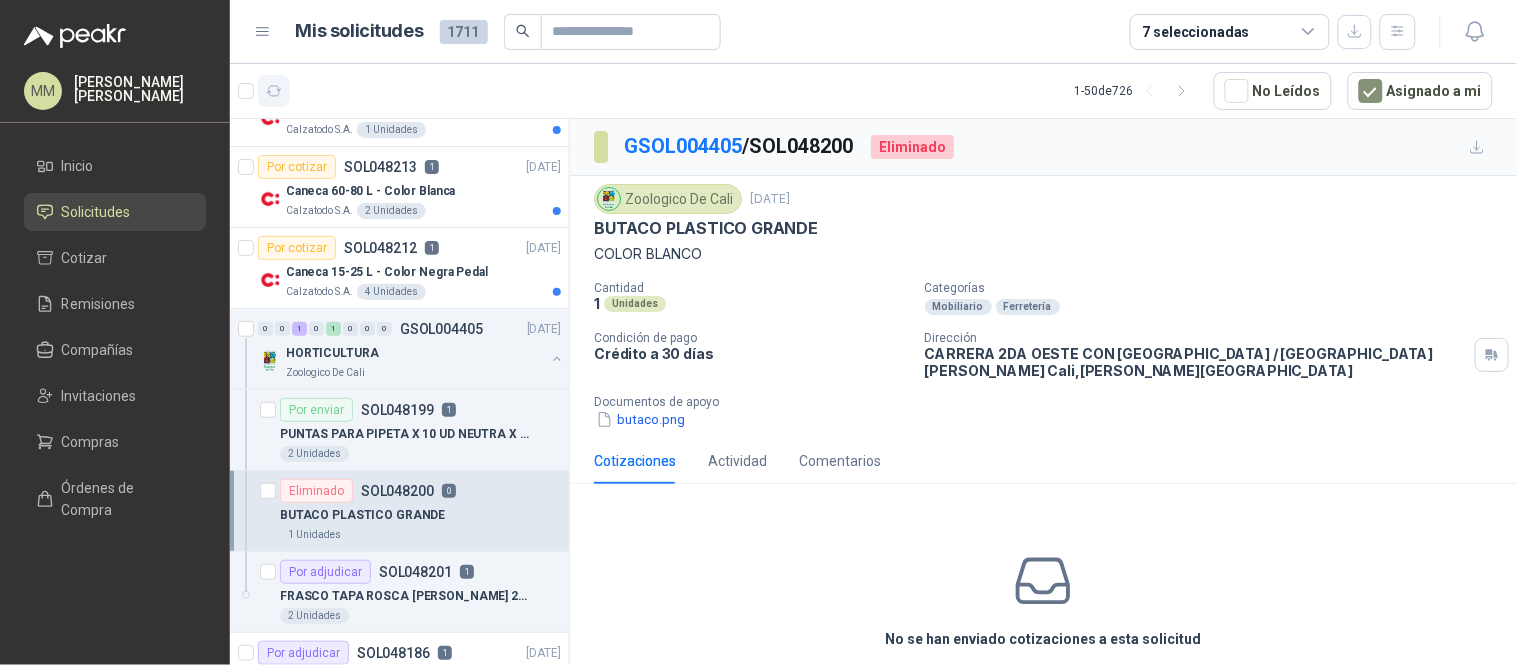 click 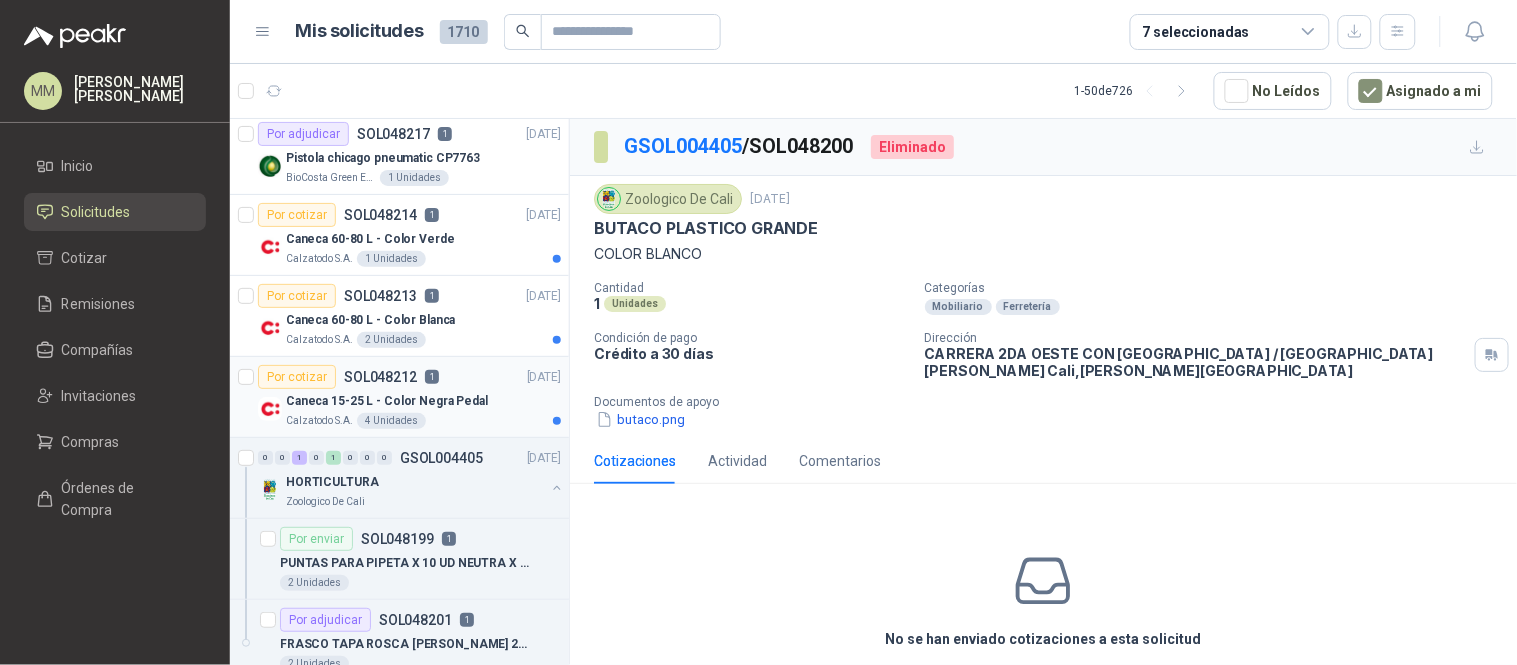 scroll, scrollTop: 0, scrollLeft: 0, axis: both 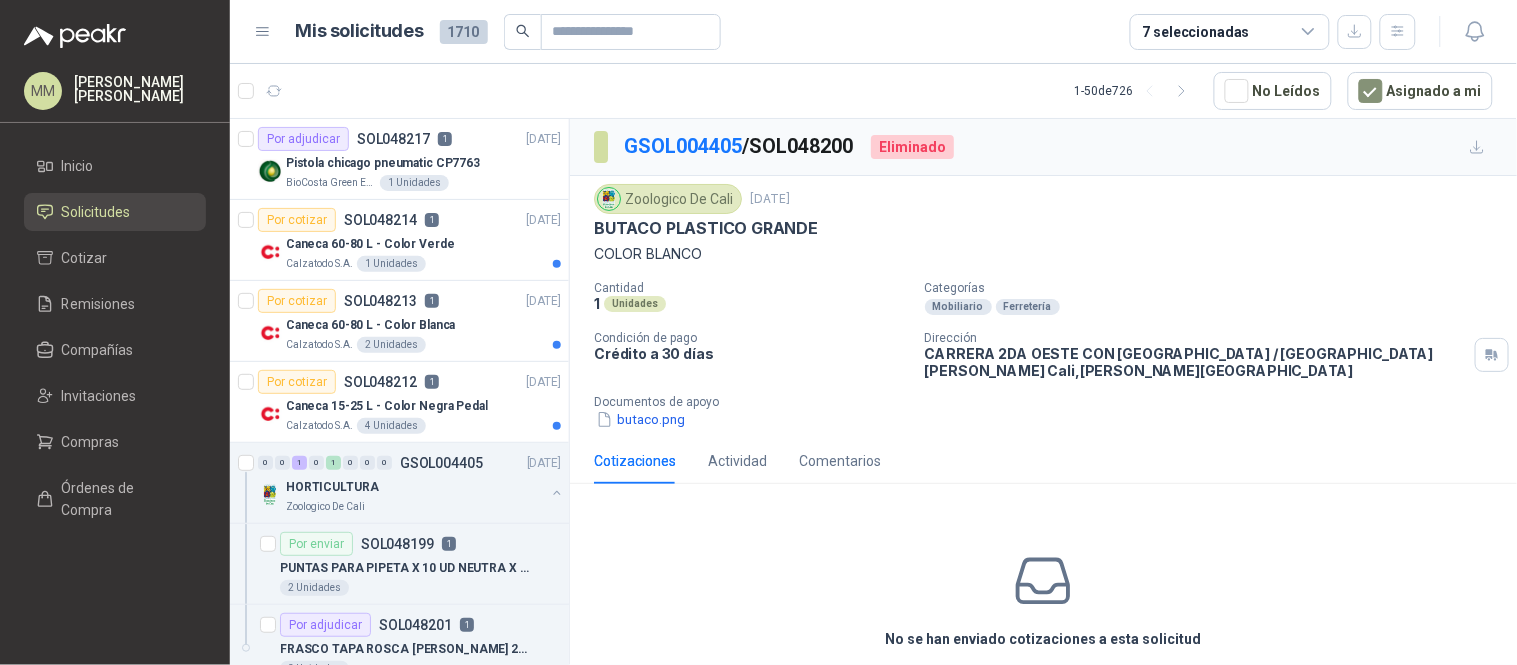 click on "COLOR BLANCO" at bounding box center [1043, 254] 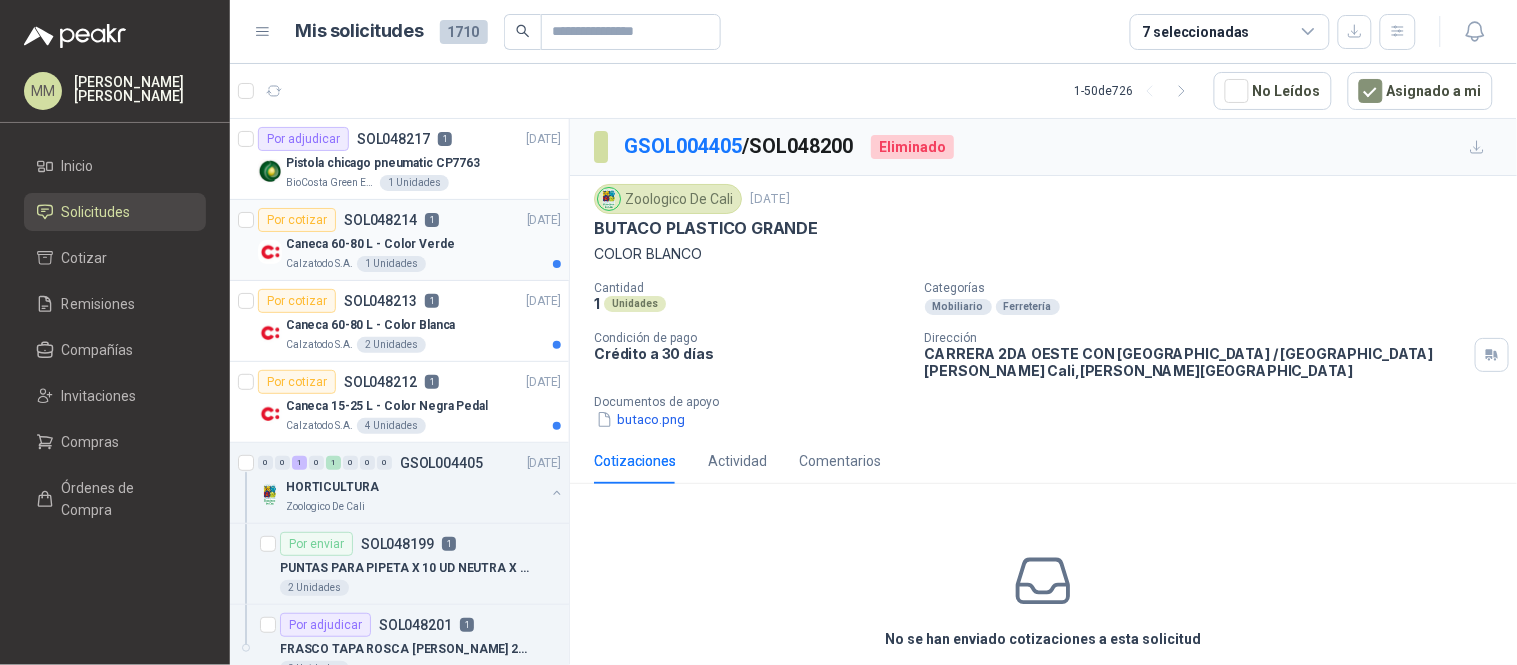 click on "Caneca 60-80 L - Color Verde" at bounding box center [423, 244] 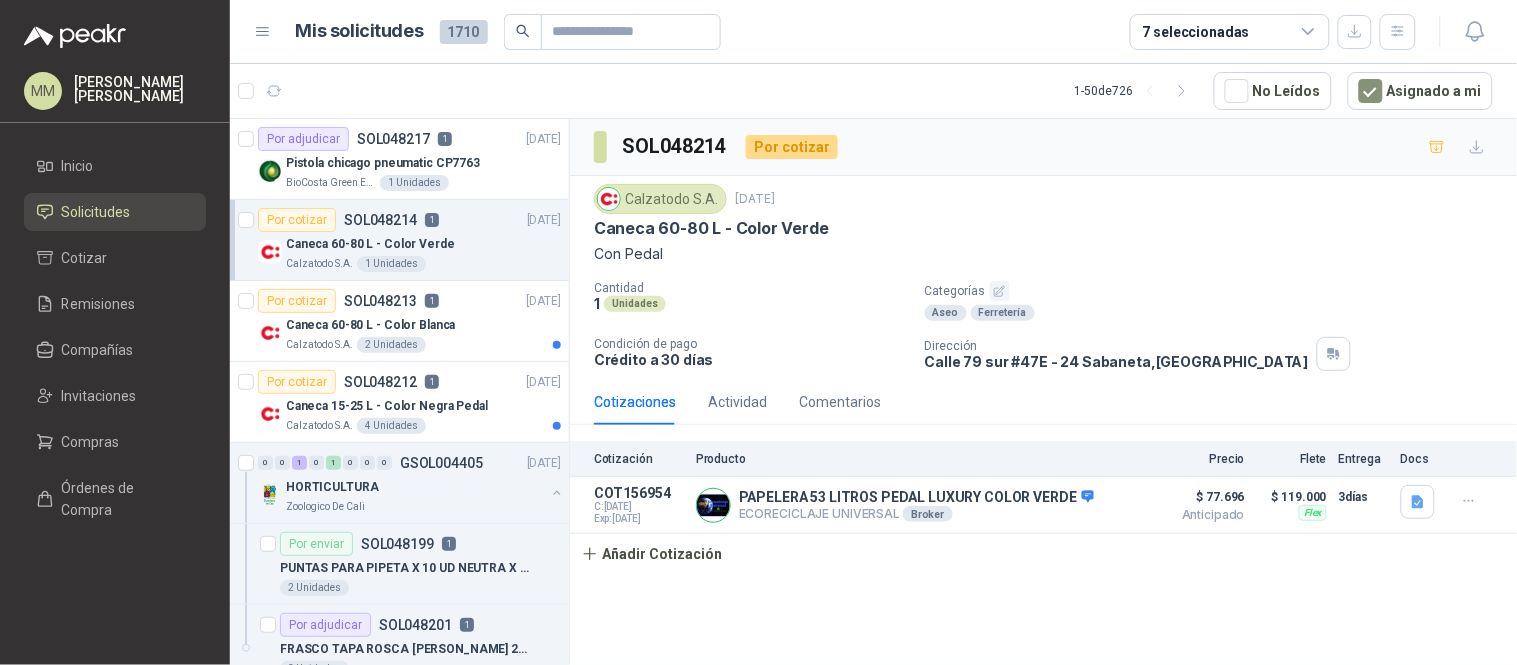click on "Caneca 60-80 L - Color Verde" at bounding box center (711, 228) 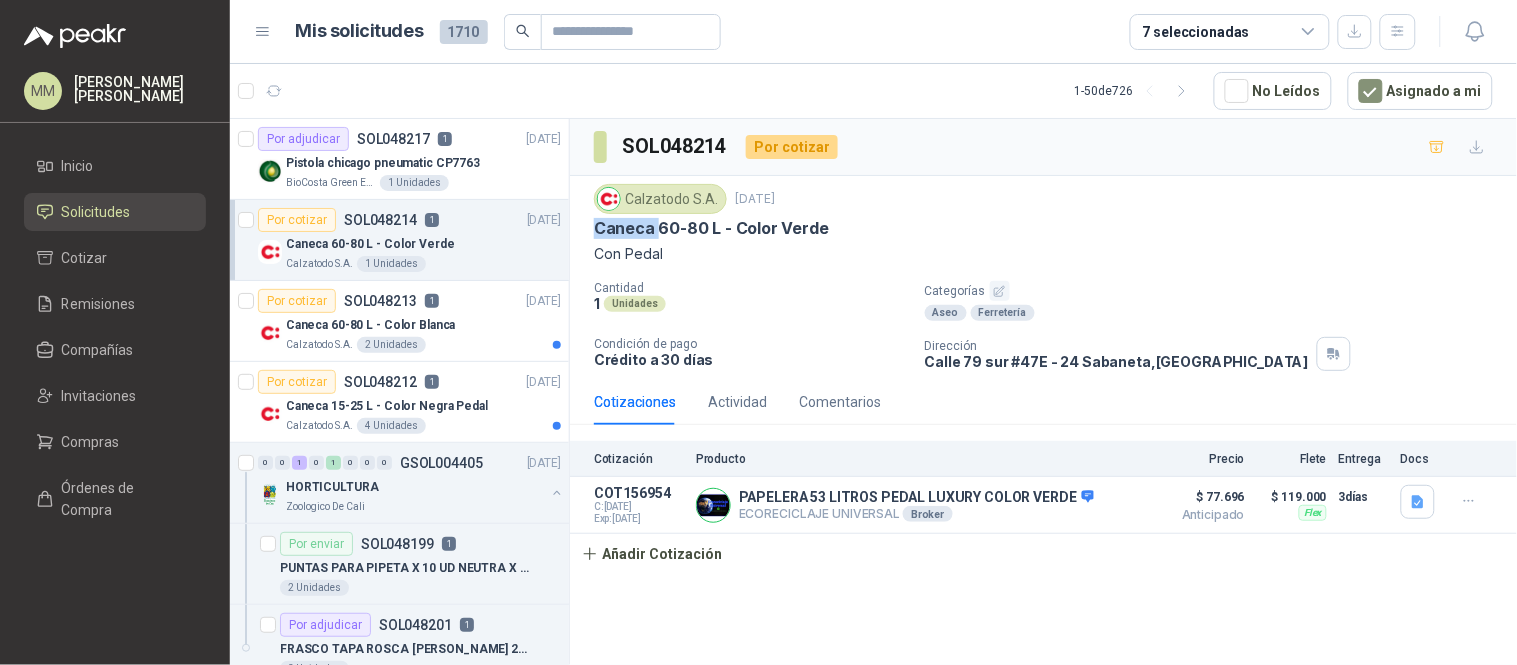 click on "Caneca 60-80 L - Color Verde" at bounding box center (711, 228) 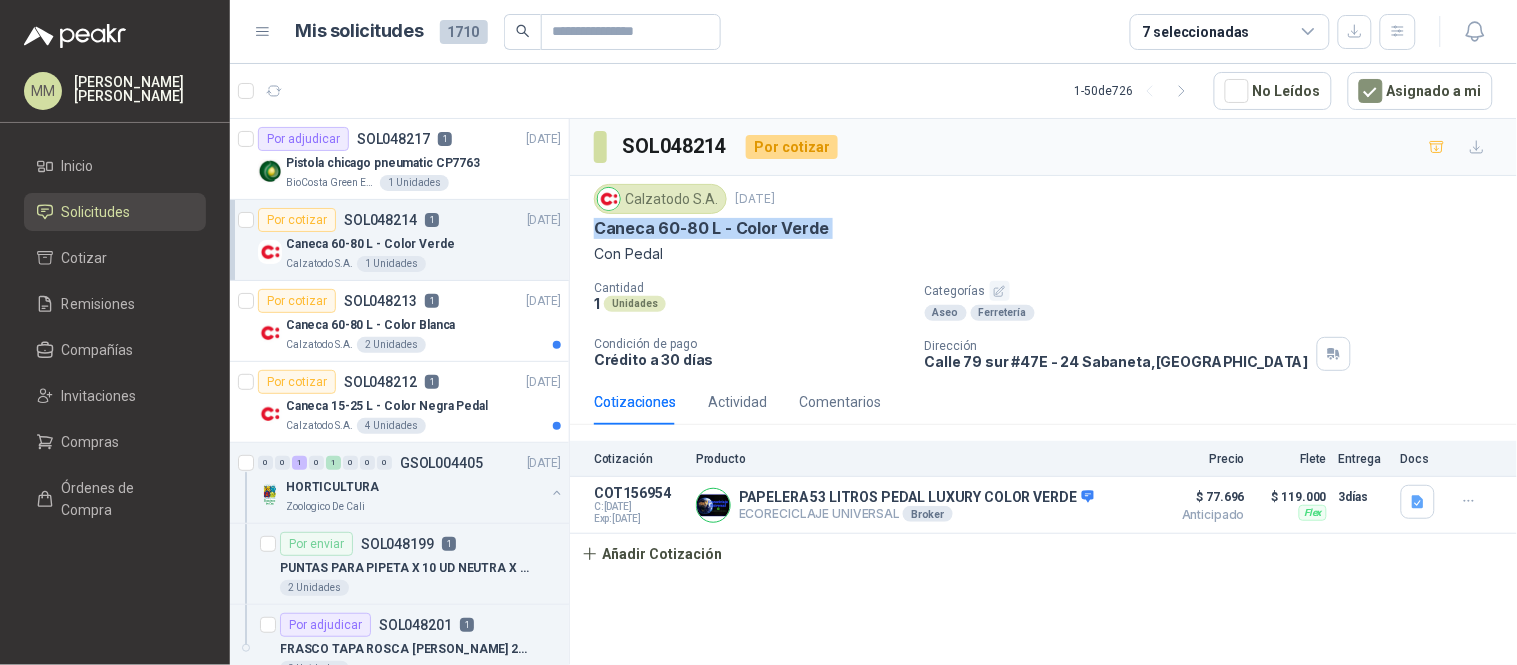 click on "Caneca 60-80 L - Color Verde" at bounding box center (711, 228) 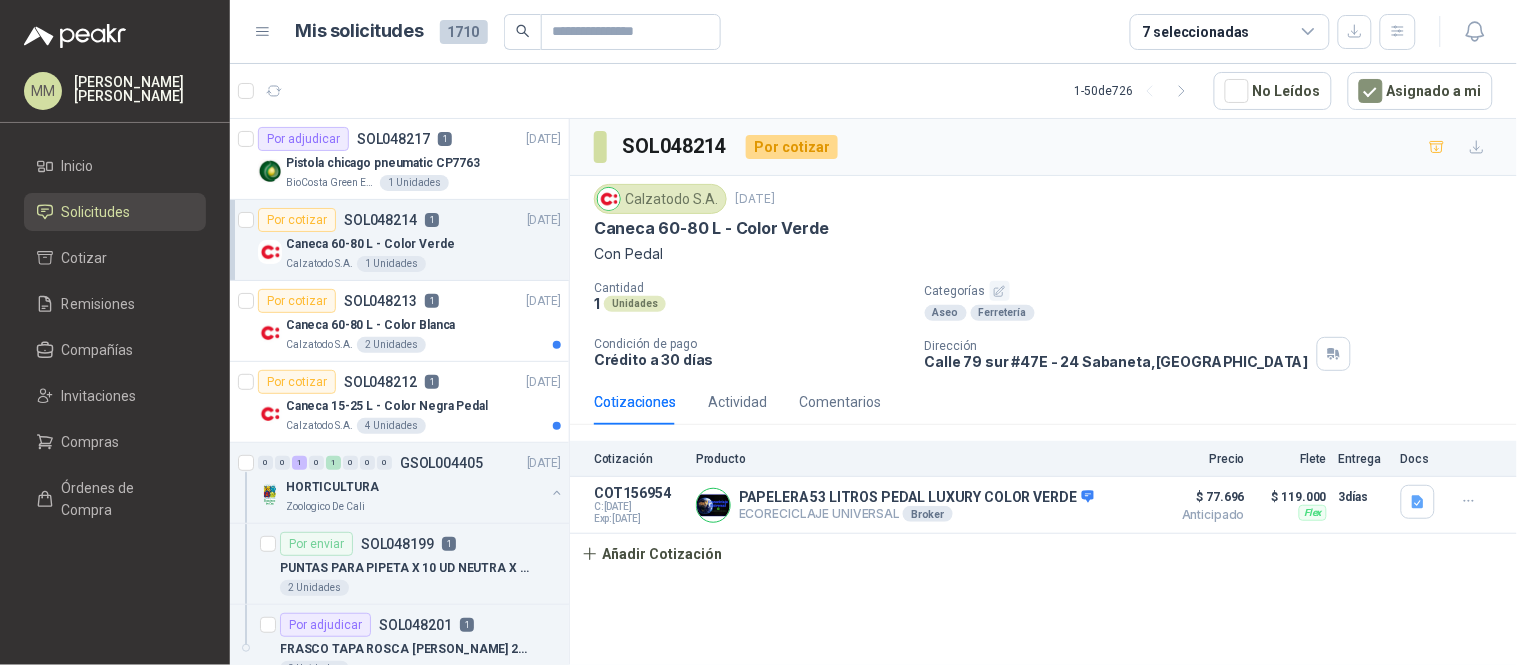 click on "Con Pedal" at bounding box center [1043, 254] 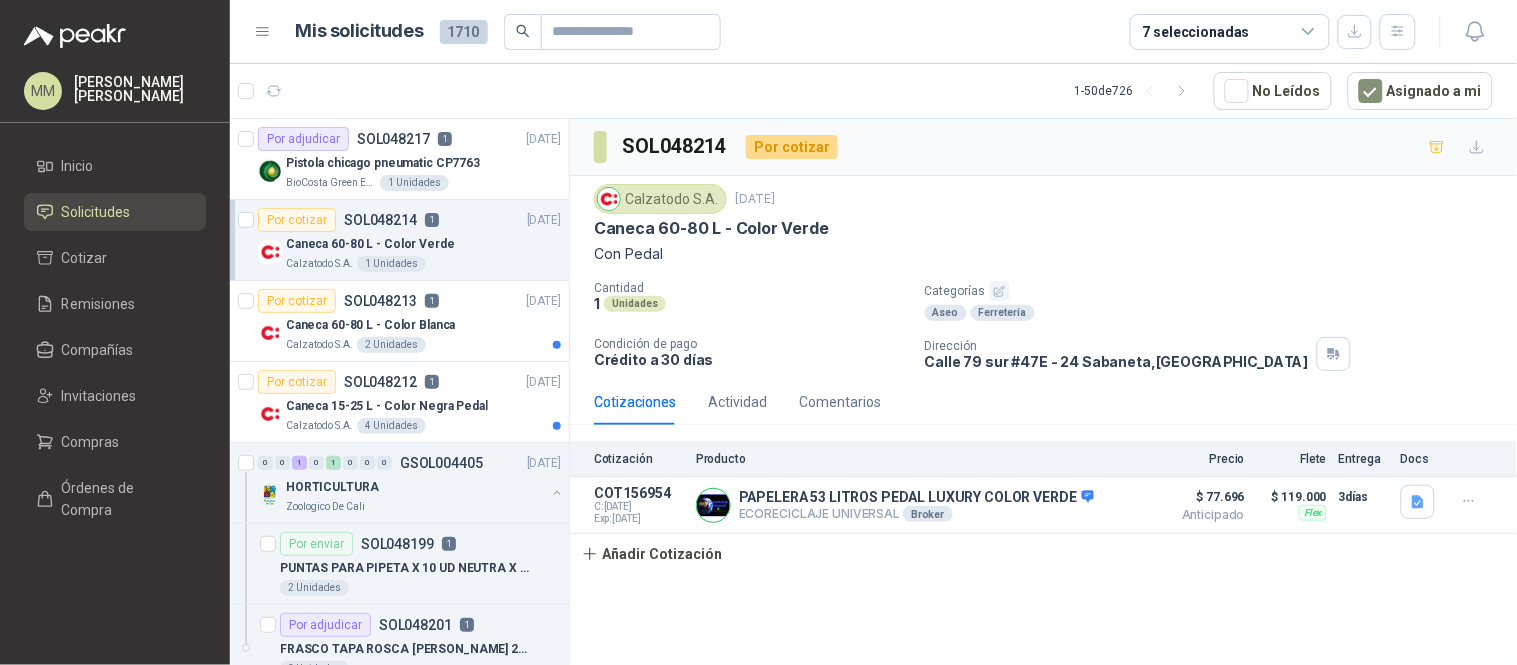 drag, startPoint x: 1146, startPoint y: 196, endPoint x: 1136, endPoint y: 201, distance: 11.18034 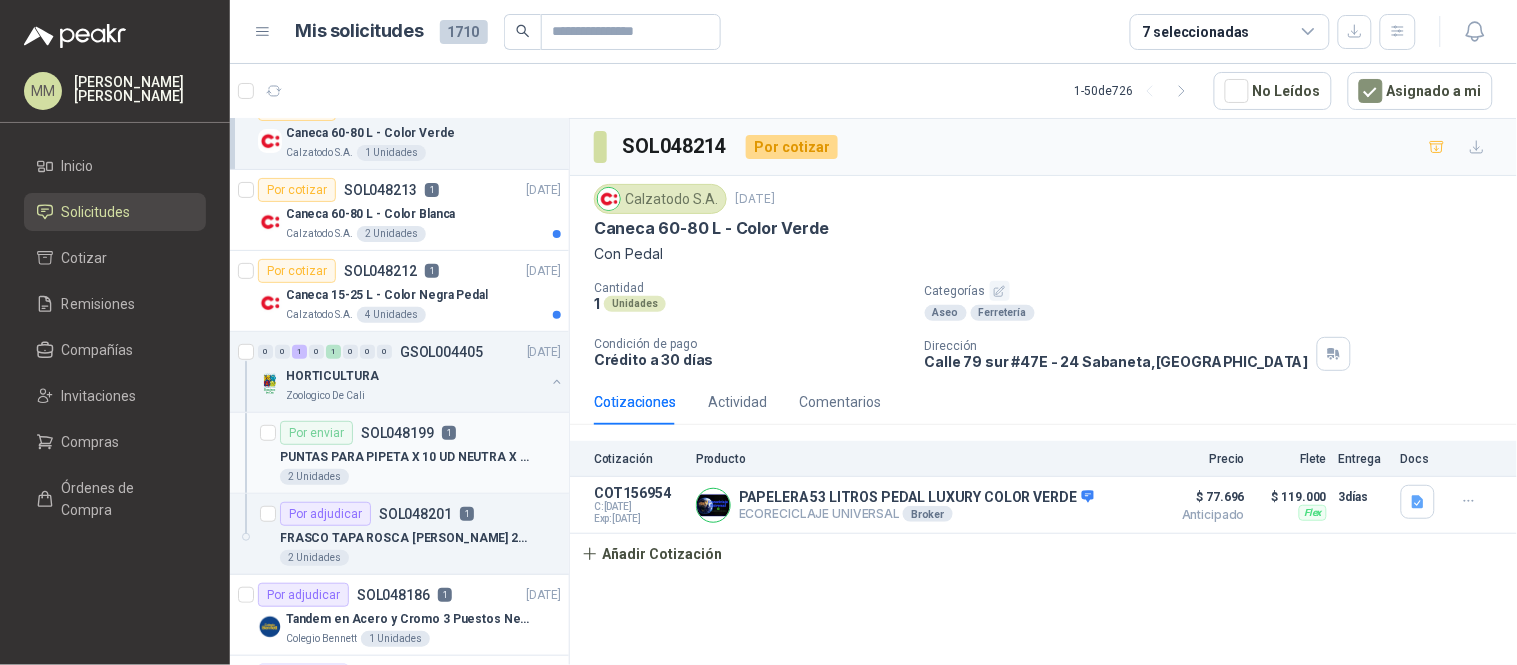 scroll, scrollTop: 0, scrollLeft: 0, axis: both 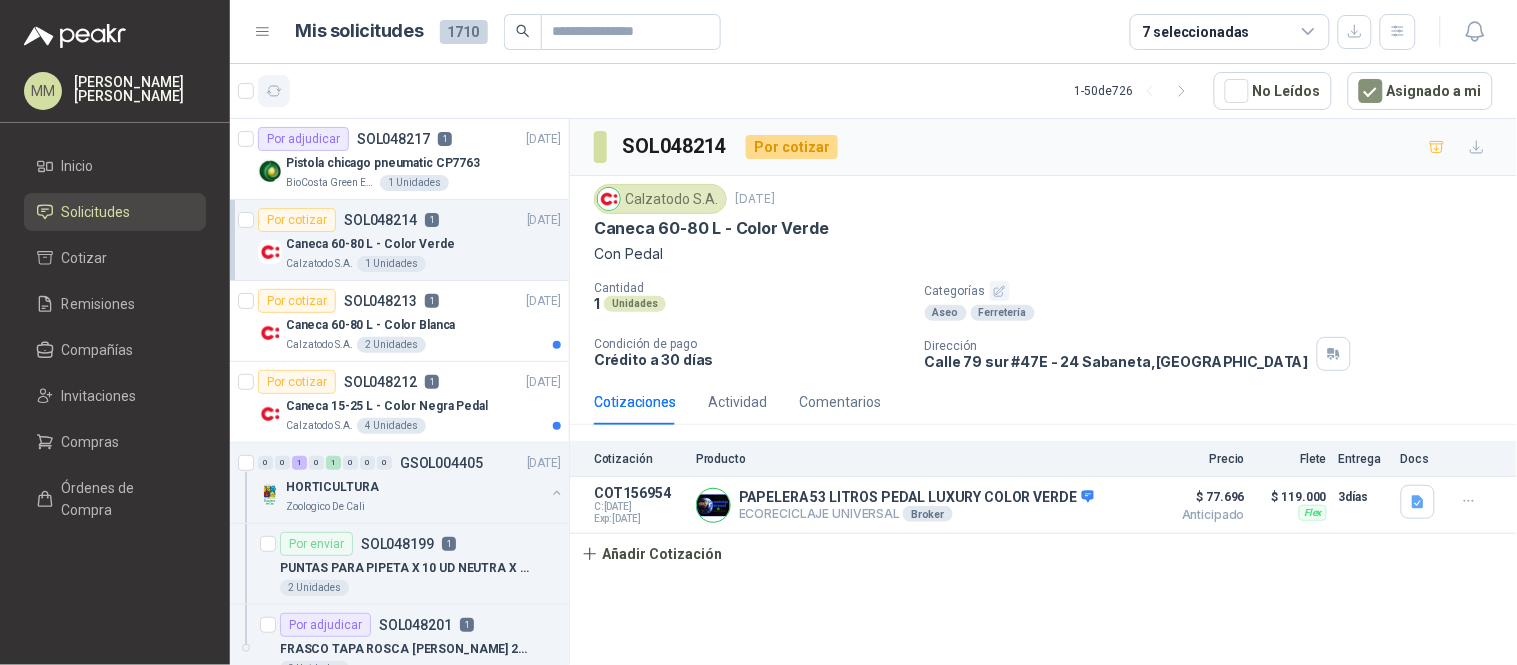 click 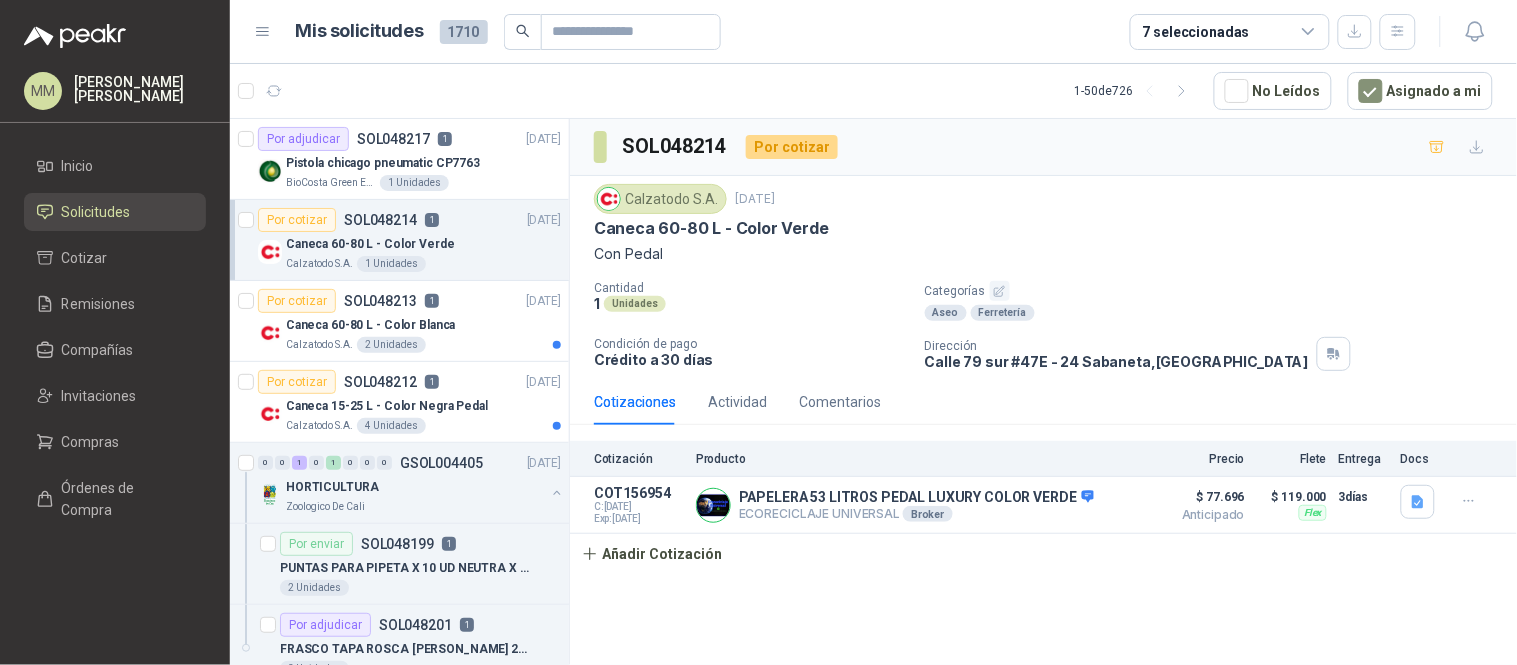 click on "Con Pedal" at bounding box center (1043, 254) 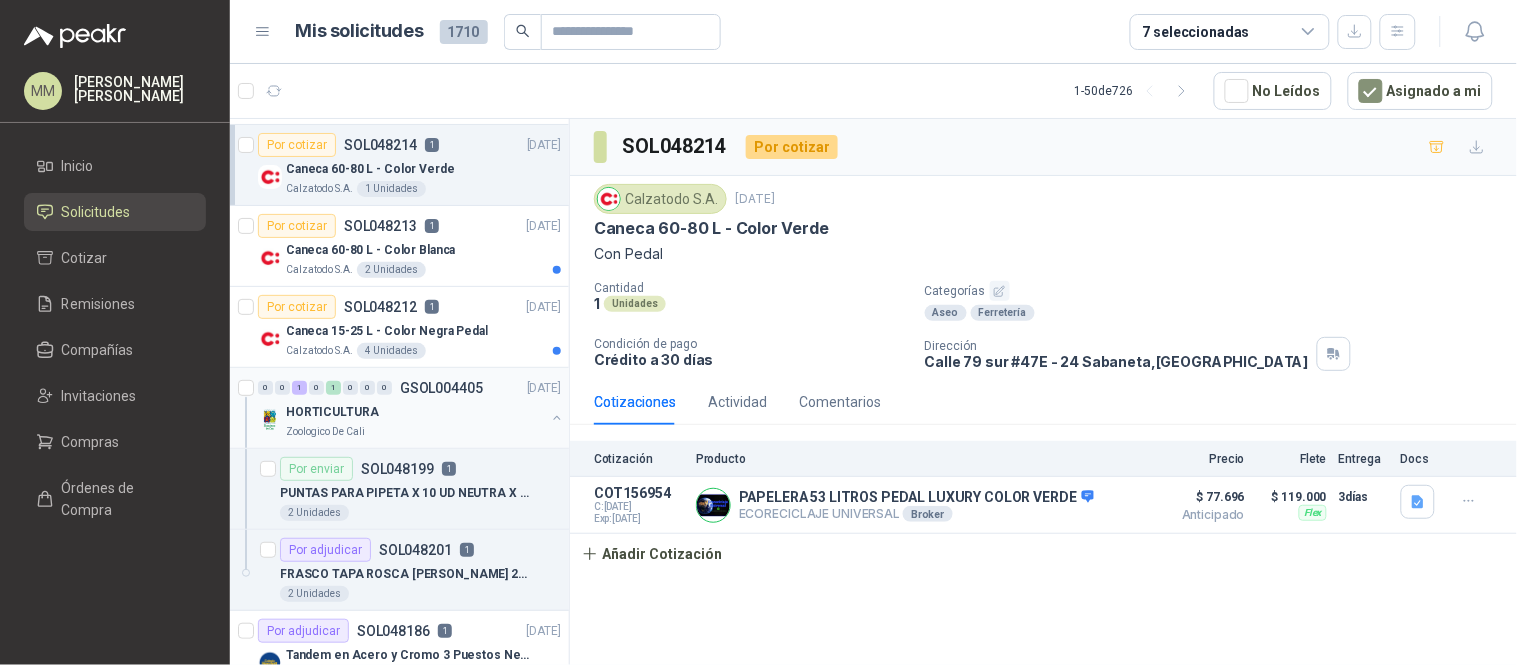 scroll, scrollTop: 111, scrollLeft: 0, axis: vertical 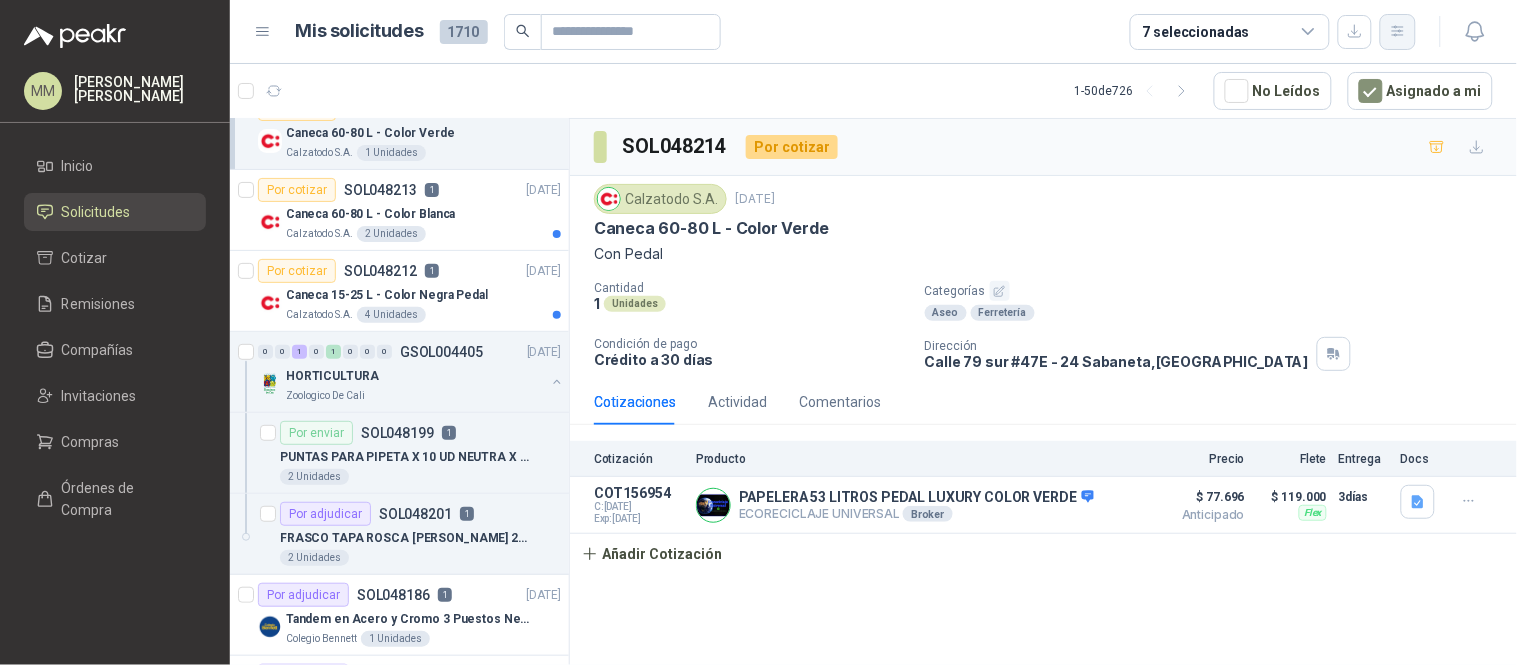 click 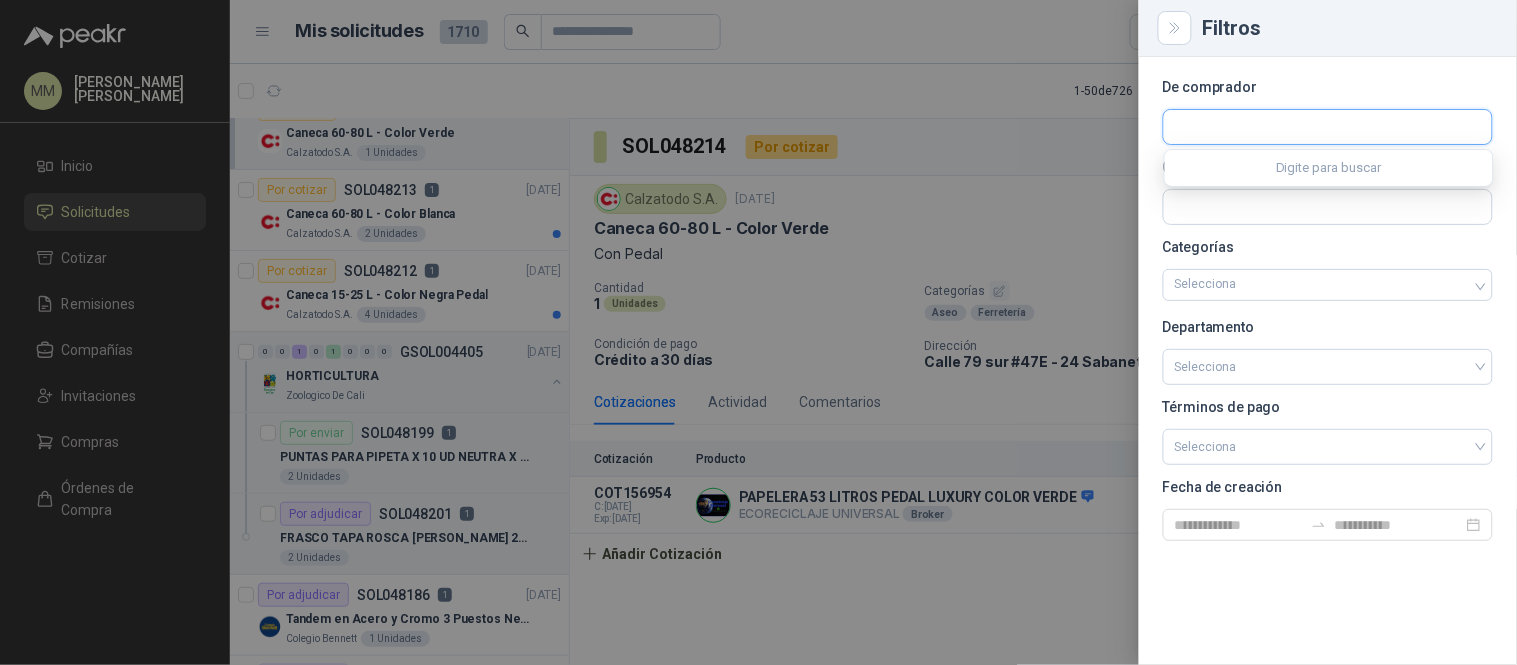 click at bounding box center [1328, 127] 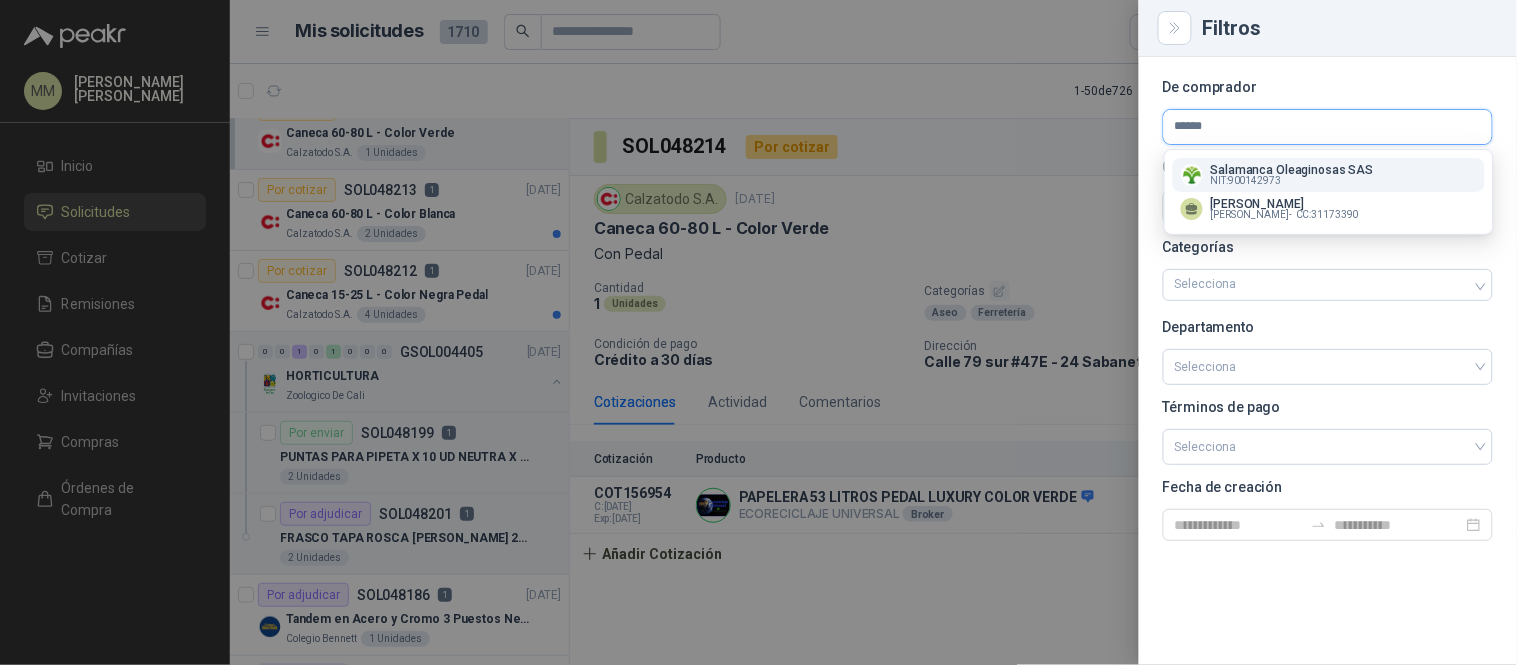 type on "******" 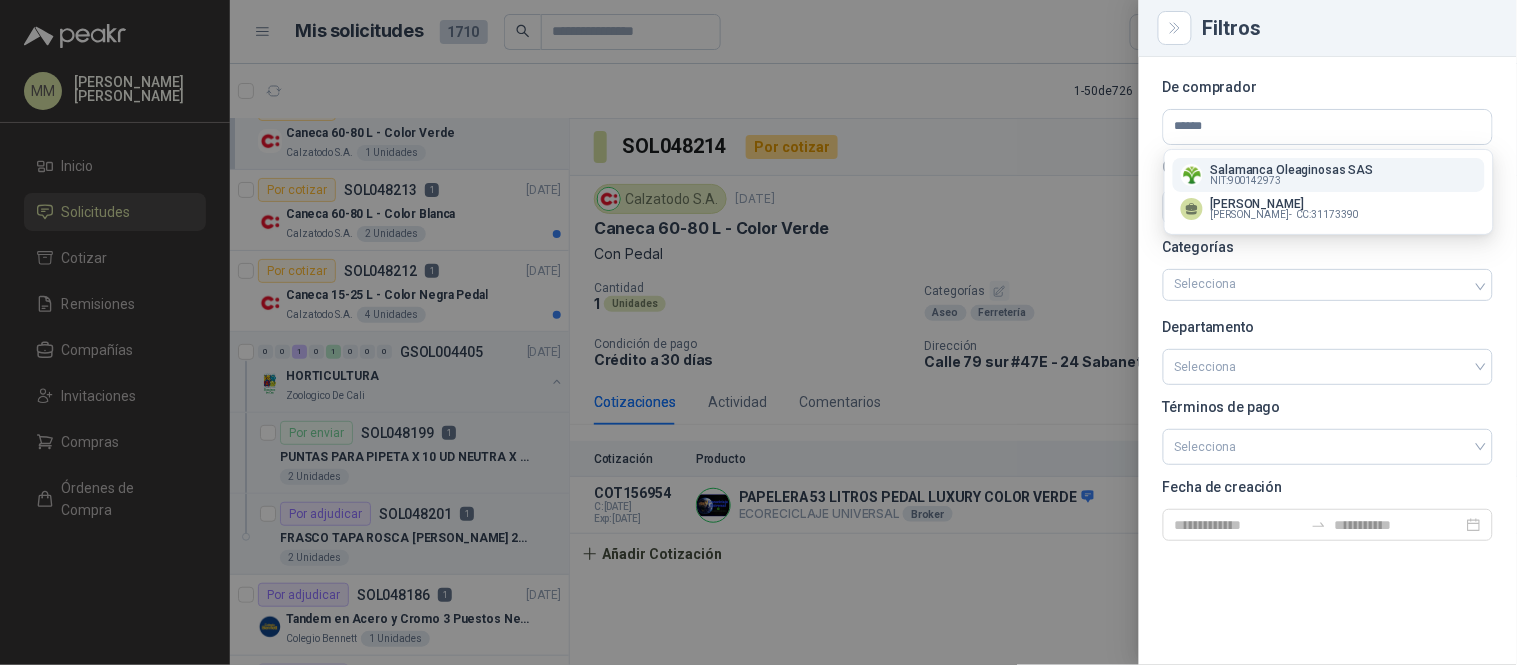 click on "NIT :  900142973" at bounding box center [1246, 181] 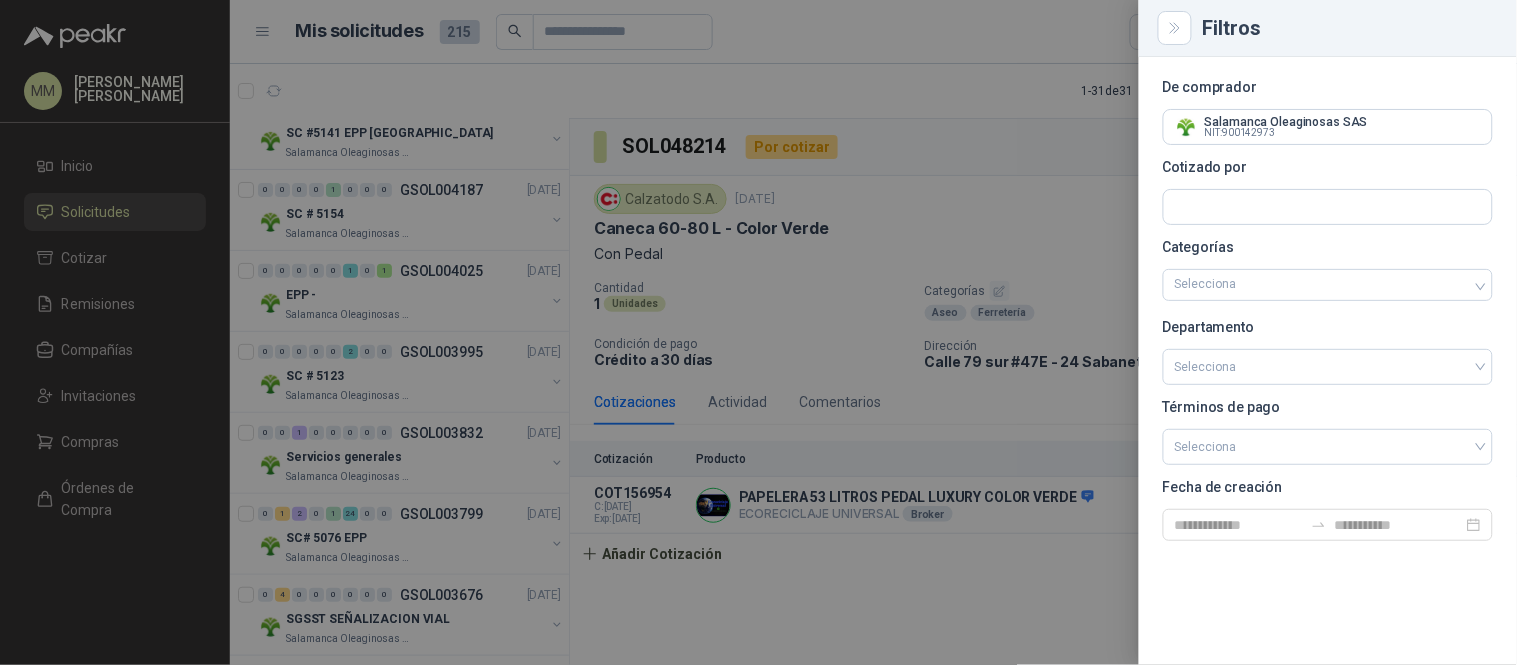 click at bounding box center (758, 332) 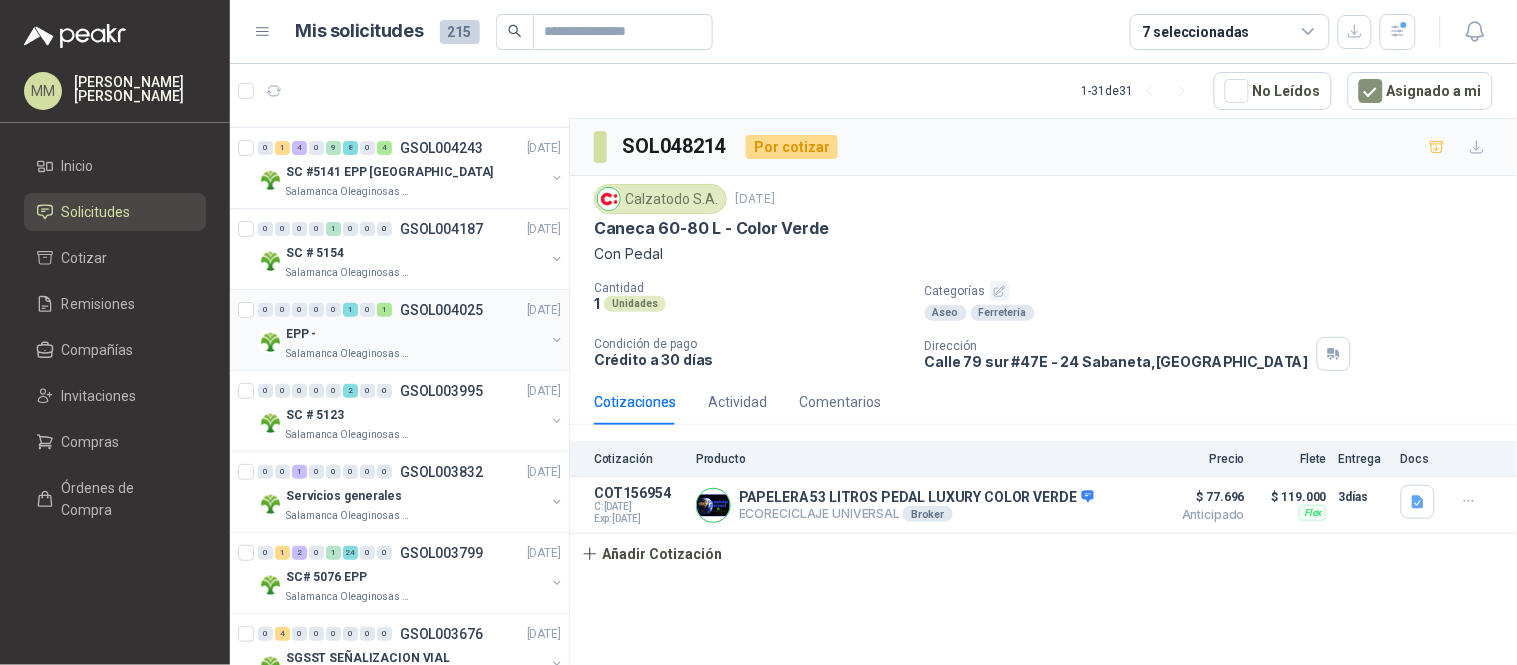 scroll, scrollTop: 0, scrollLeft: 0, axis: both 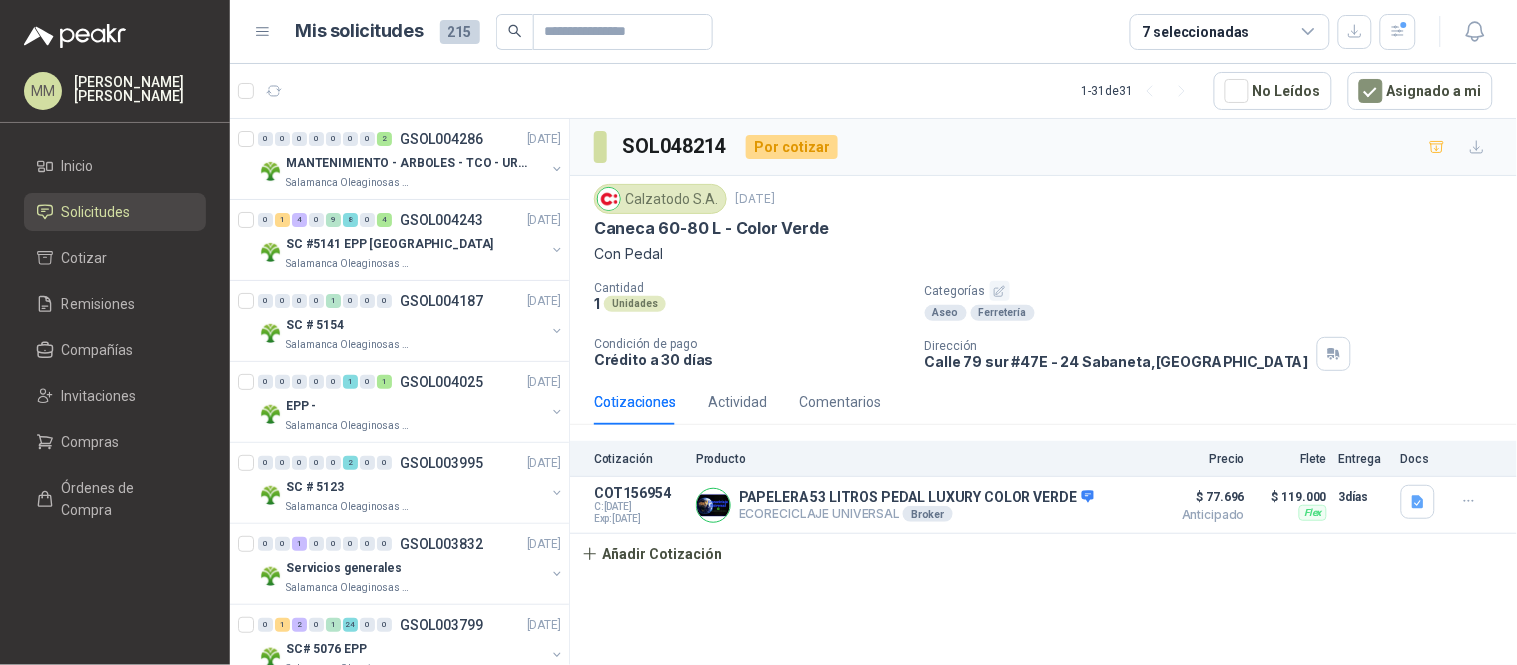 click on "Con Pedal" at bounding box center (1043, 254) 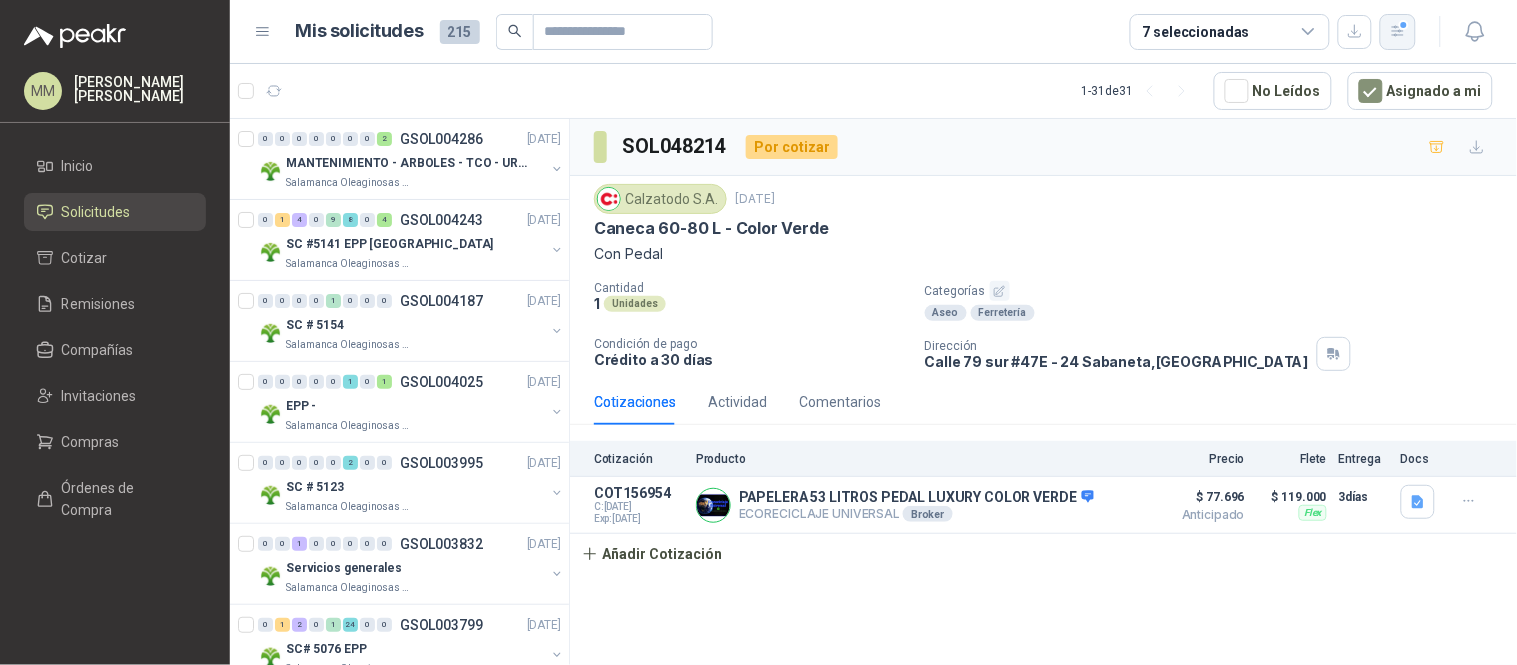 click 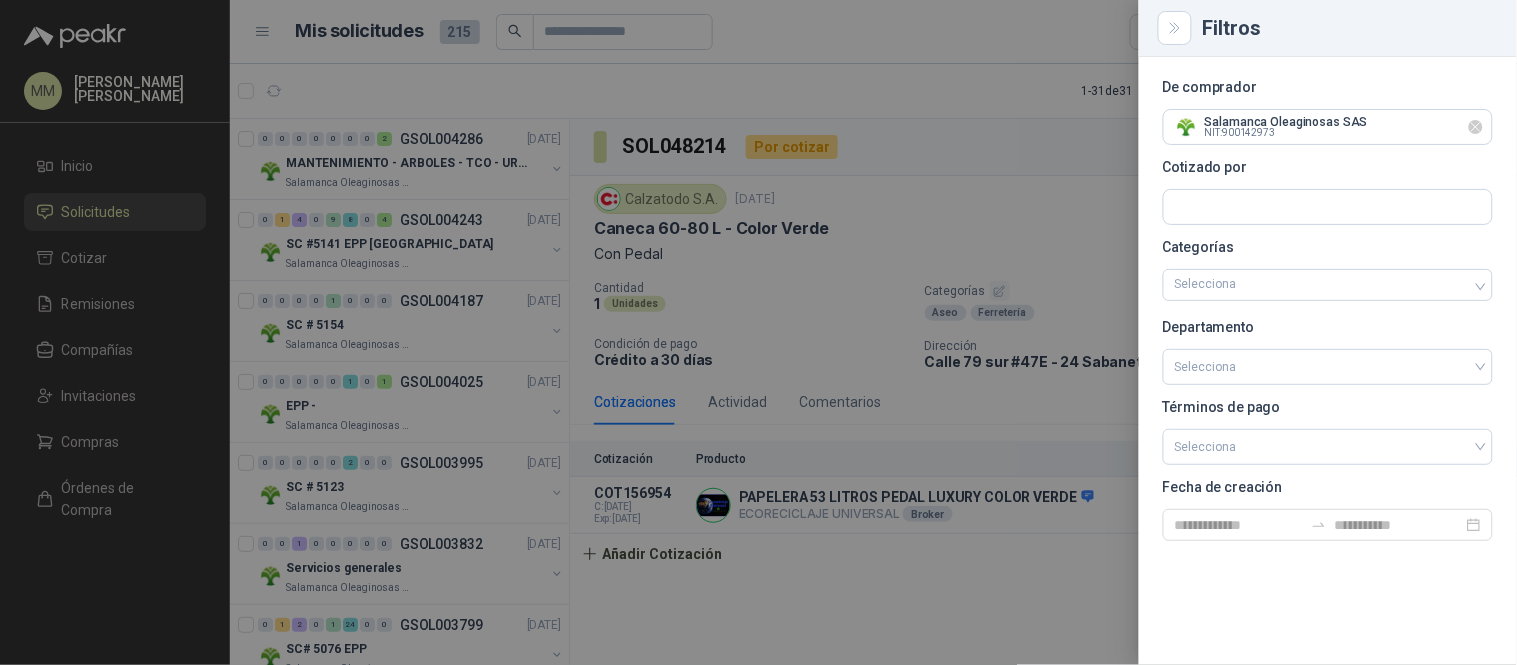 click 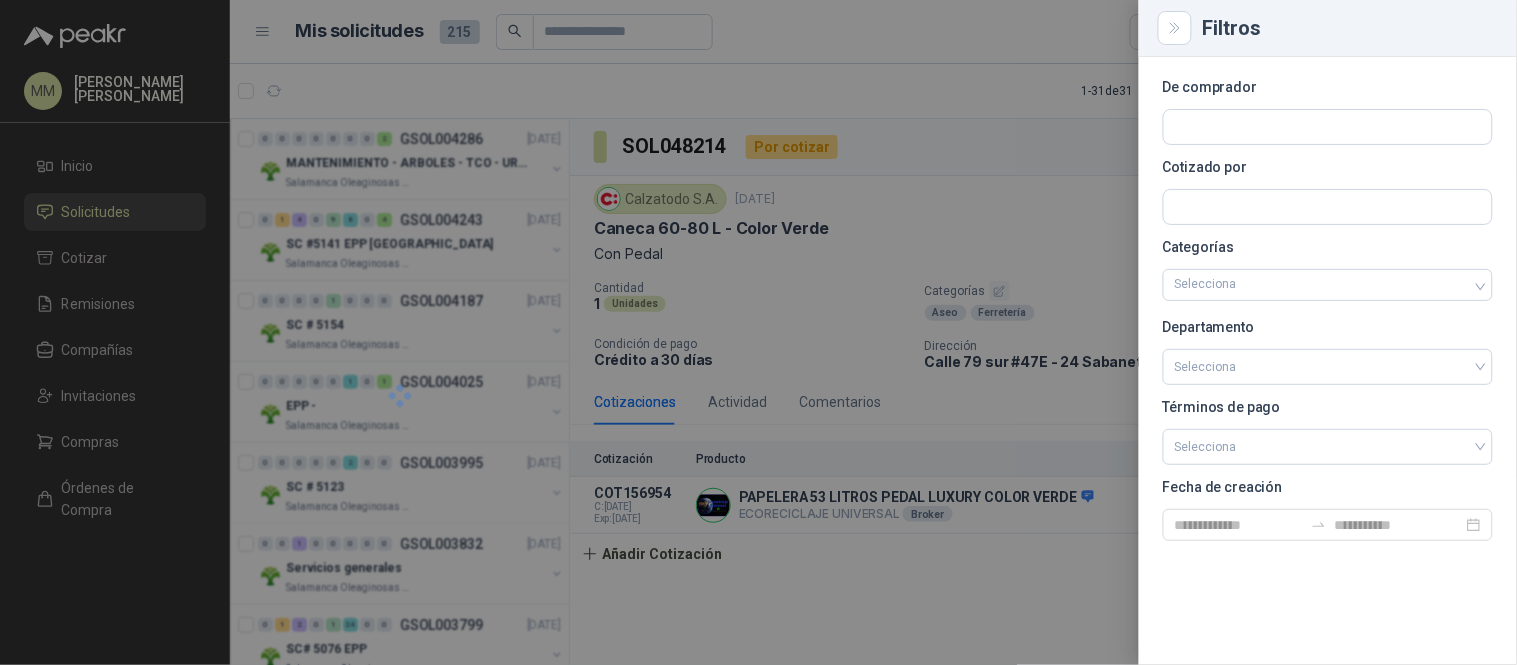 click at bounding box center (758, 332) 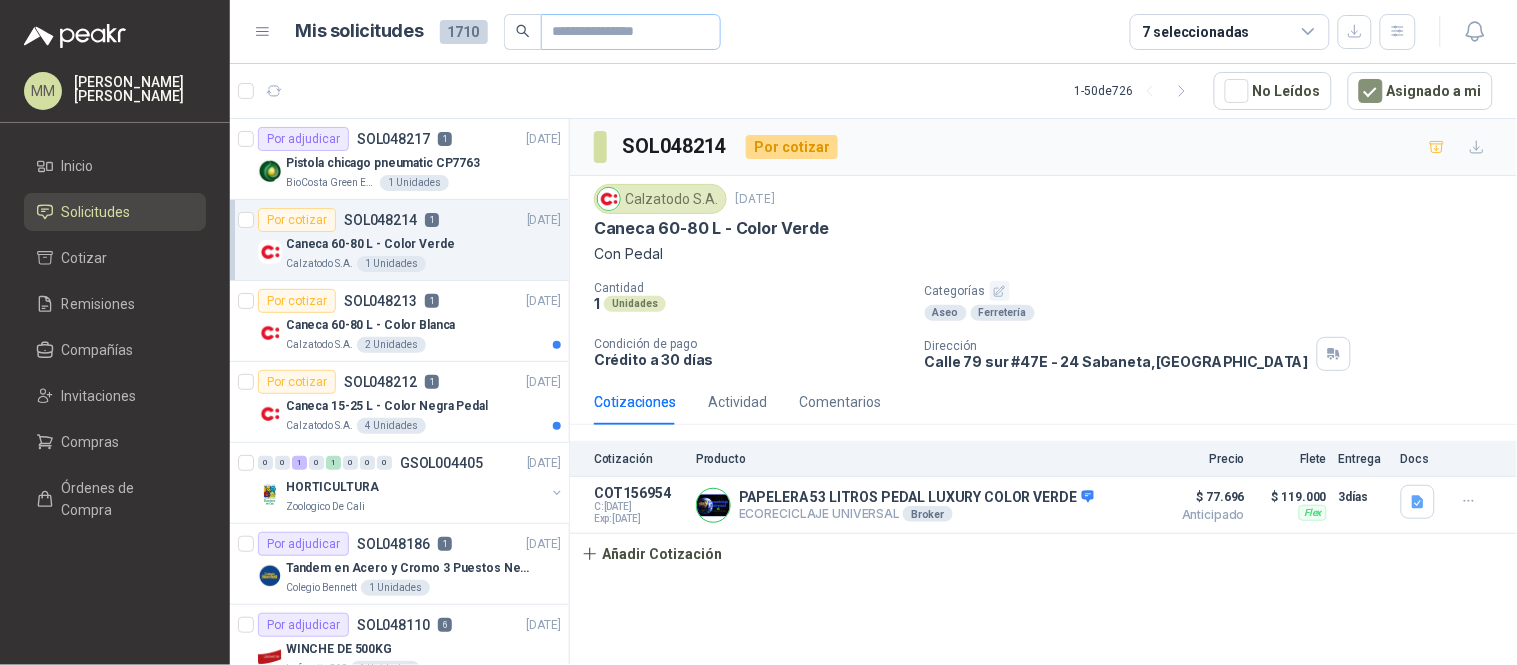 type 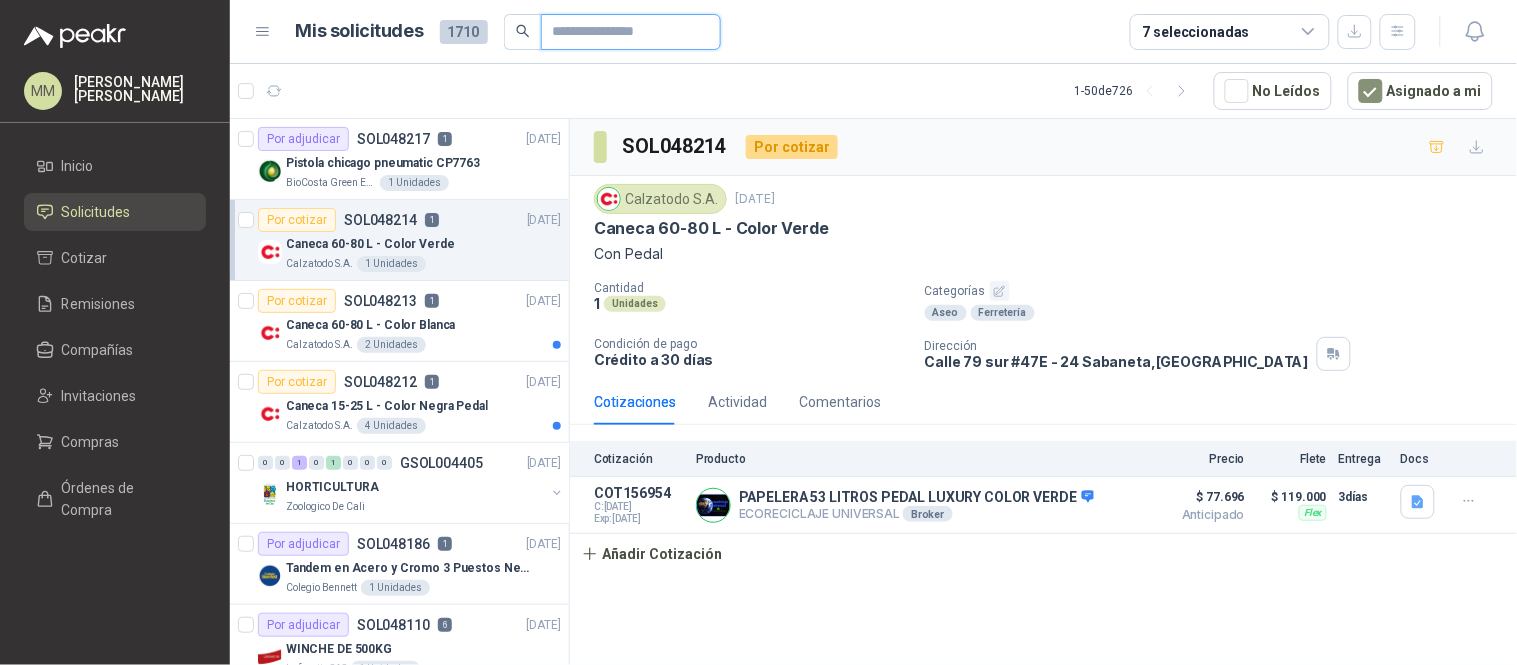 click at bounding box center [623, 32] 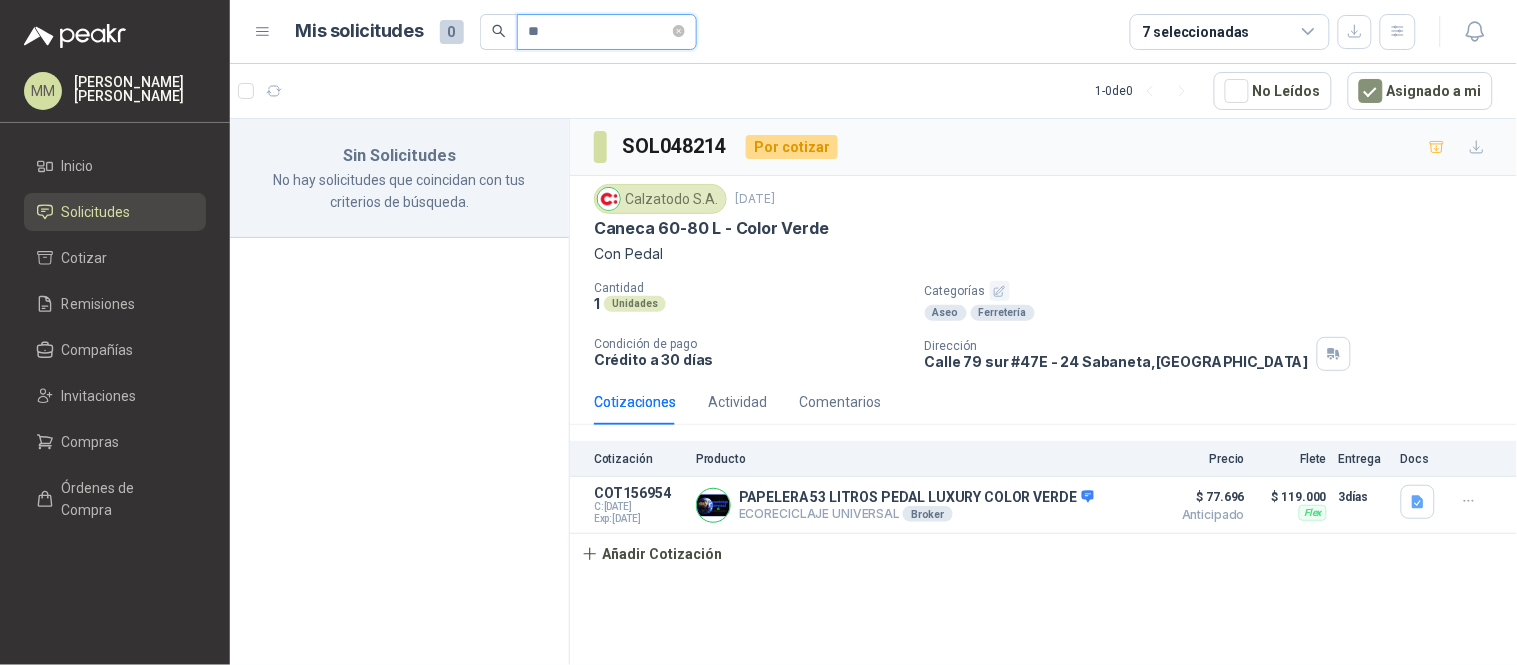 type on "*" 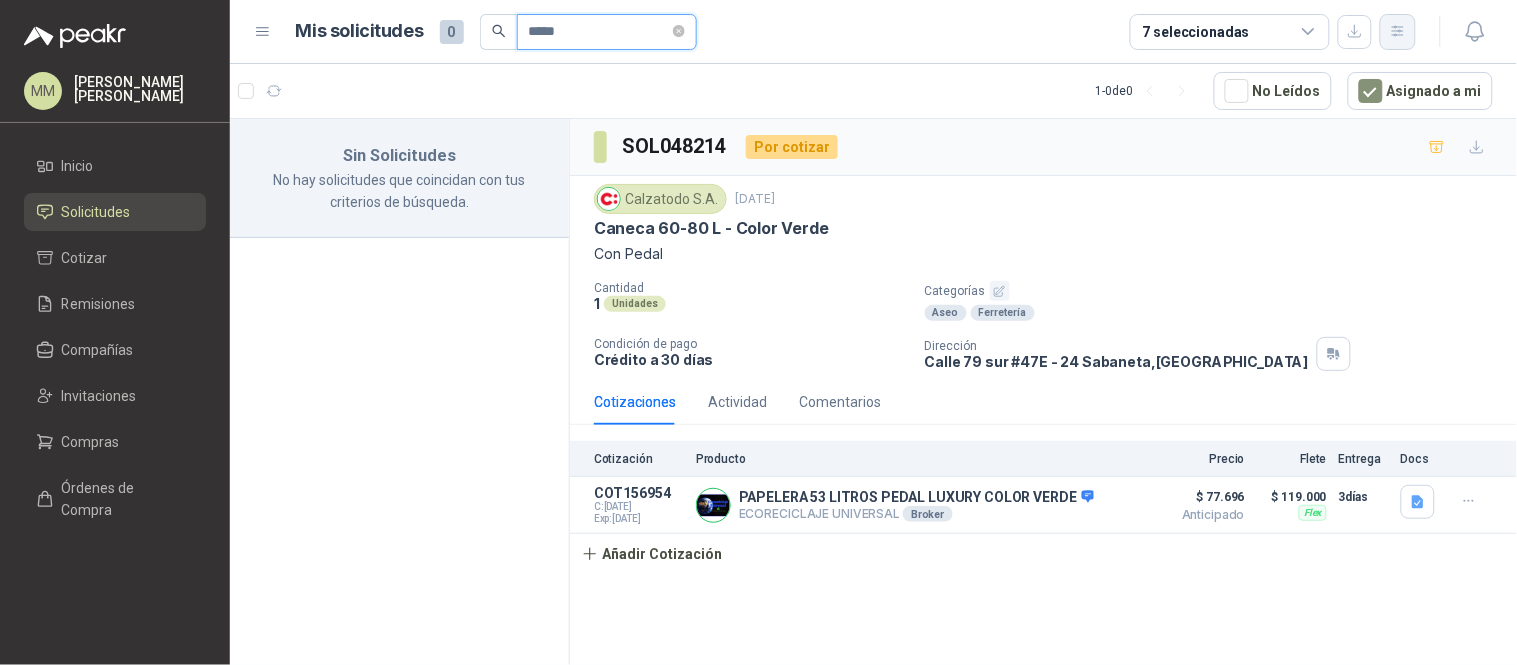 type on "*****" 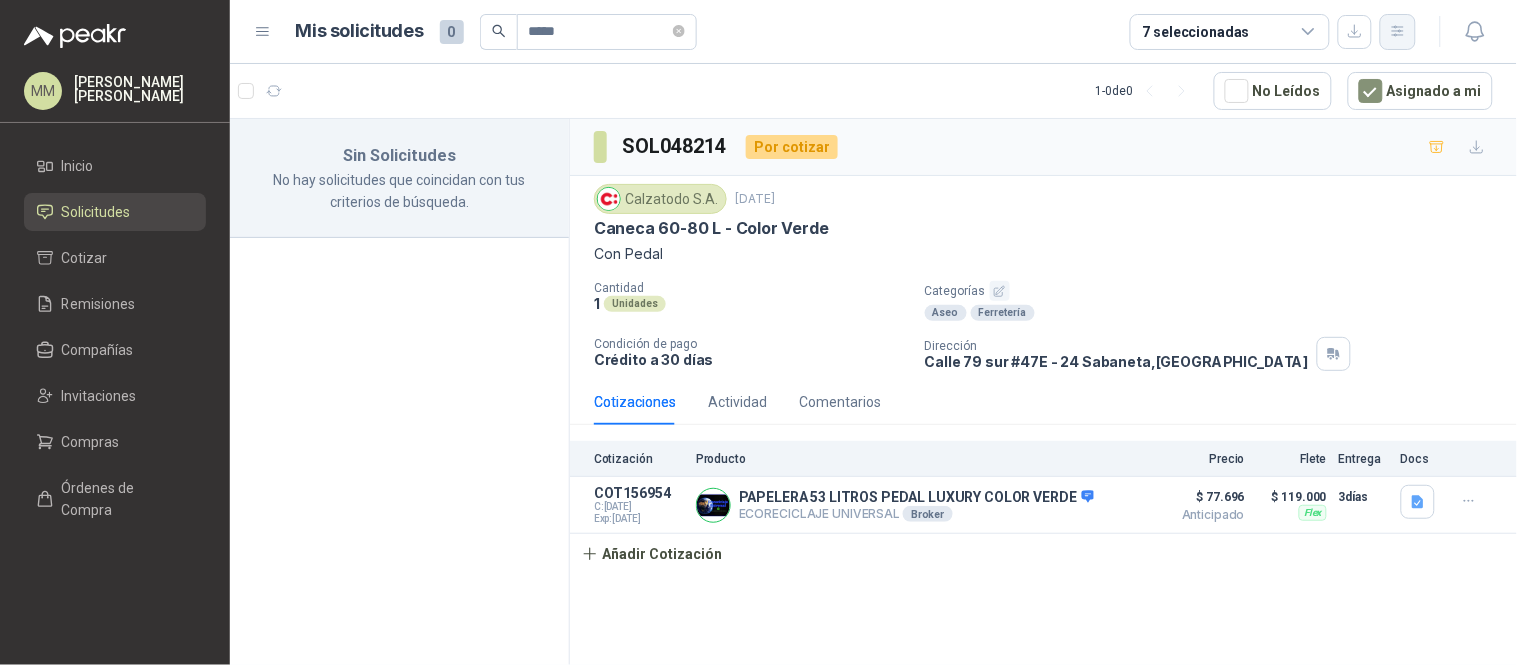 click 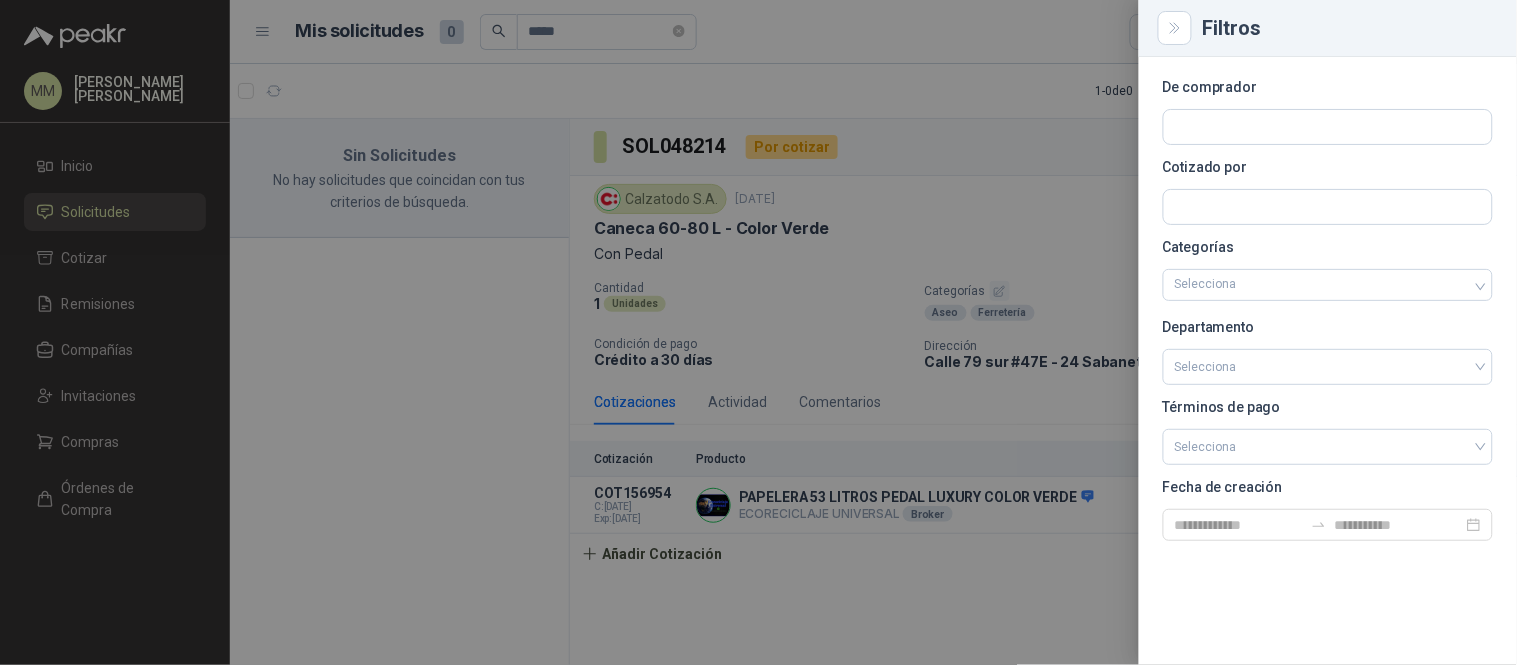 click at bounding box center (758, 332) 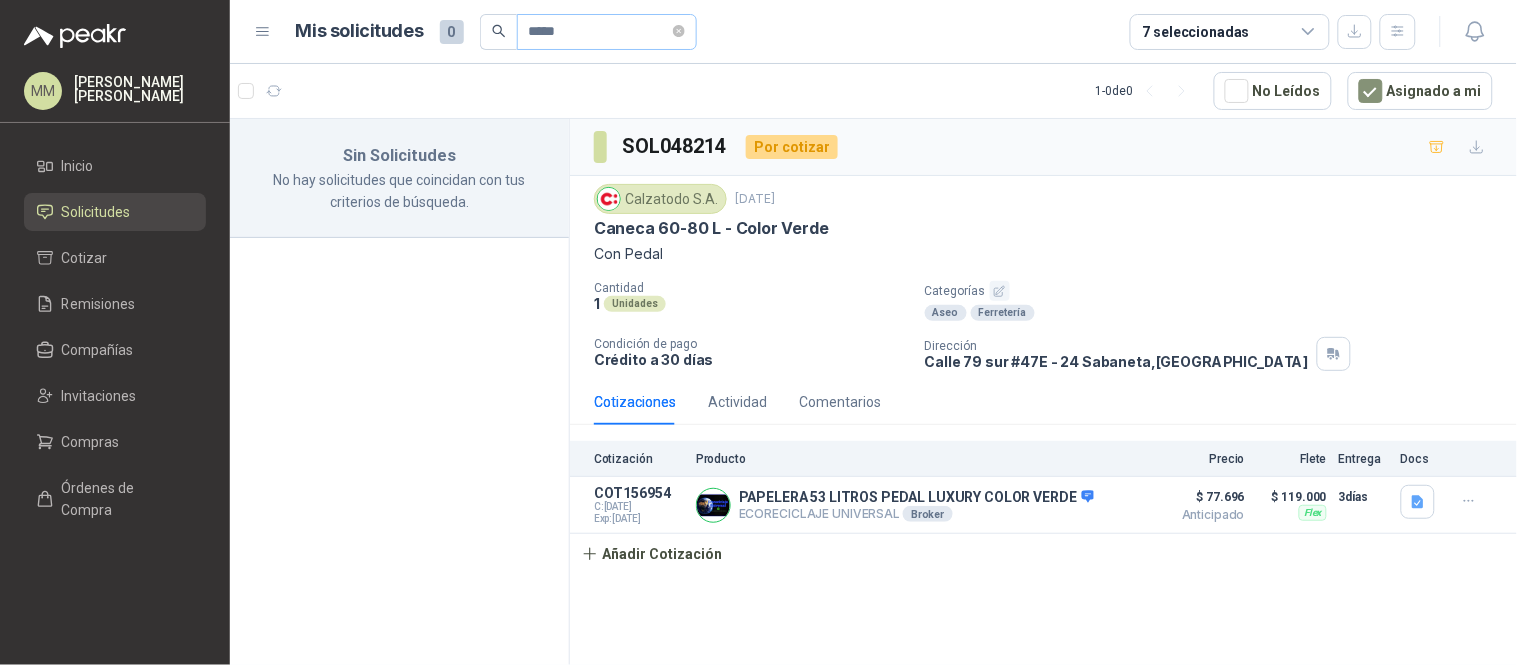 click on "*****" at bounding box center (607, 32) 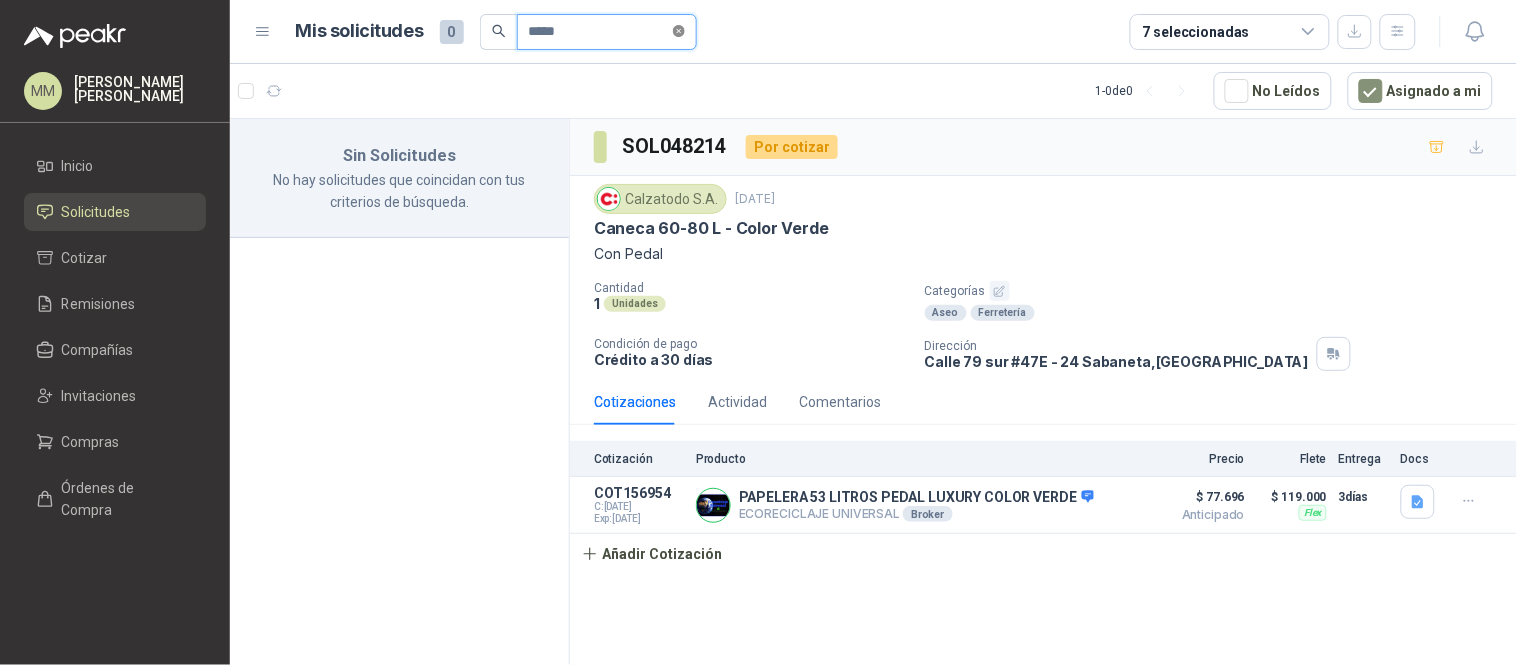 click 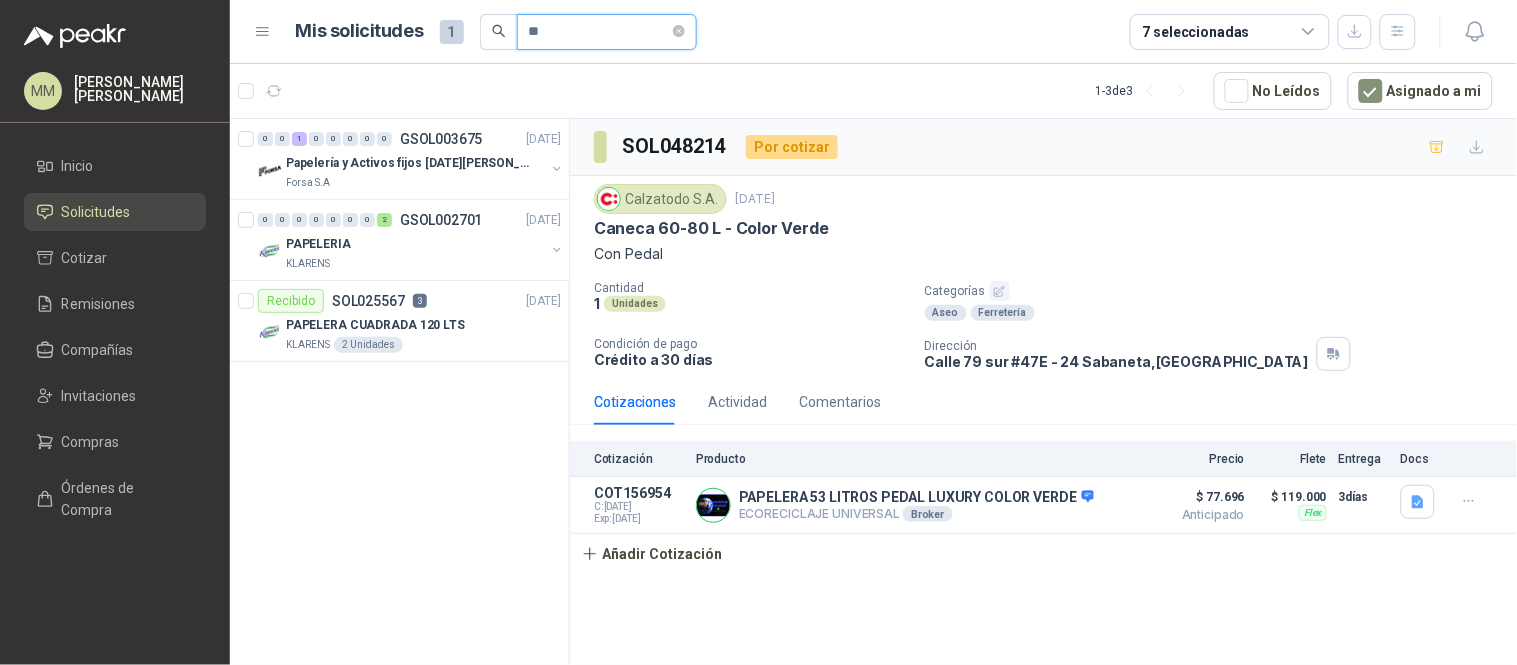 type on "*" 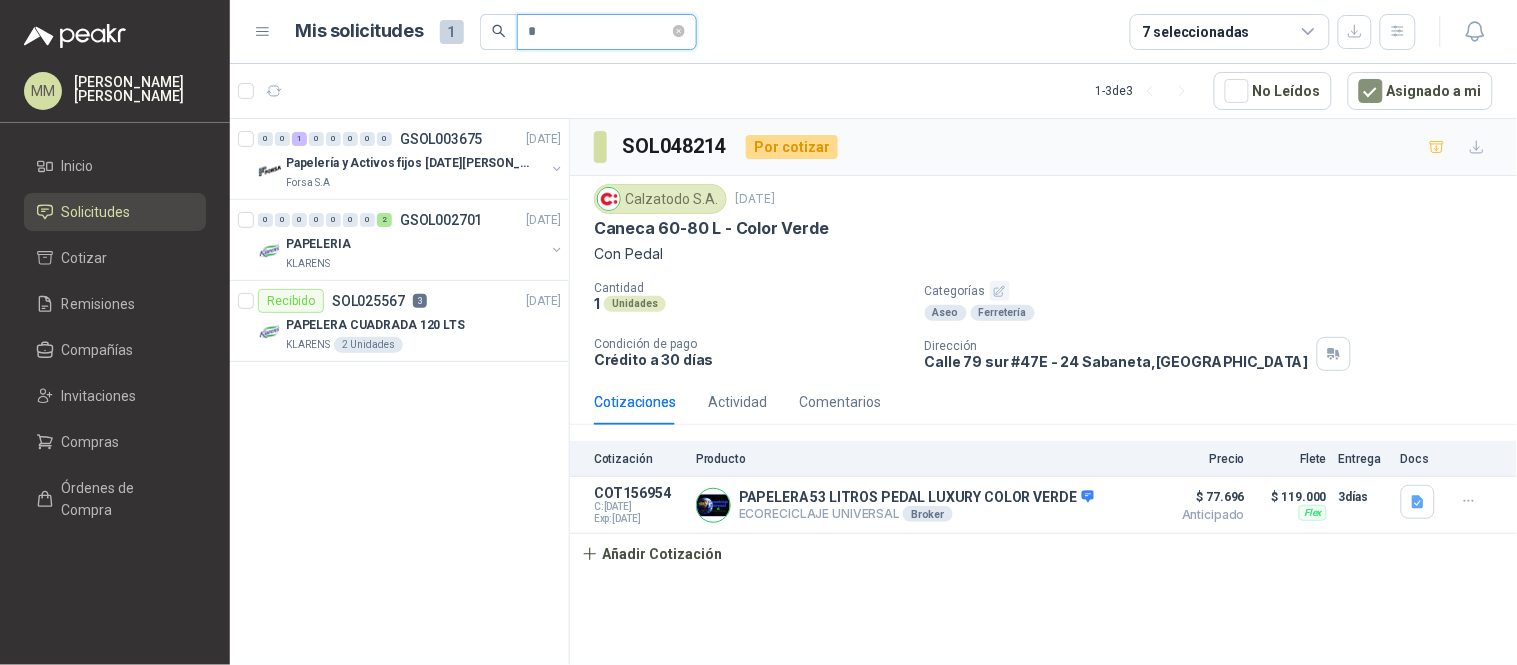 type 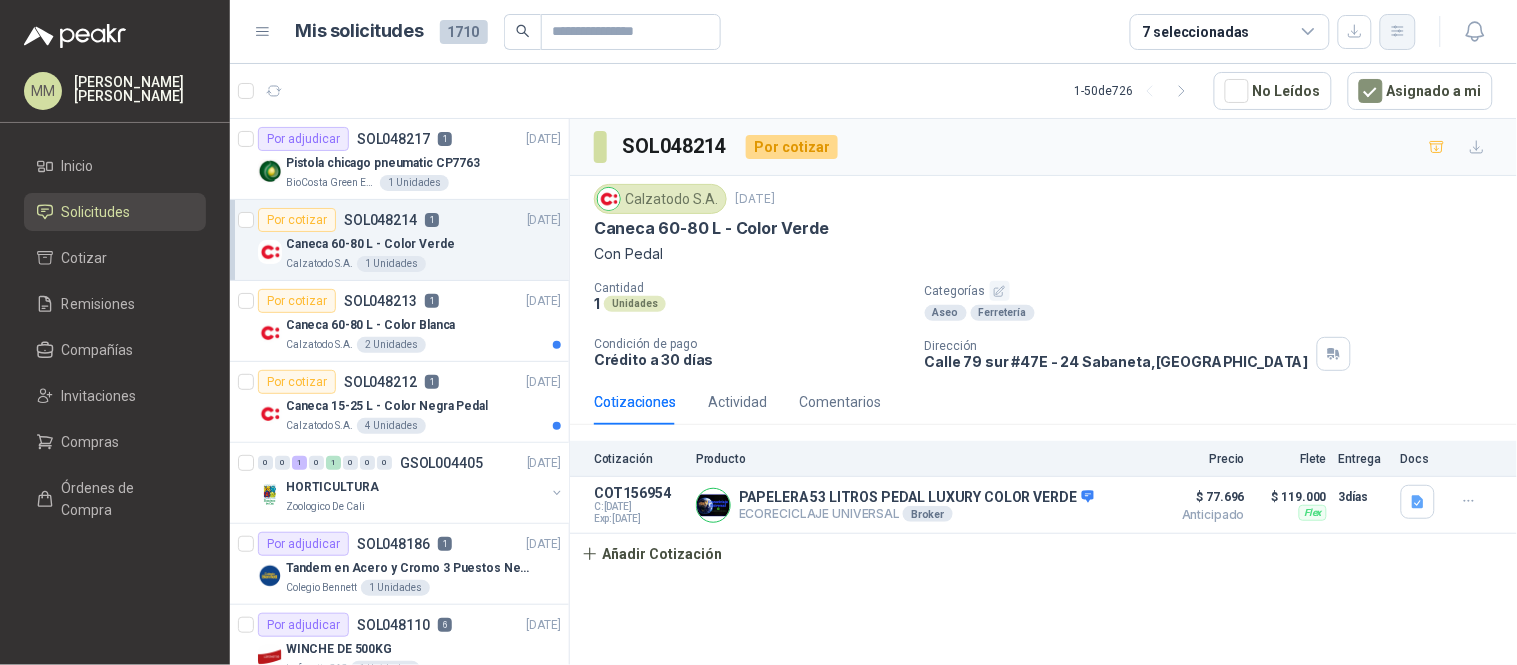click 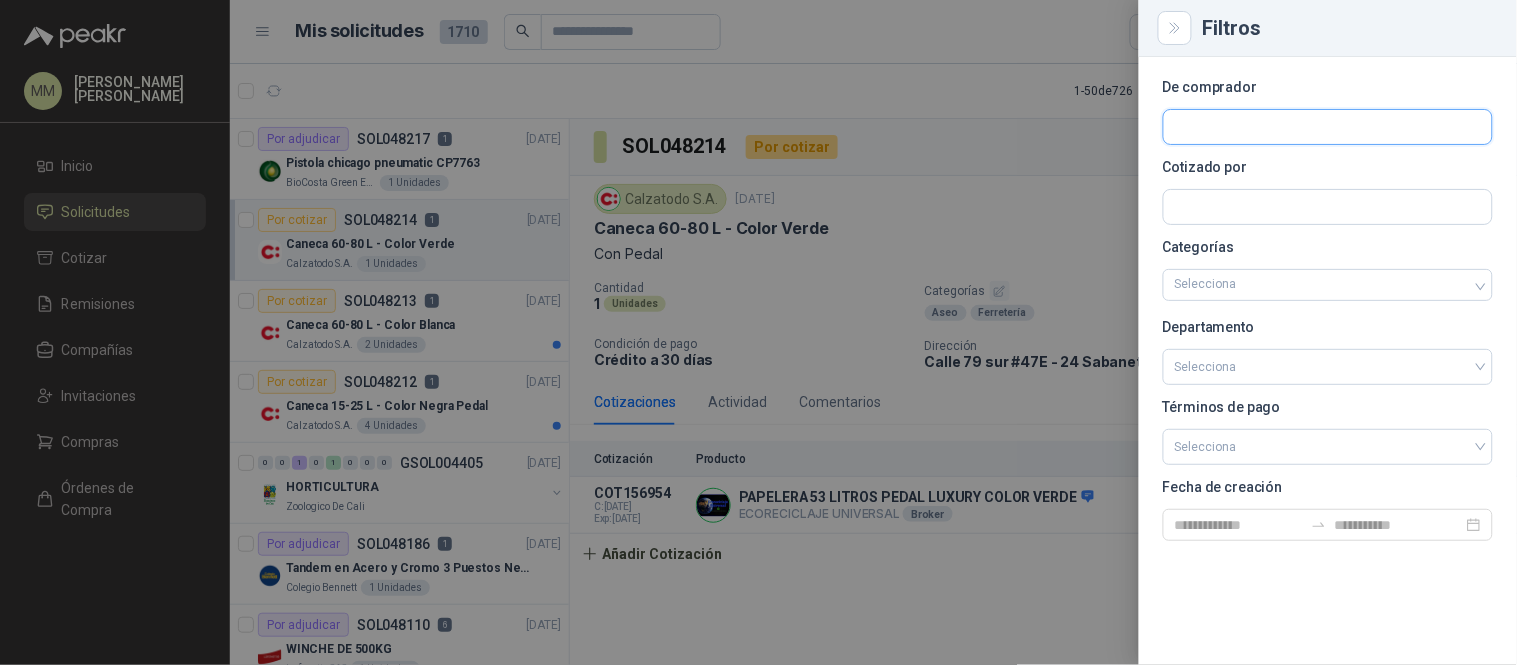 click at bounding box center [1328, 127] 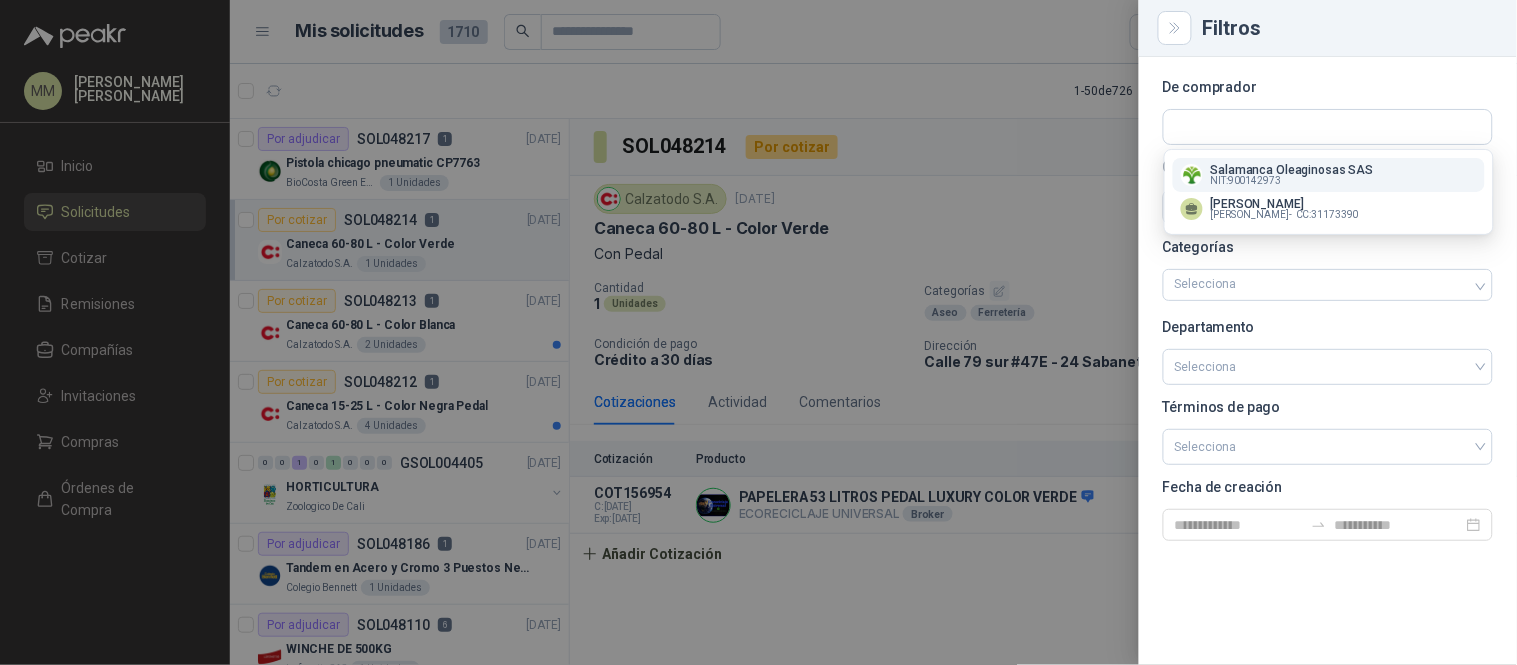 click on "De comprador Cotizado por Categorías   Selecciona Departamento Selecciona Términos de pago Selecciona Fecha de creación" at bounding box center [1328, 311] 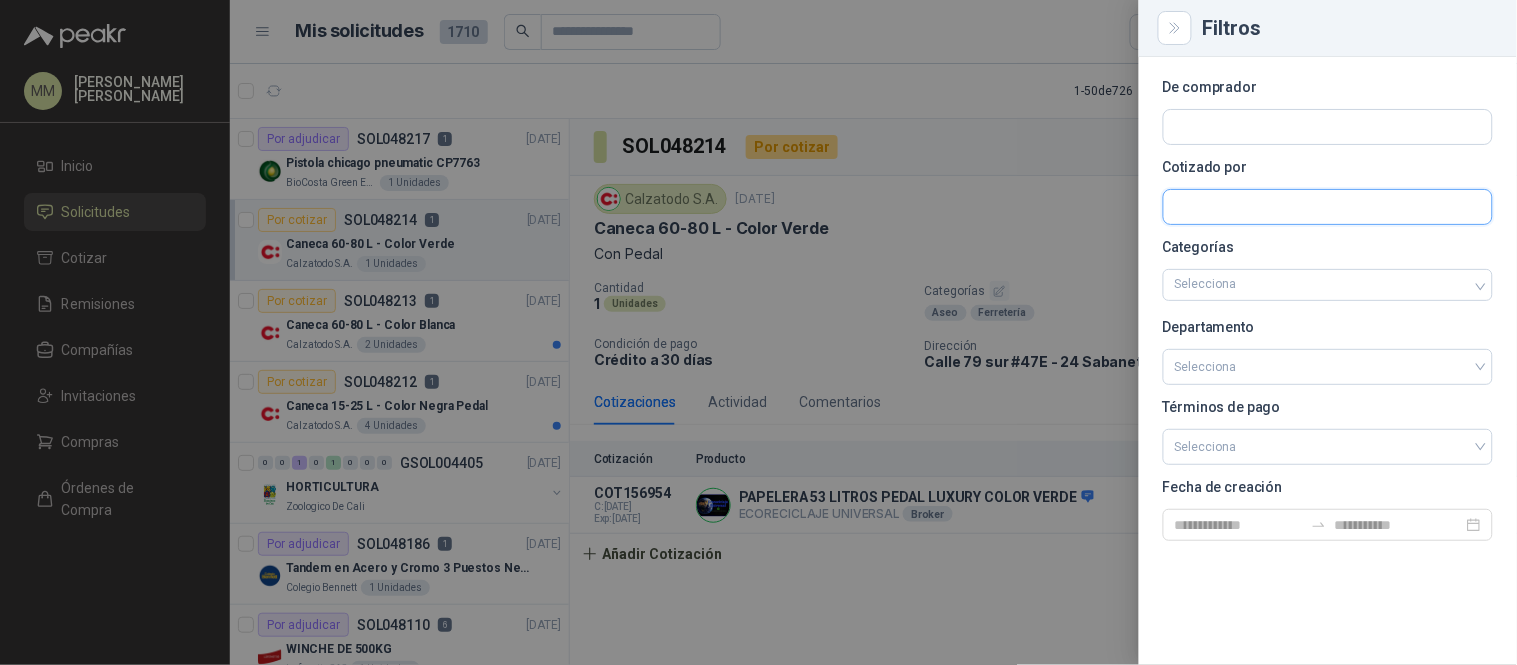 click at bounding box center [1328, 127] 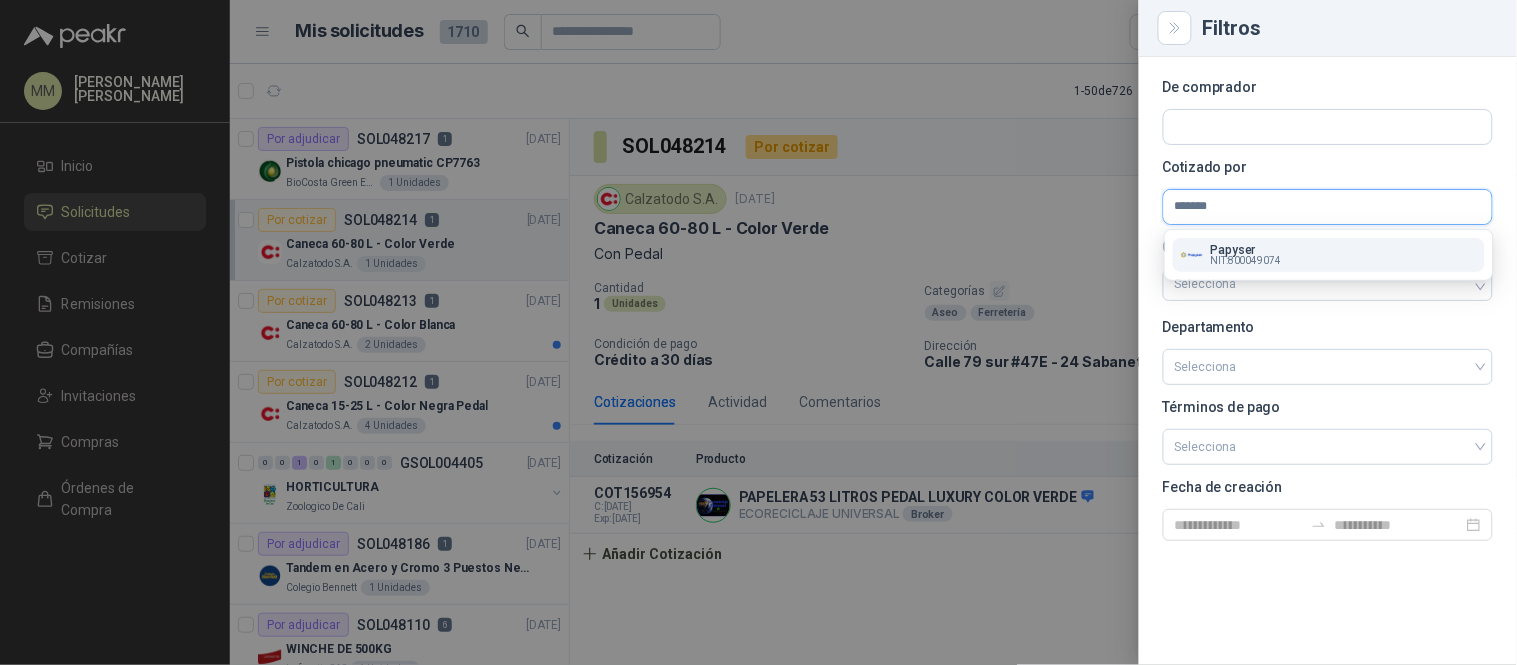 type on "*******" 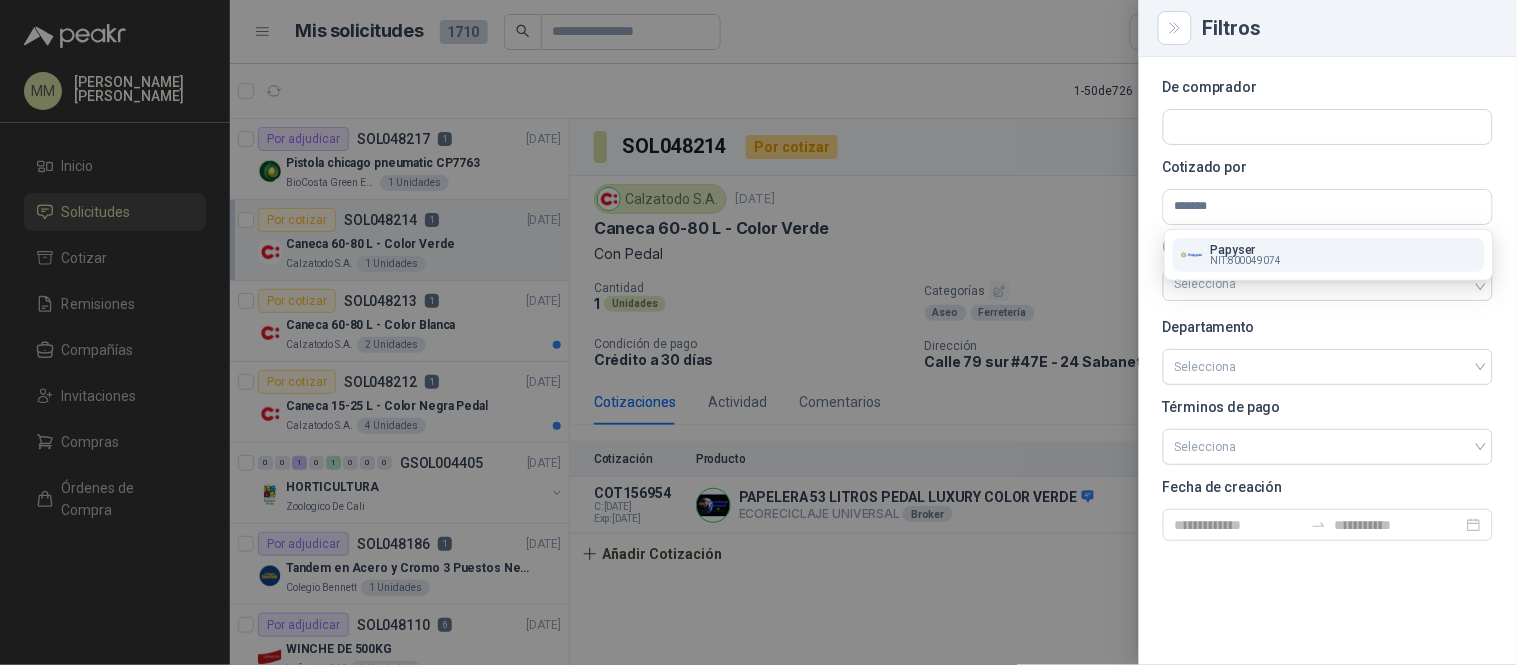 click on "NIT :  800049074" at bounding box center (1246, 261) 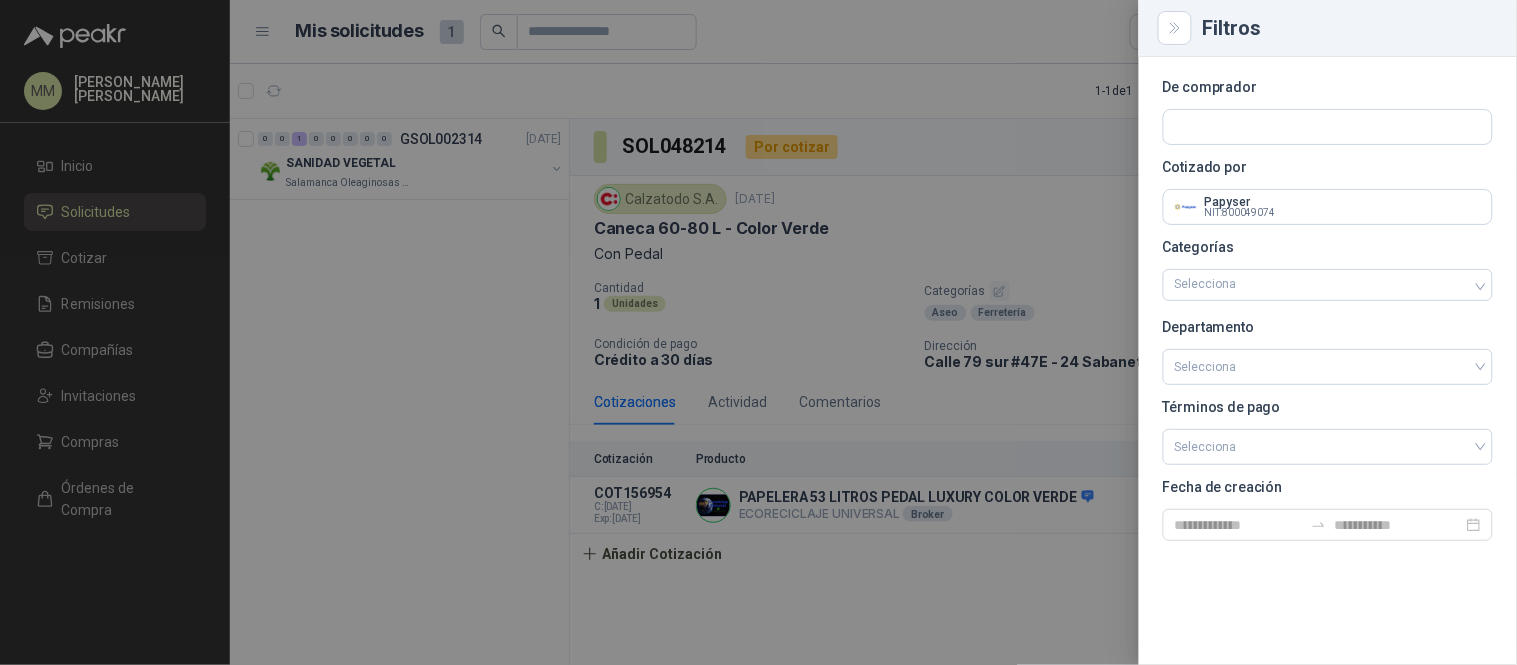 drag, startPoint x: 1007, startPoint y: 217, endPoint x: 831, endPoint y: 181, distance: 179.64409 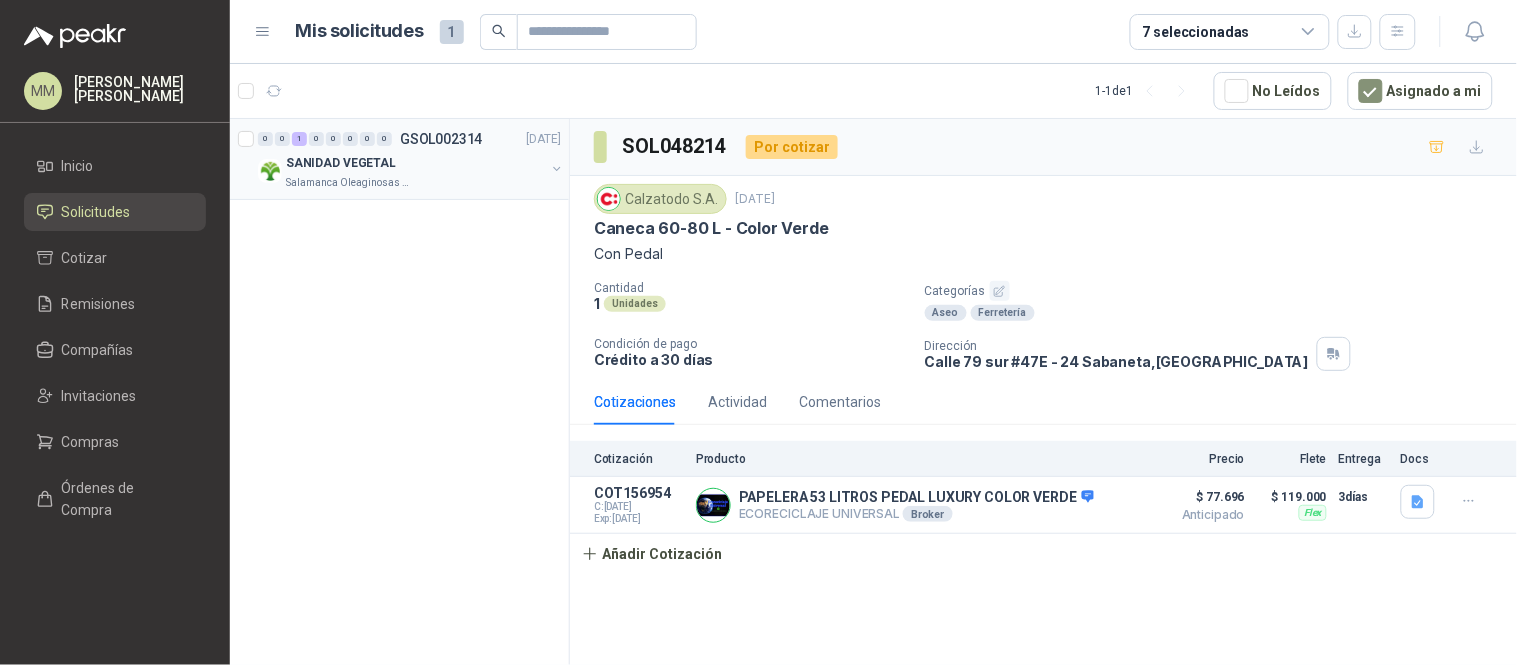 click at bounding box center (557, 169) 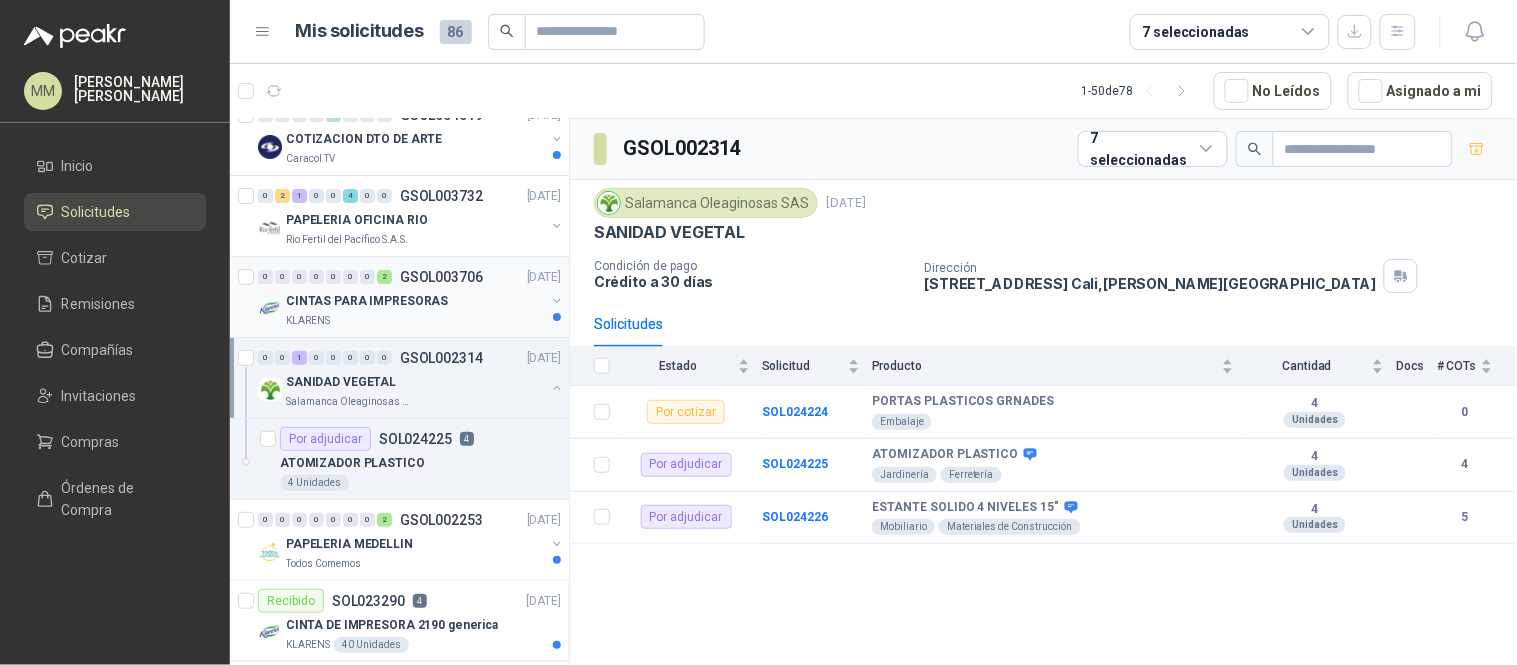scroll, scrollTop: 0, scrollLeft: 0, axis: both 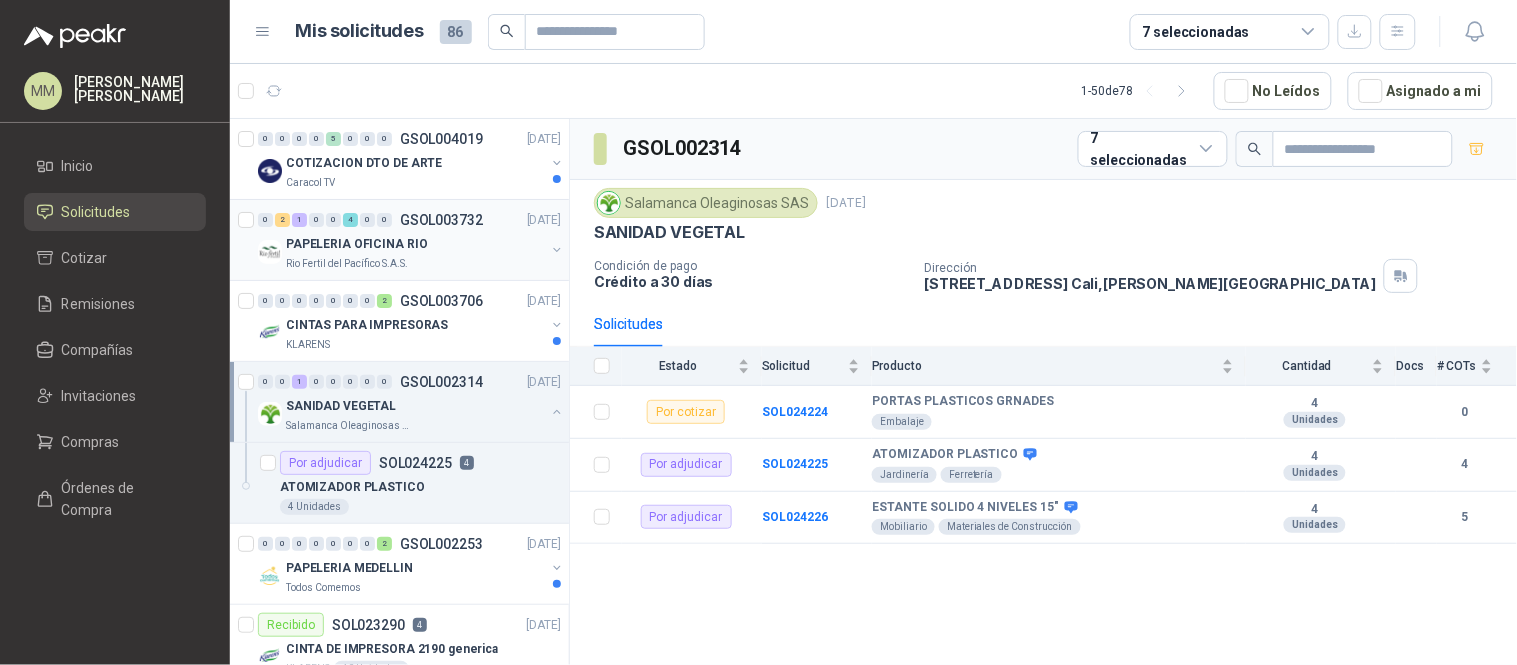 click at bounding box center [557, 250] 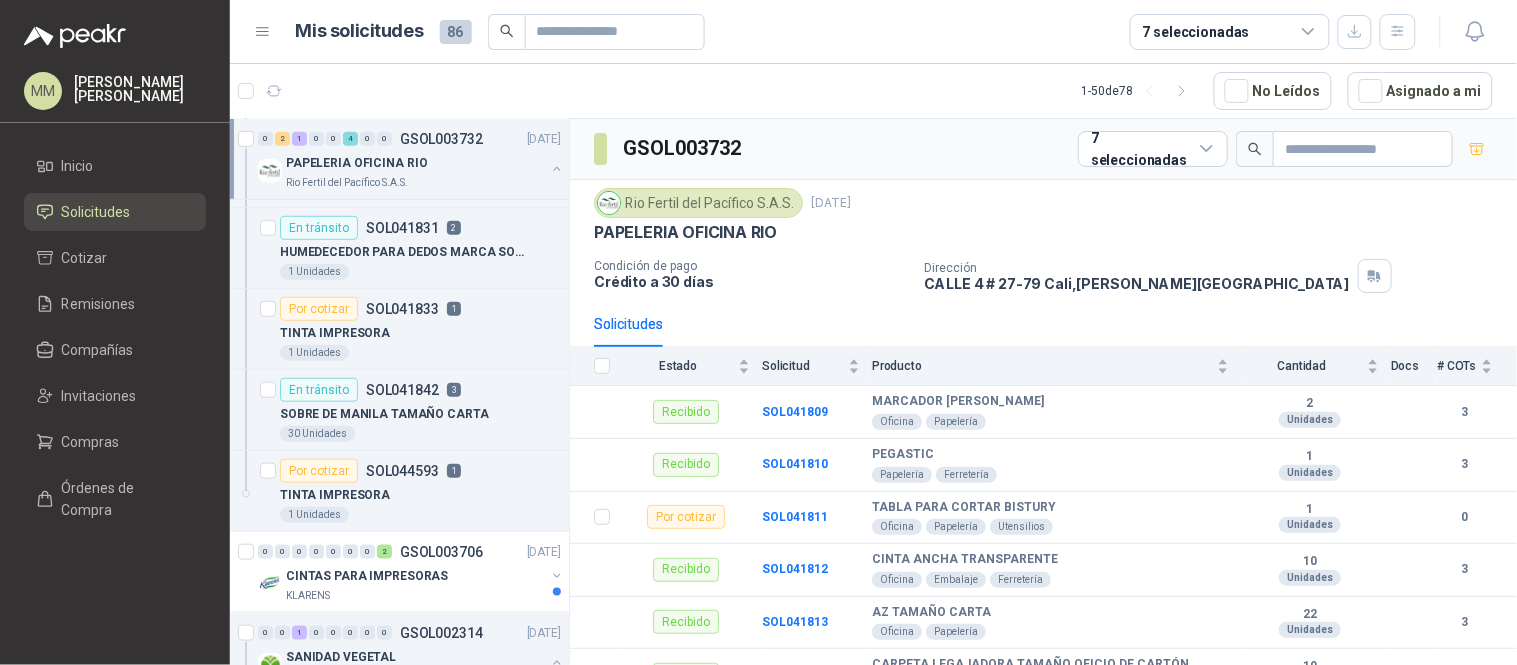 scroll, scrollTop: 333, scrollLeft: 0, axis: vertical 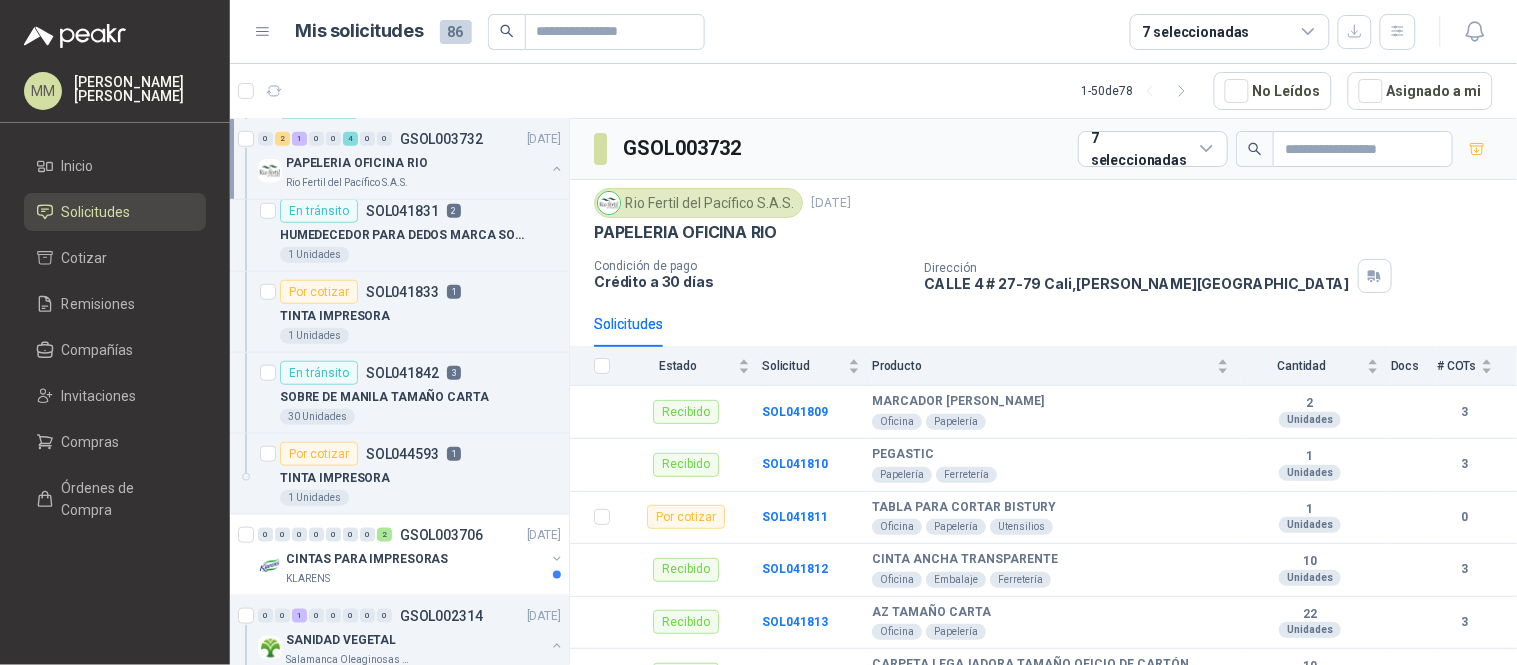 click on "PAPELERIA OFICINA RIO" at bounding box center [1043, 232] 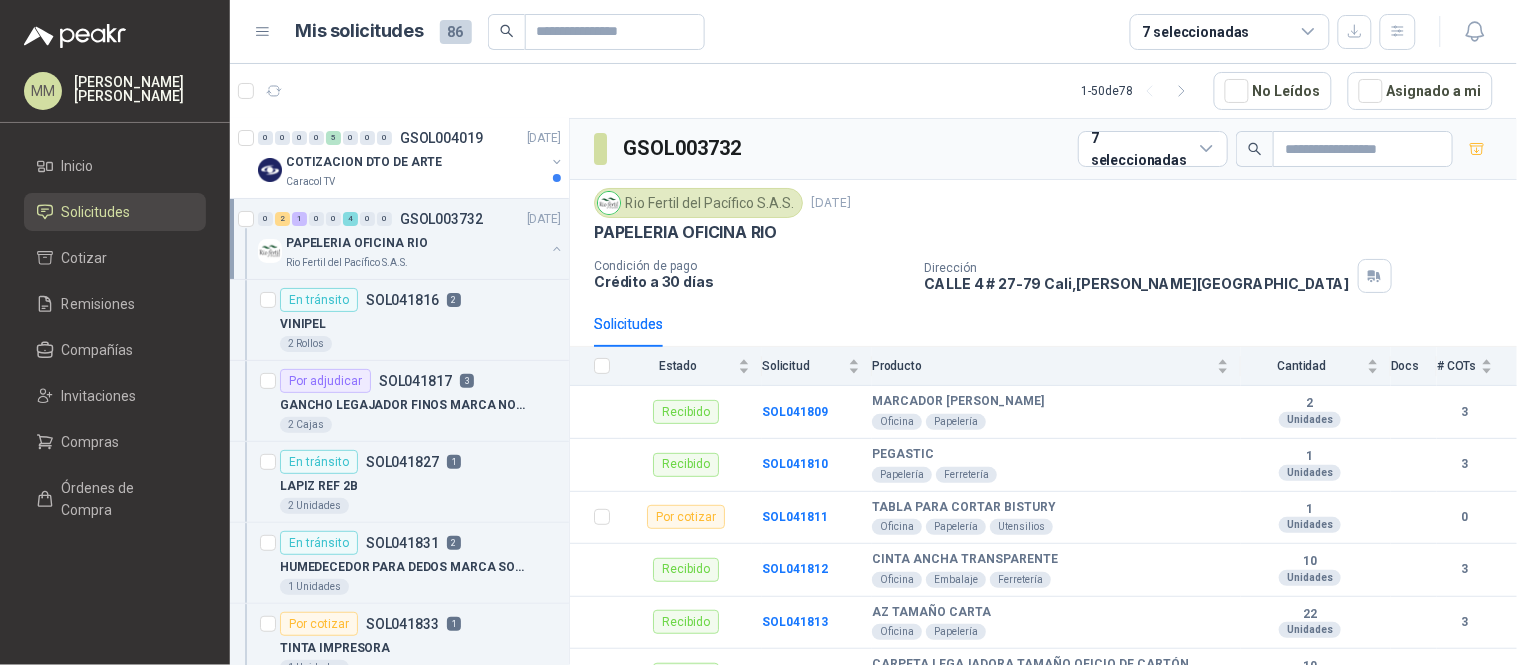 scroll, scrollTop: 0, scrollLeft: 0, axis: both 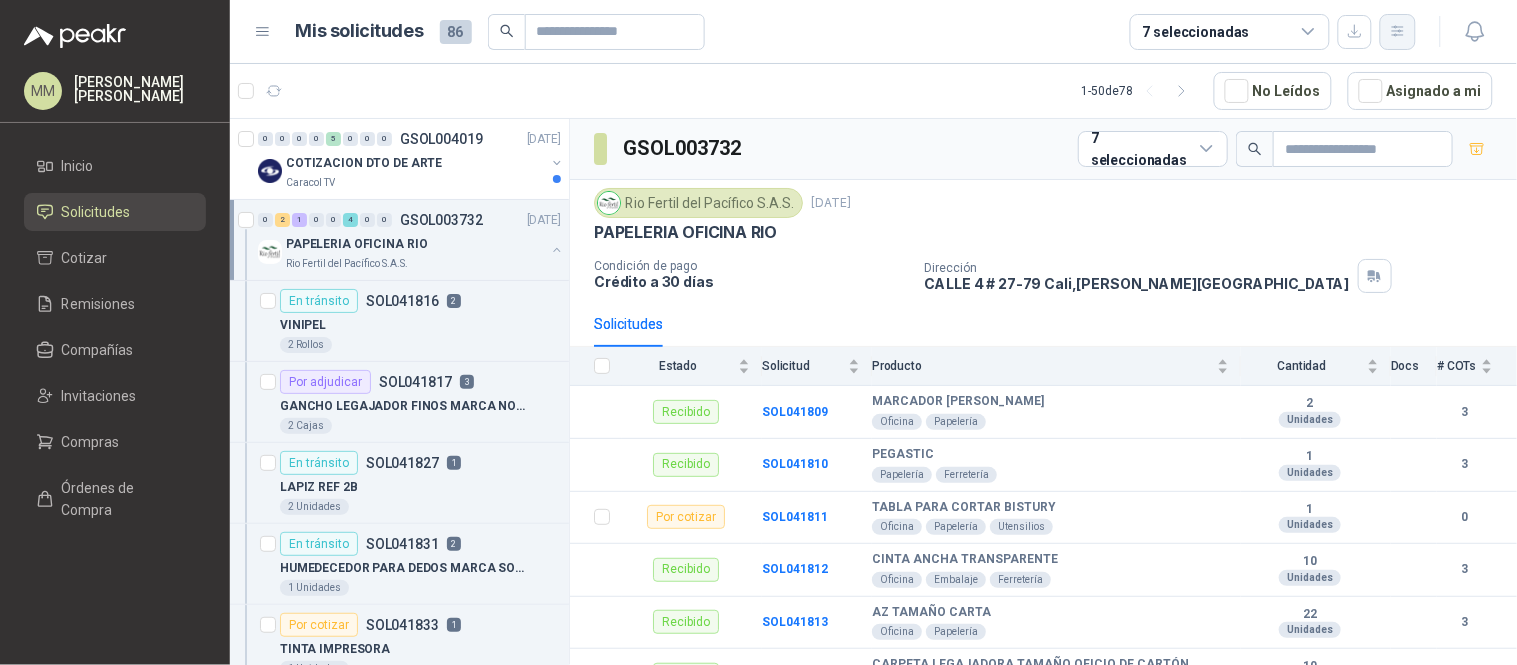 click 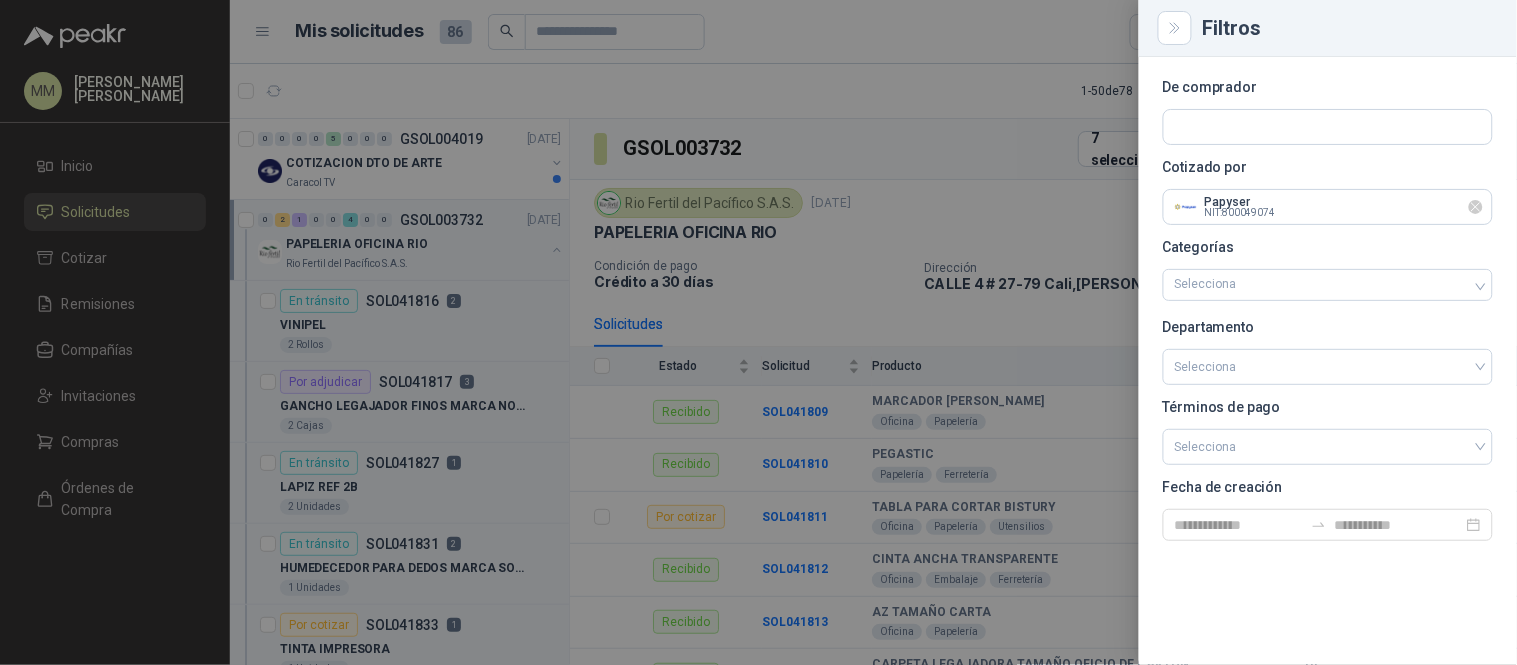 click 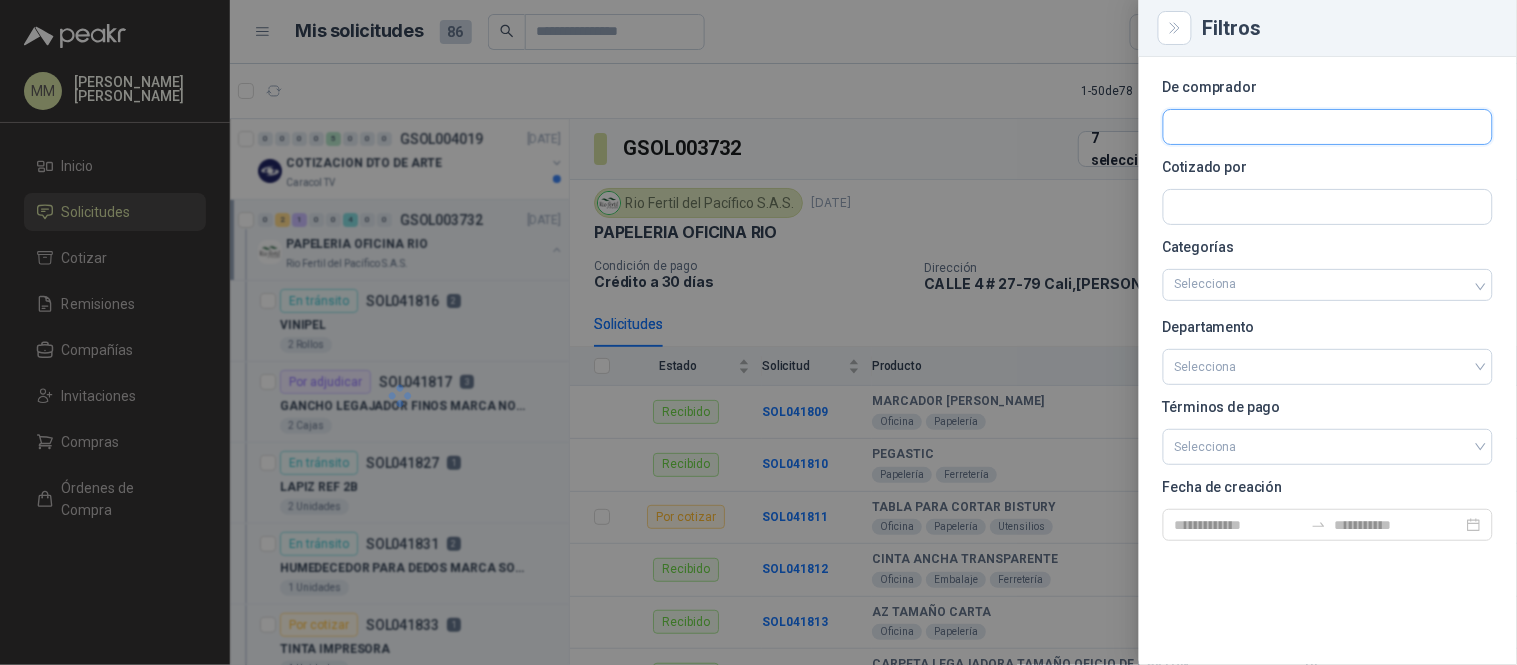 click at bounding box center (1328, 127) 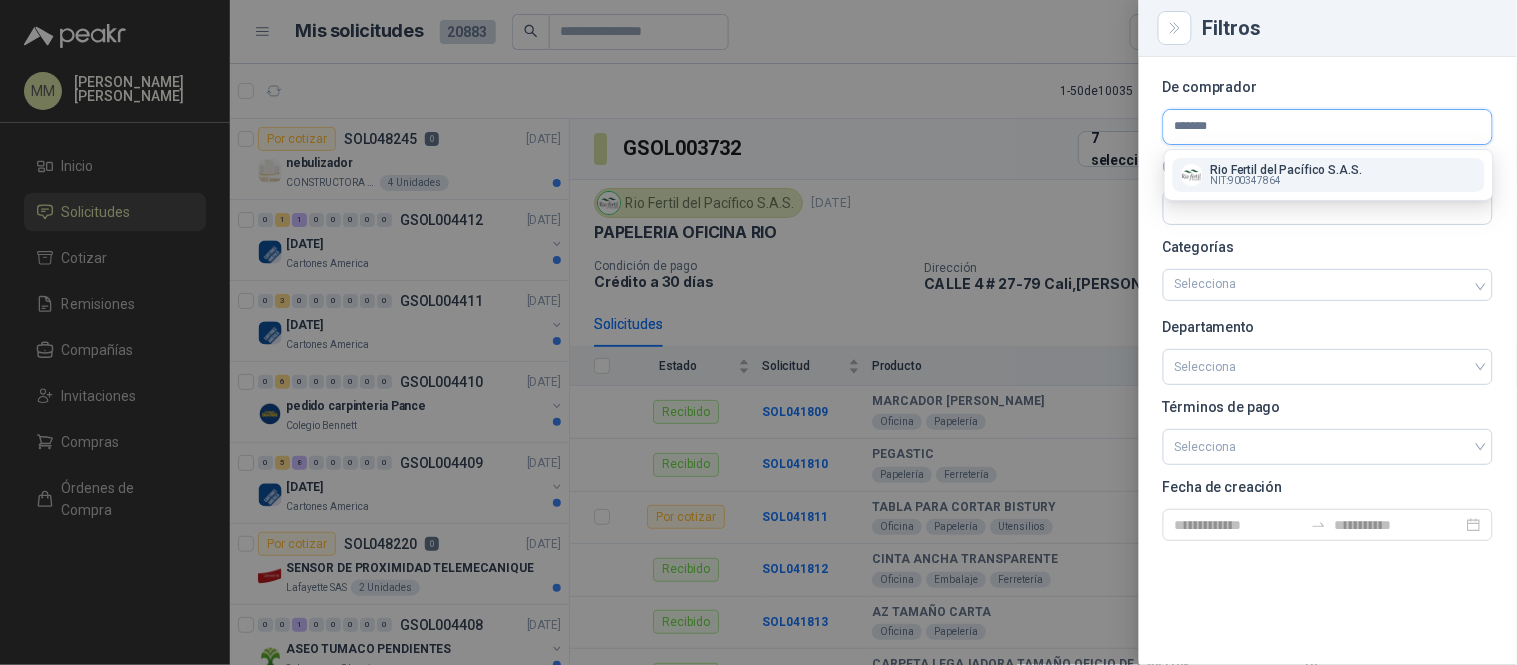 type on "*******" 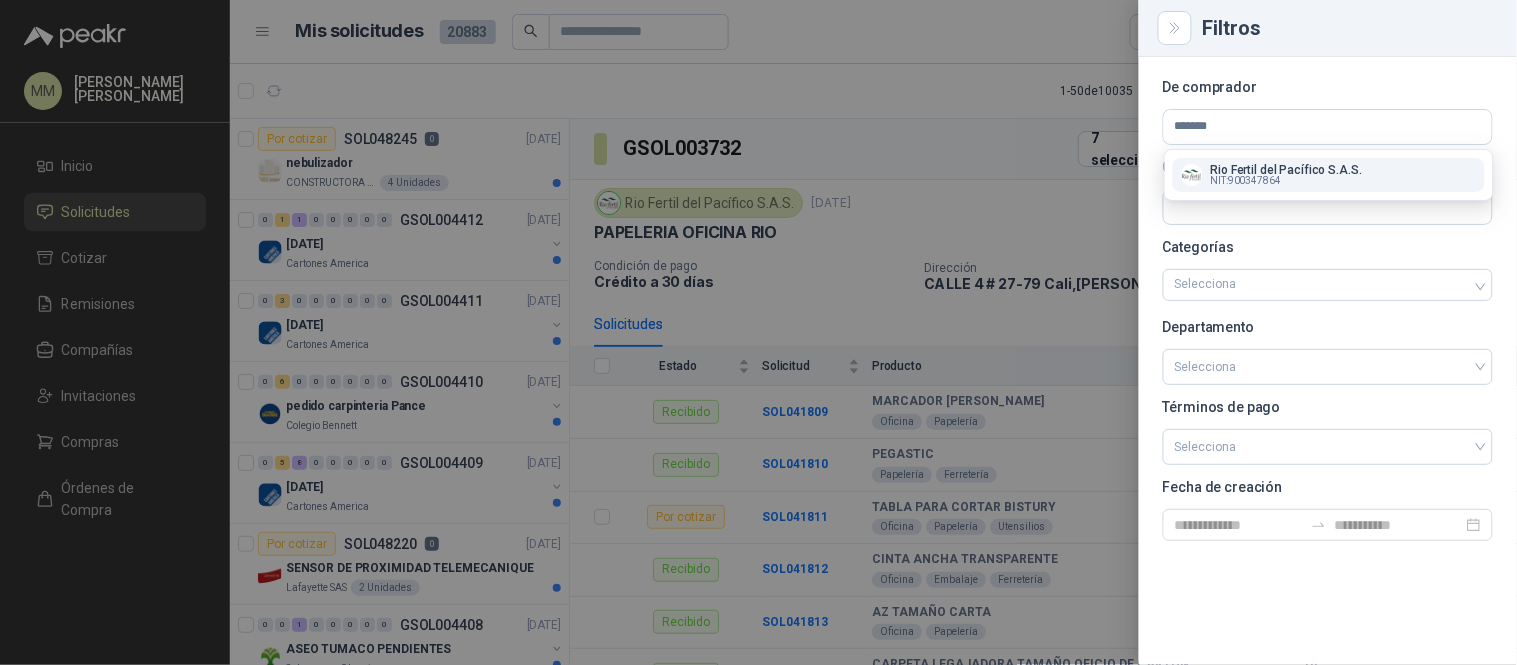 click on "Rio Fertil del Pacífico S.A.S." at bounding box center (1286, 170) 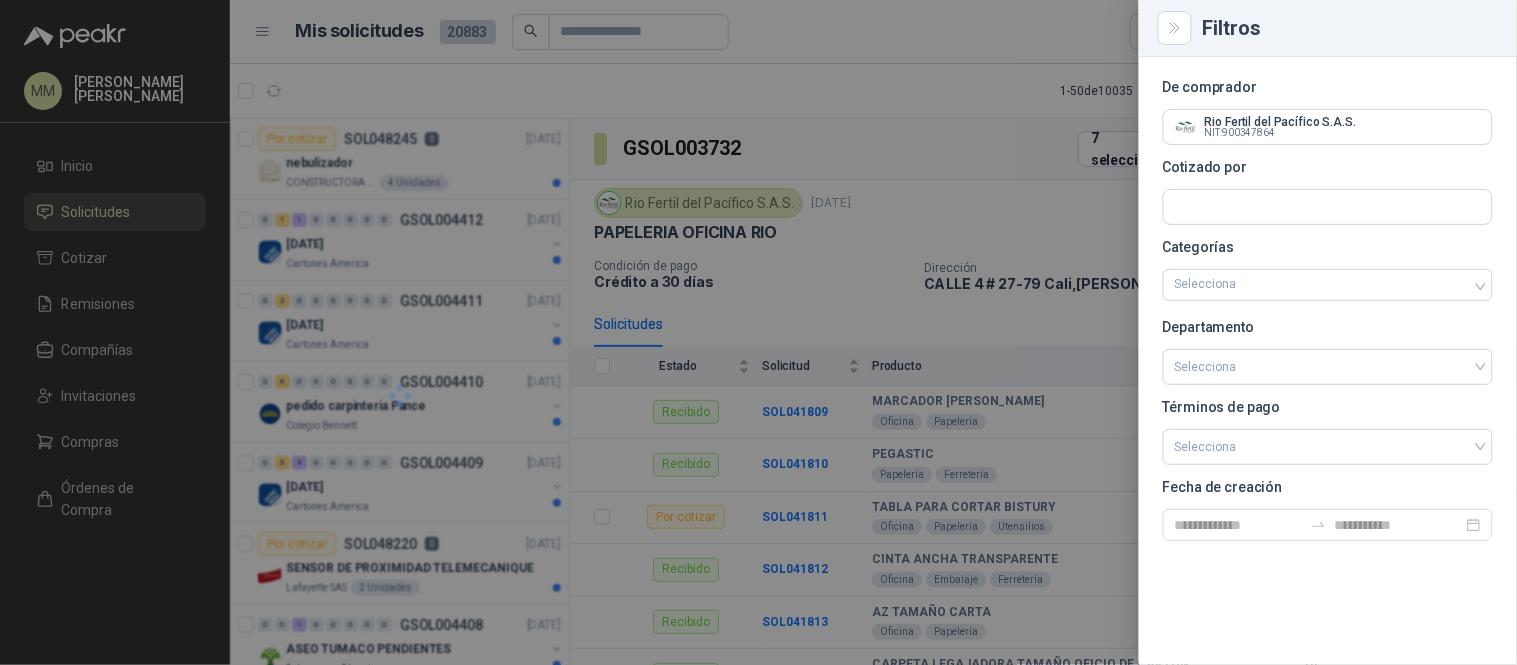 click at bounding box center [758, 332] 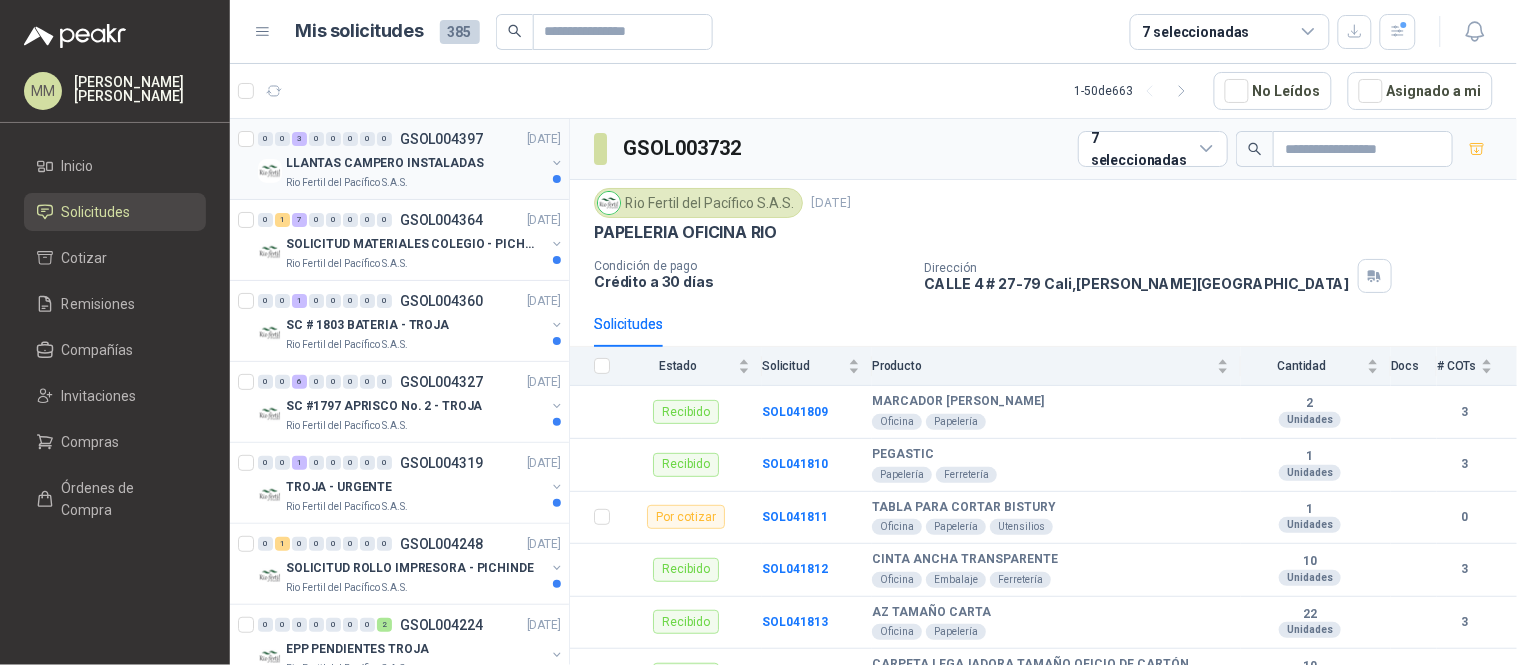 scroll, scrollTop: 111, scrollLeft: 0, axis: vertical 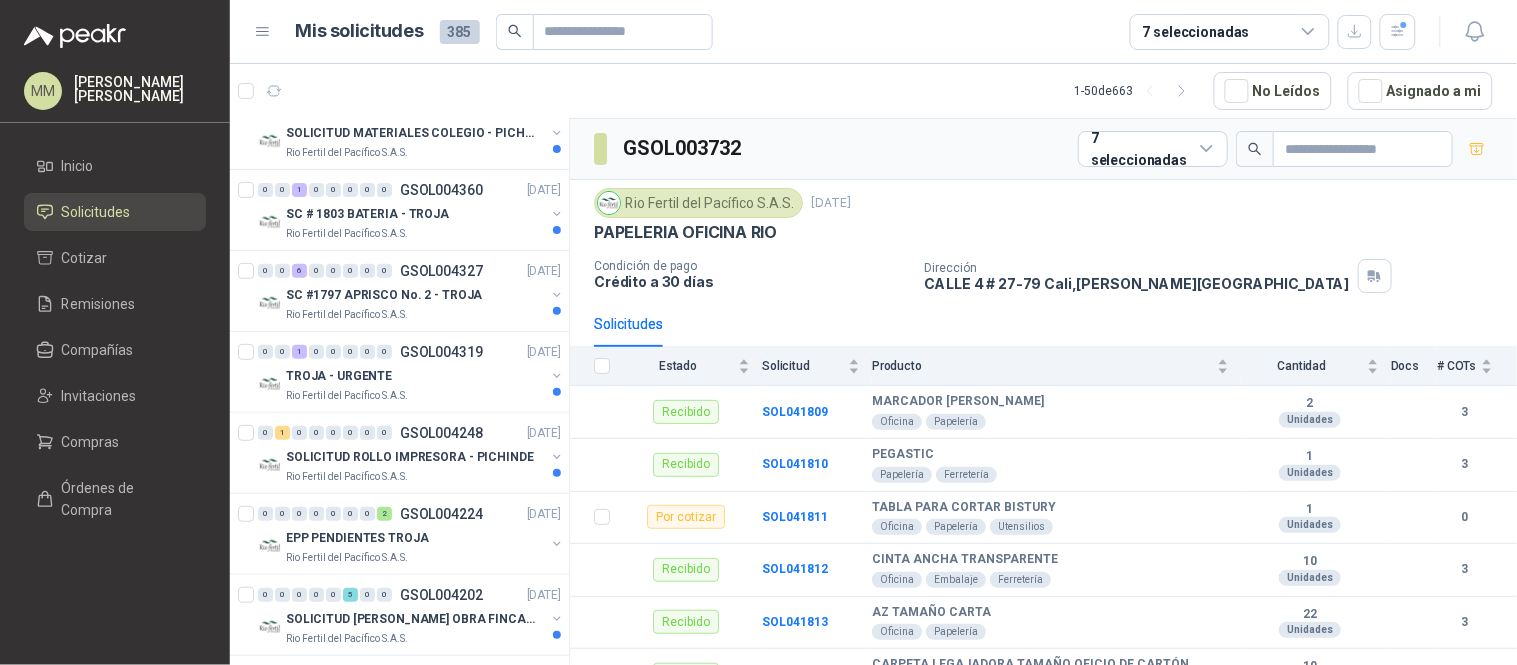 drag, startPoint x: 1426, startPoint y: 100, endPoint x: 1383, endPoint y: 125, distance: 49.73932 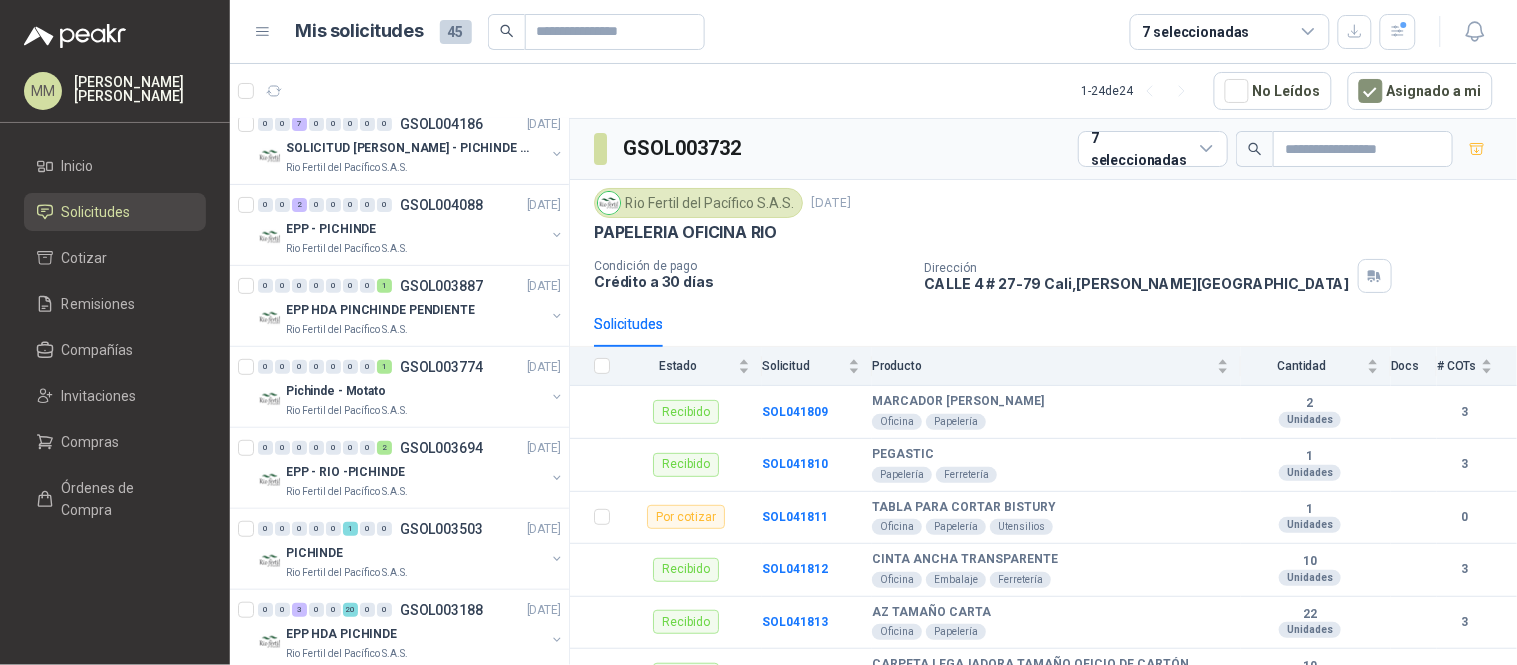 scroll, scrollTop: 0, scrollLeft: 0, axis: both 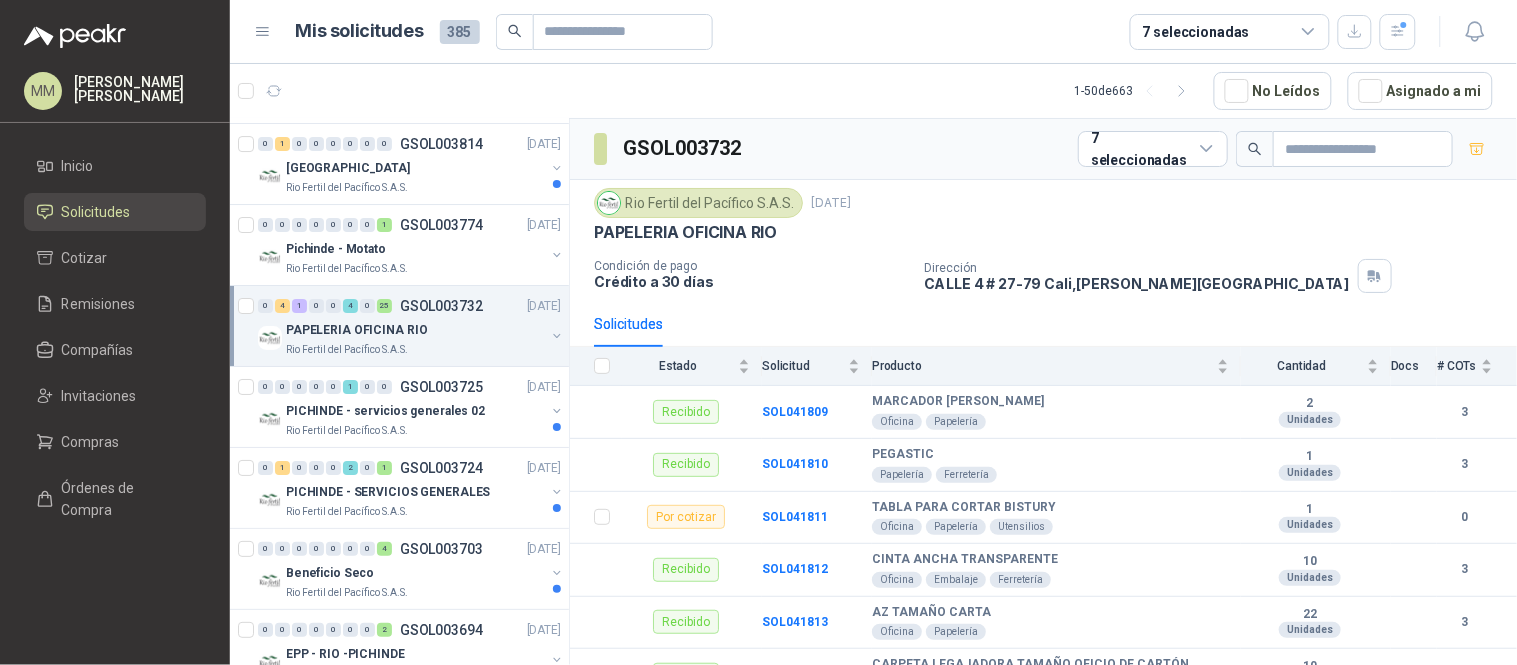 click at bounding box center (557, 336) 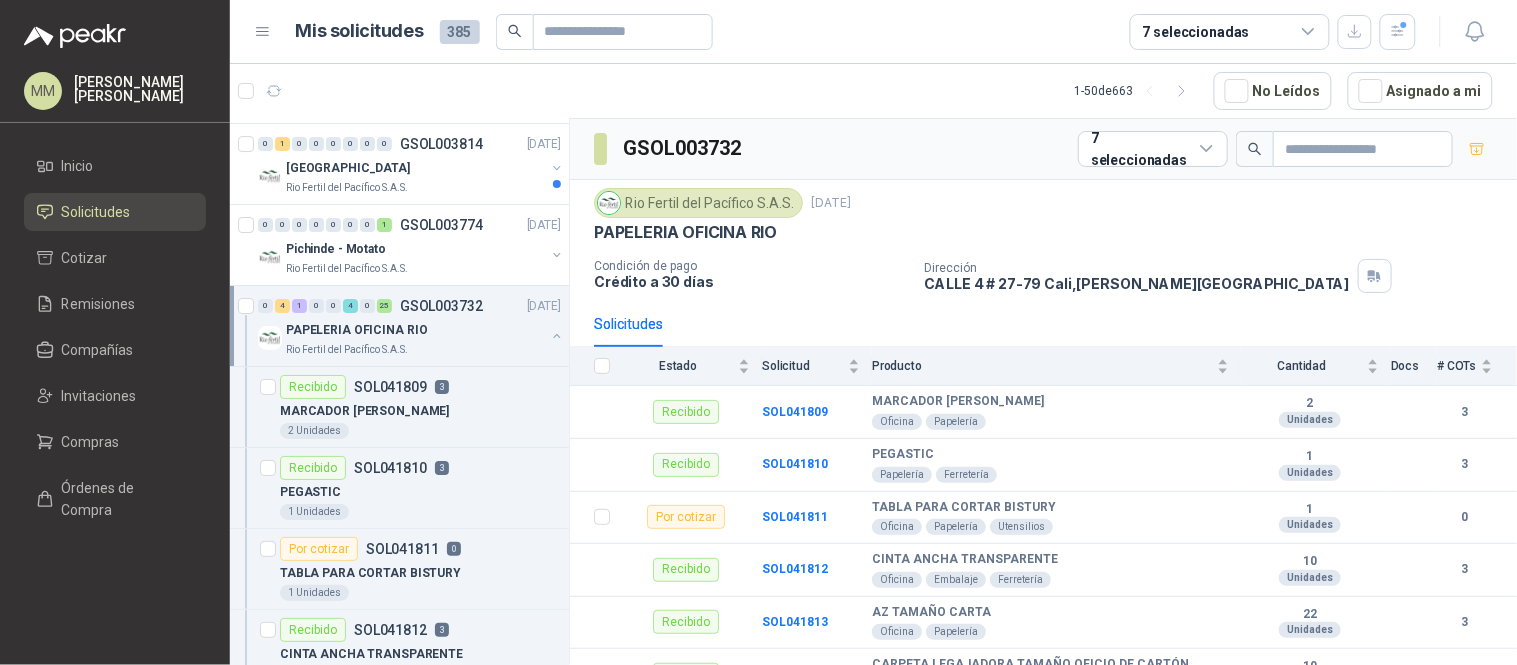 scroll, scrollTop: 7, scrollLeft: 0, axis: vertical 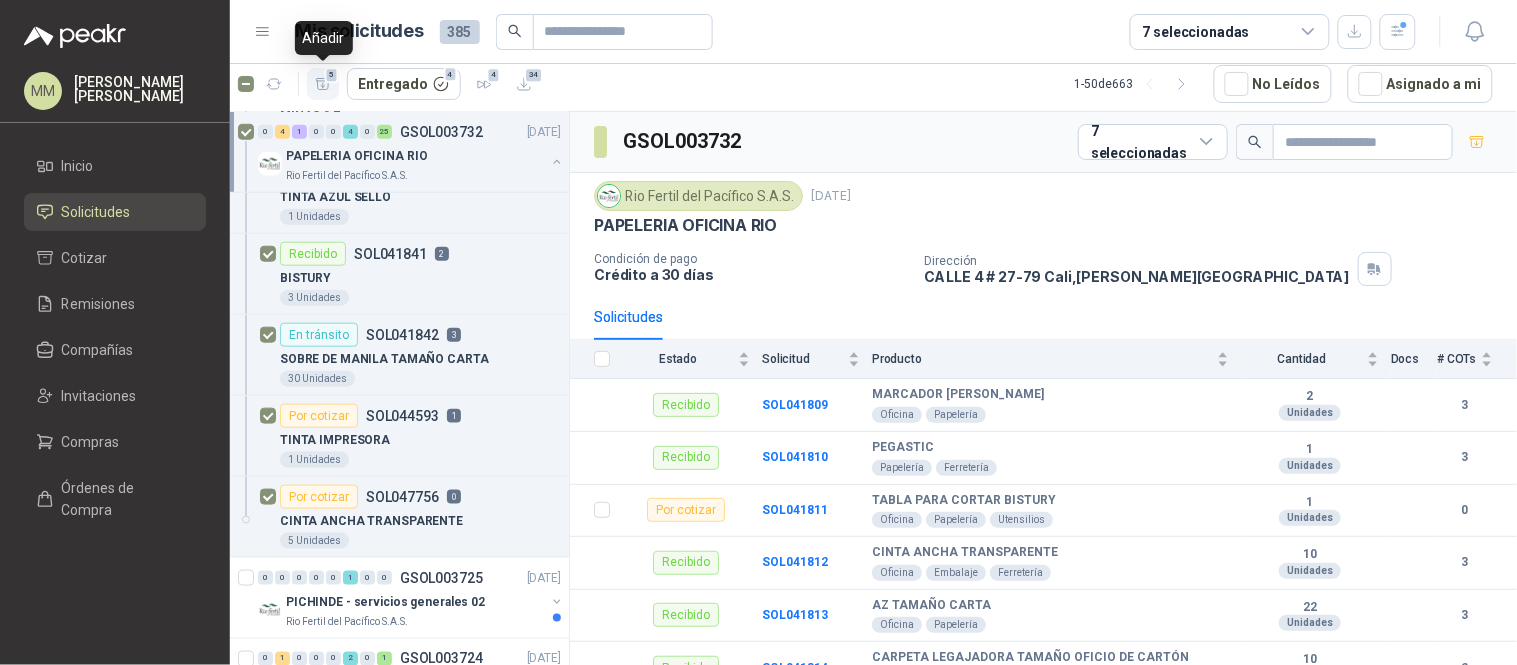 click 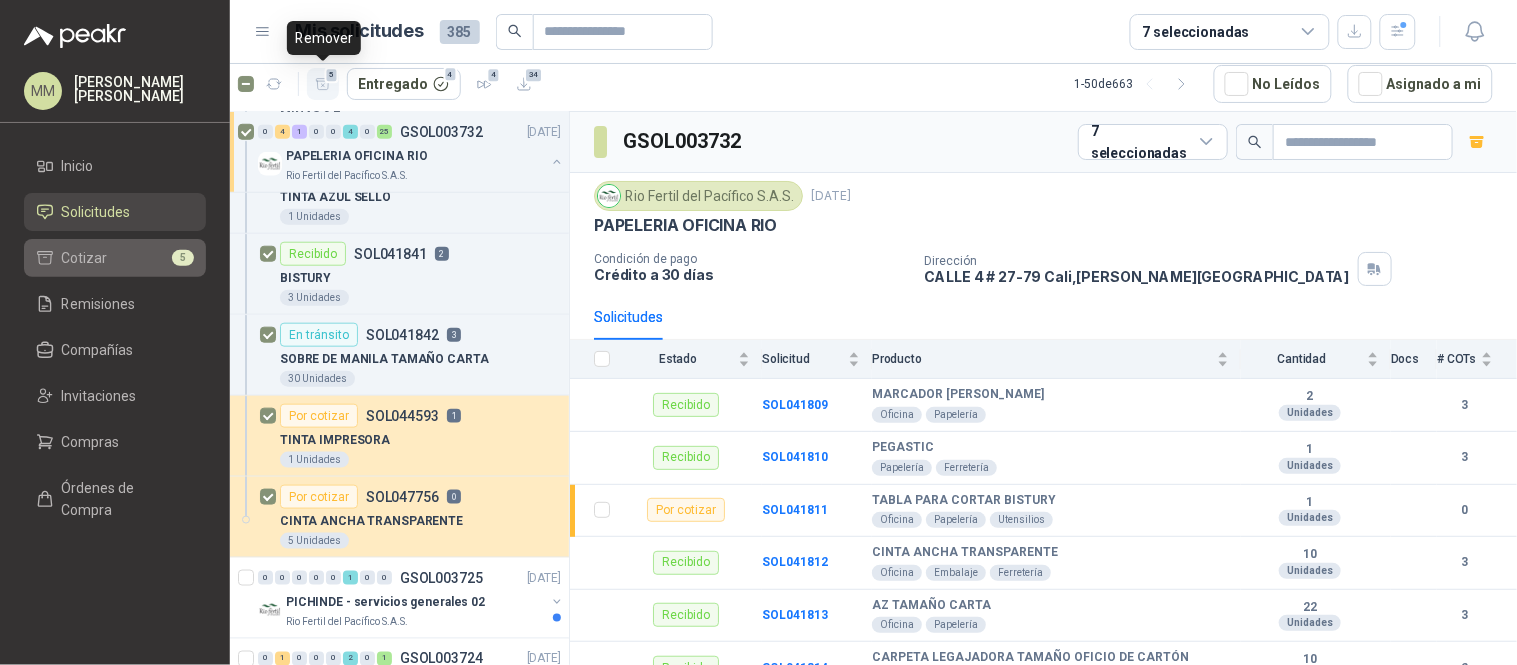 click on "Cotizar 5" at bounding box center (115, 258) 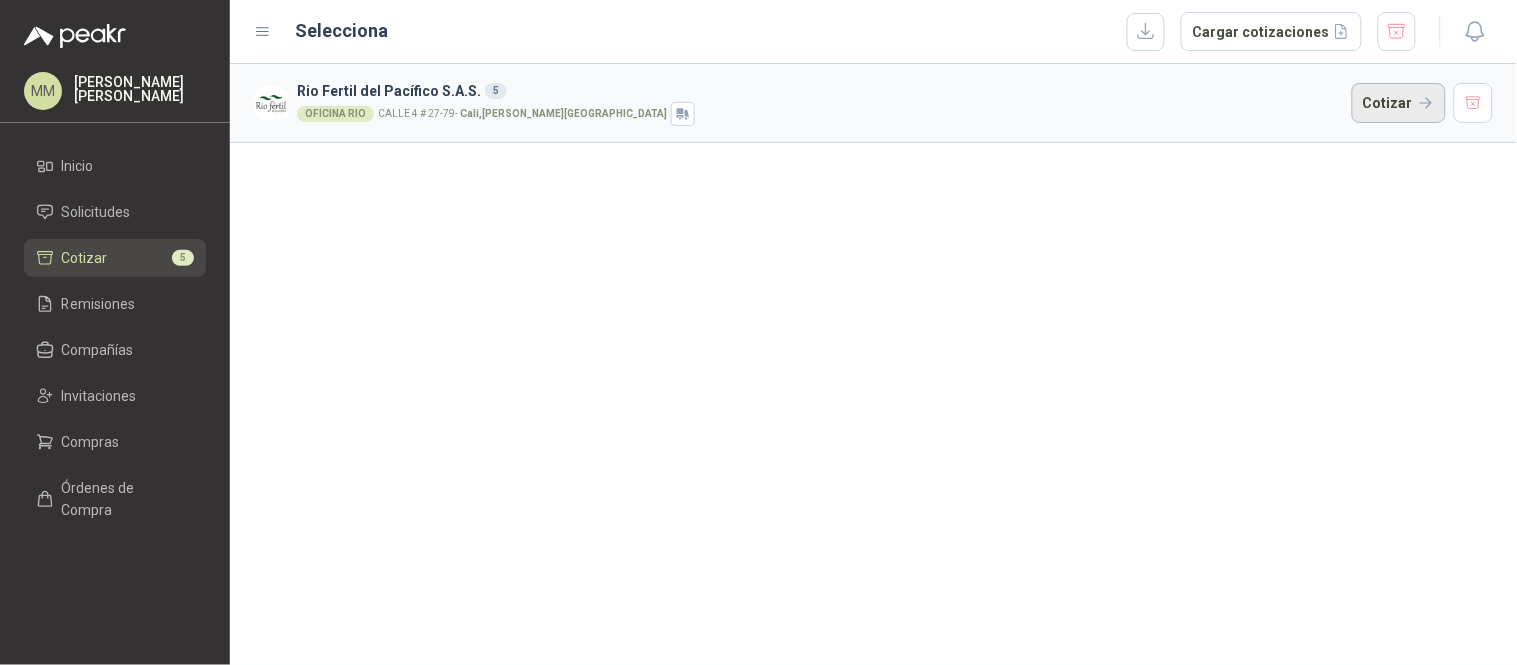 click on "Cotizar" at bounding box center (1399, 103) 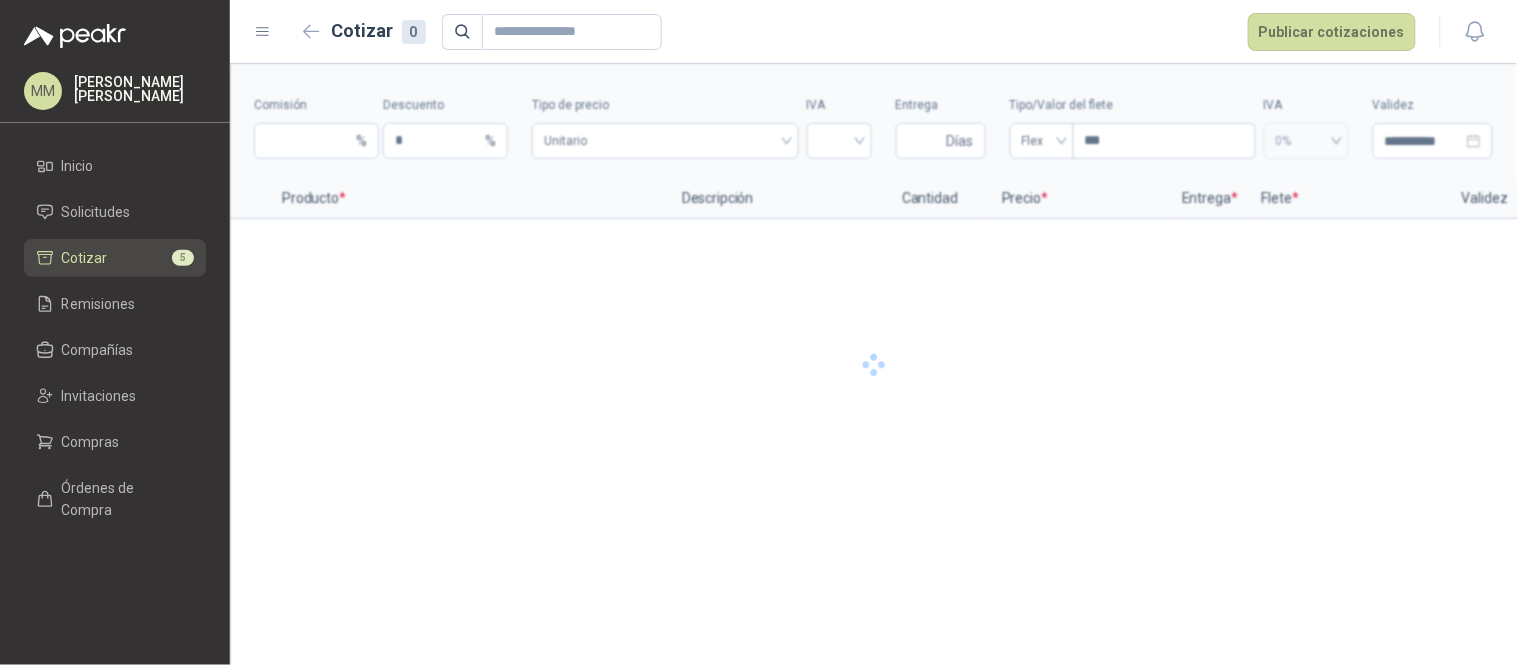 type 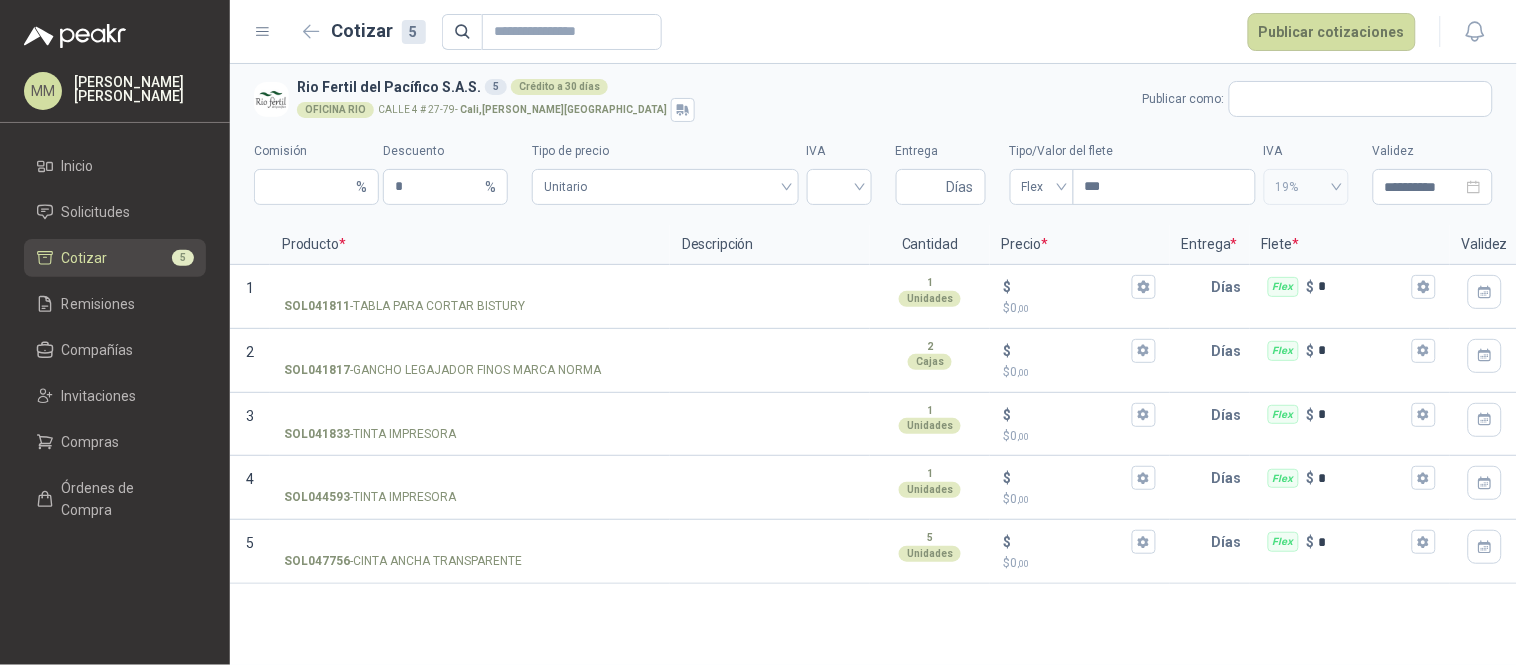 drag, startPoint x: 1153, startPoint y: 62, endPoint x: 1238, endPoint y: 4, distance: 102.90287 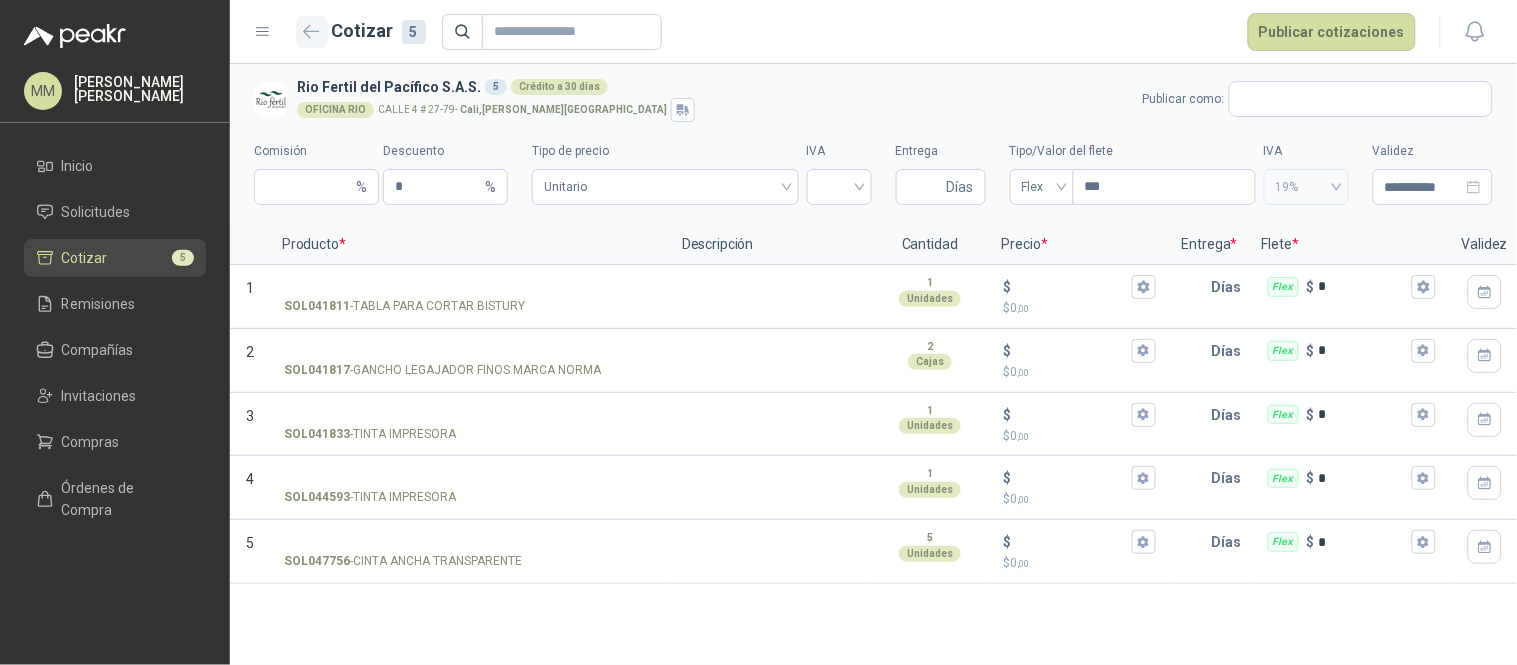 click at bounding box center (312, 32) 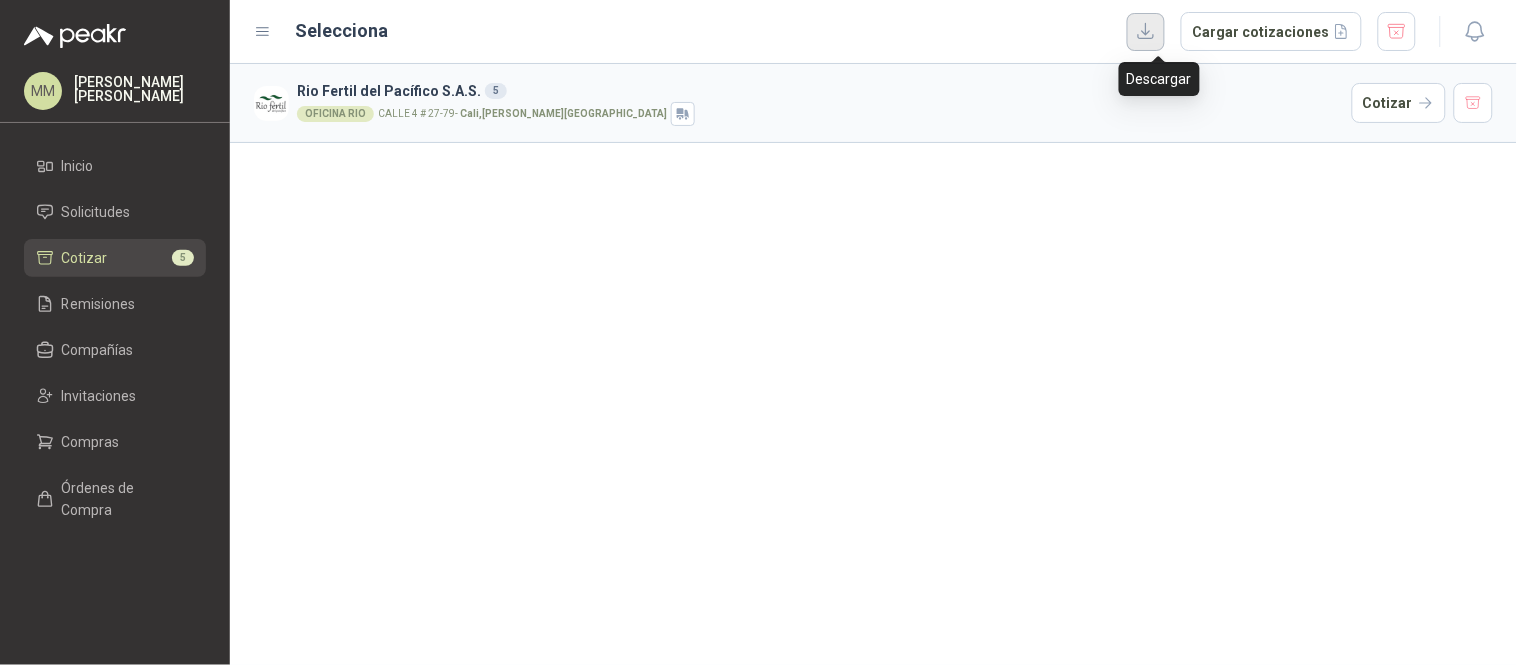 click at bounding box center [1146, 32] 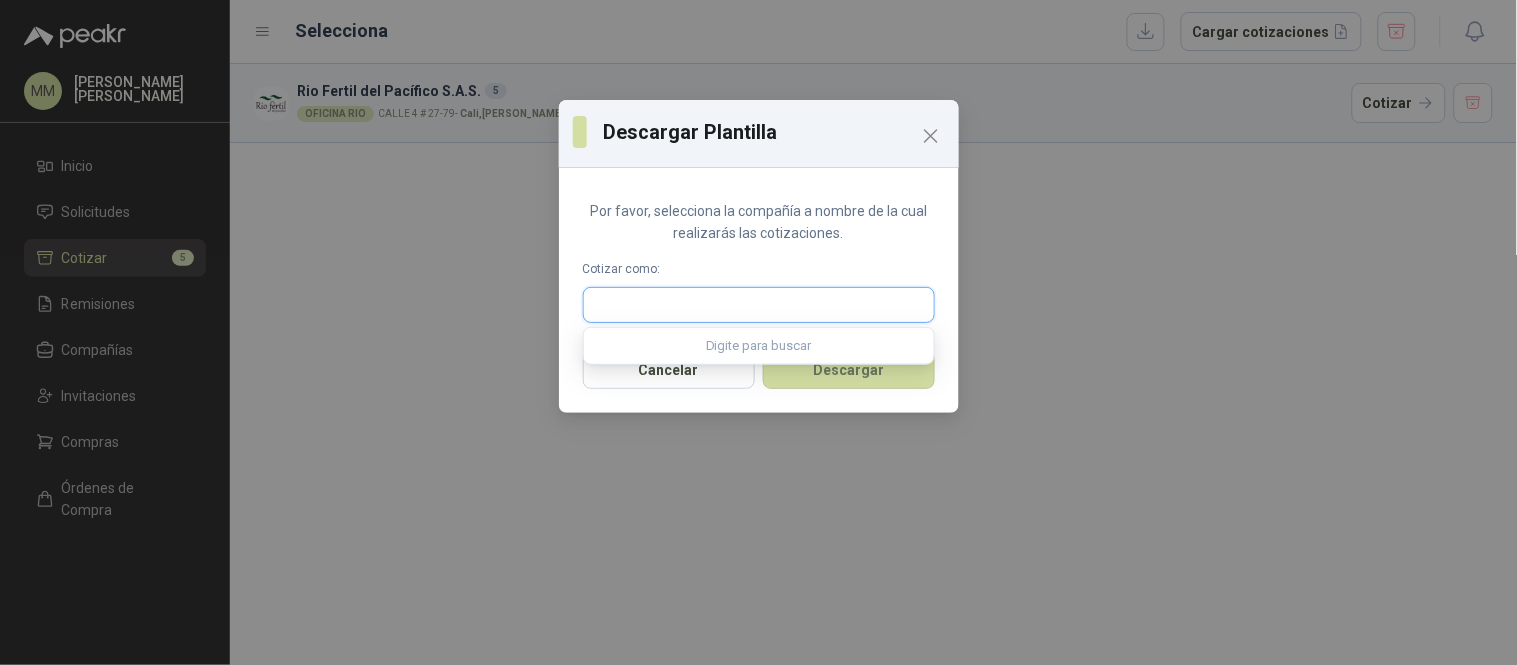 click at bounding box center (759, 305) 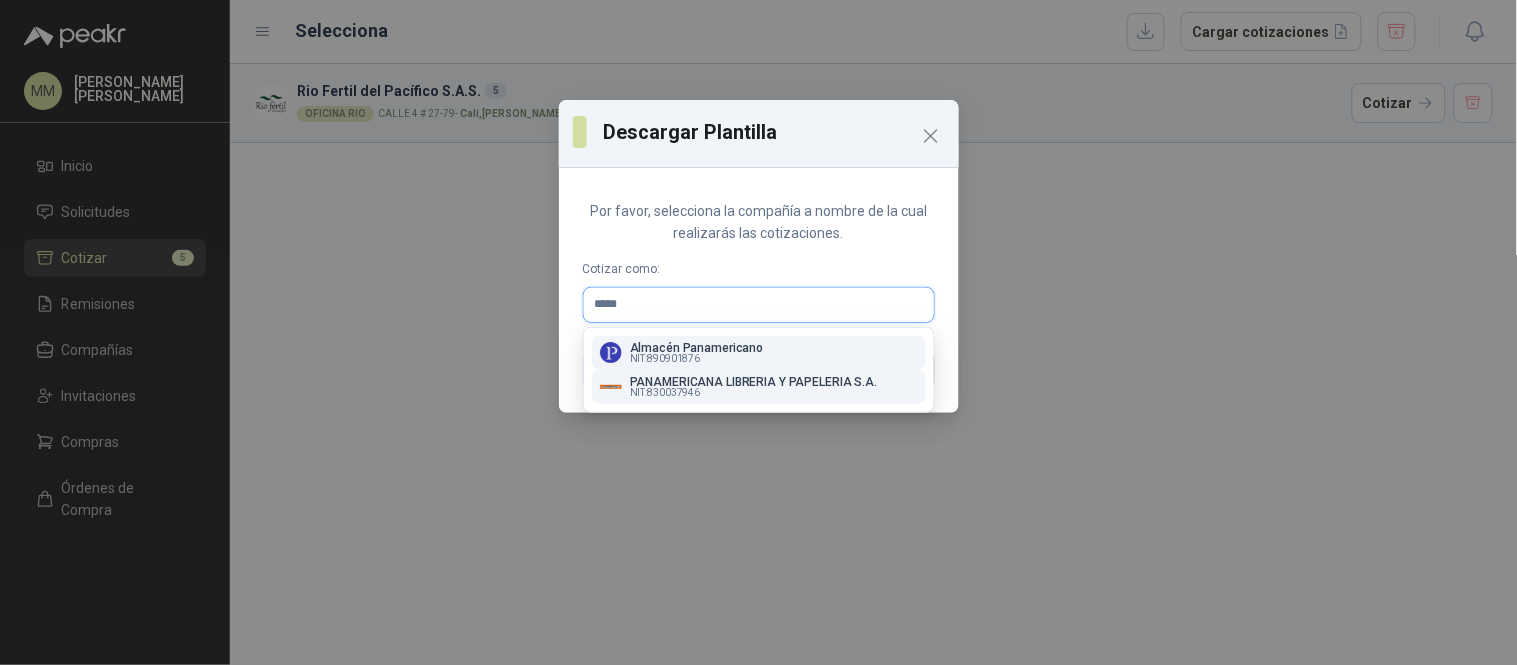 type on "*****" 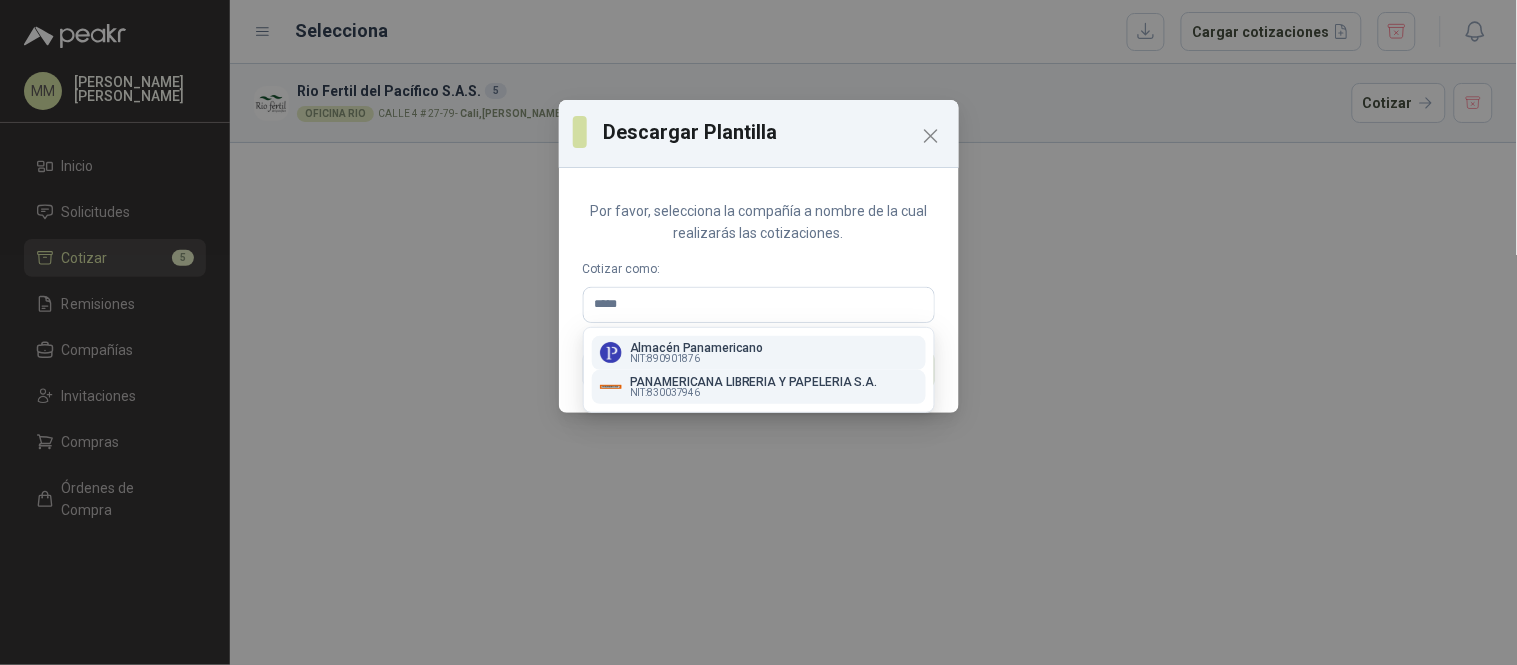 click on "PANAMERICANA LIBRERIA Y PAPELERIA S.A." at bounding box center (753, 382) 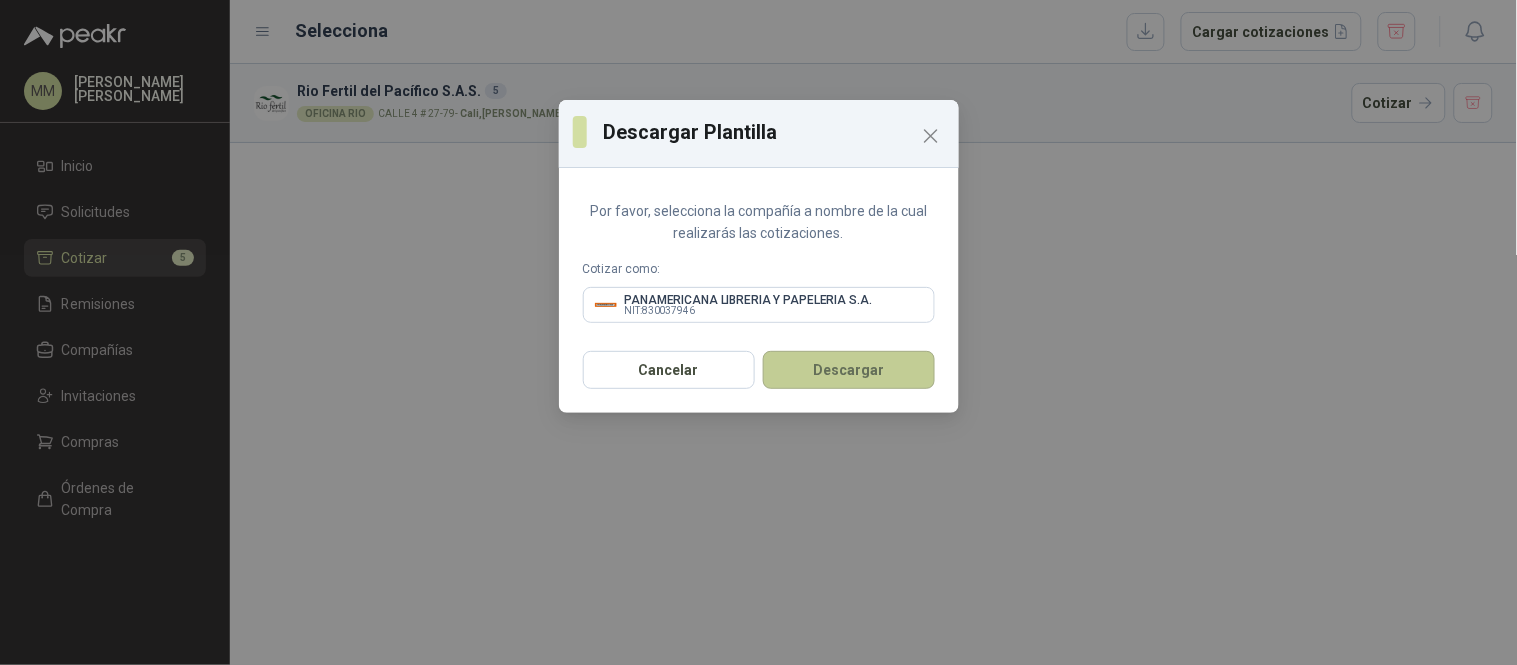 click on "Descargar" at bounding box center [849, 370] 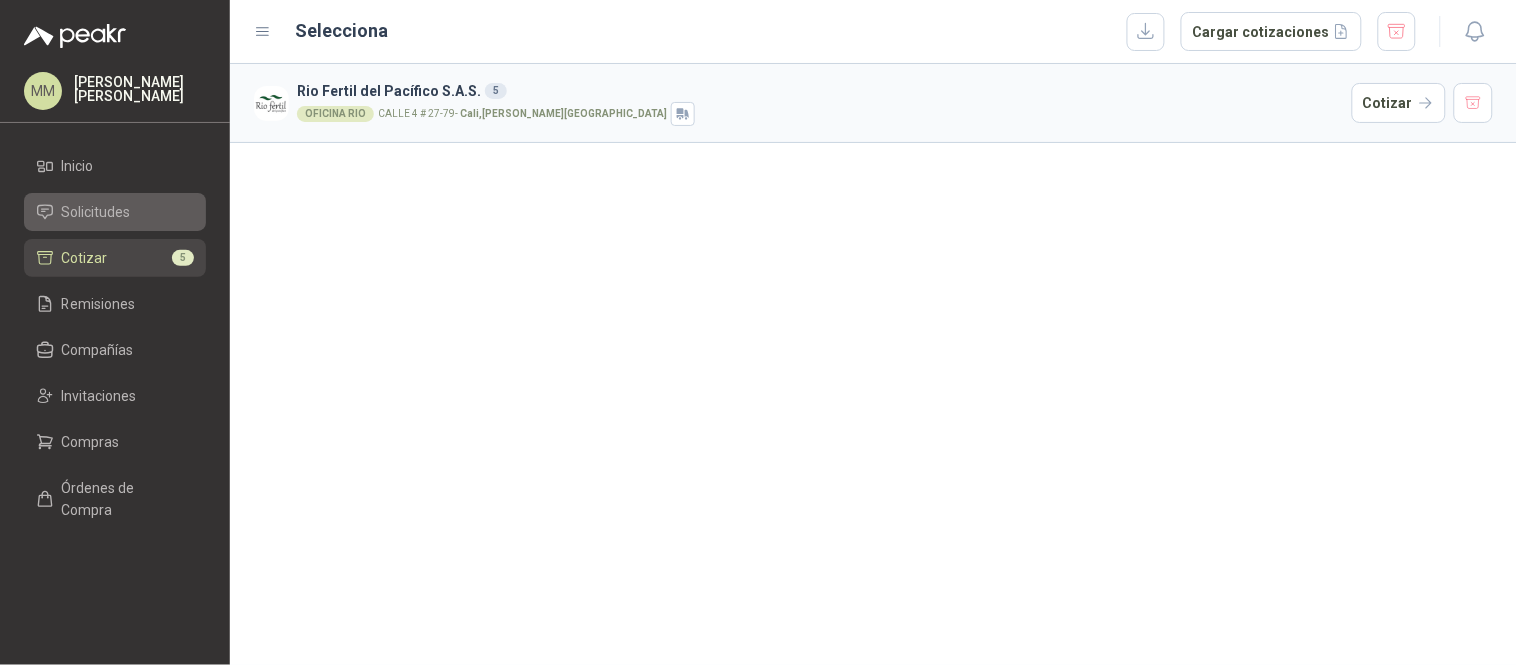 click on "Solicitudes" at bounding box center (96, 212) 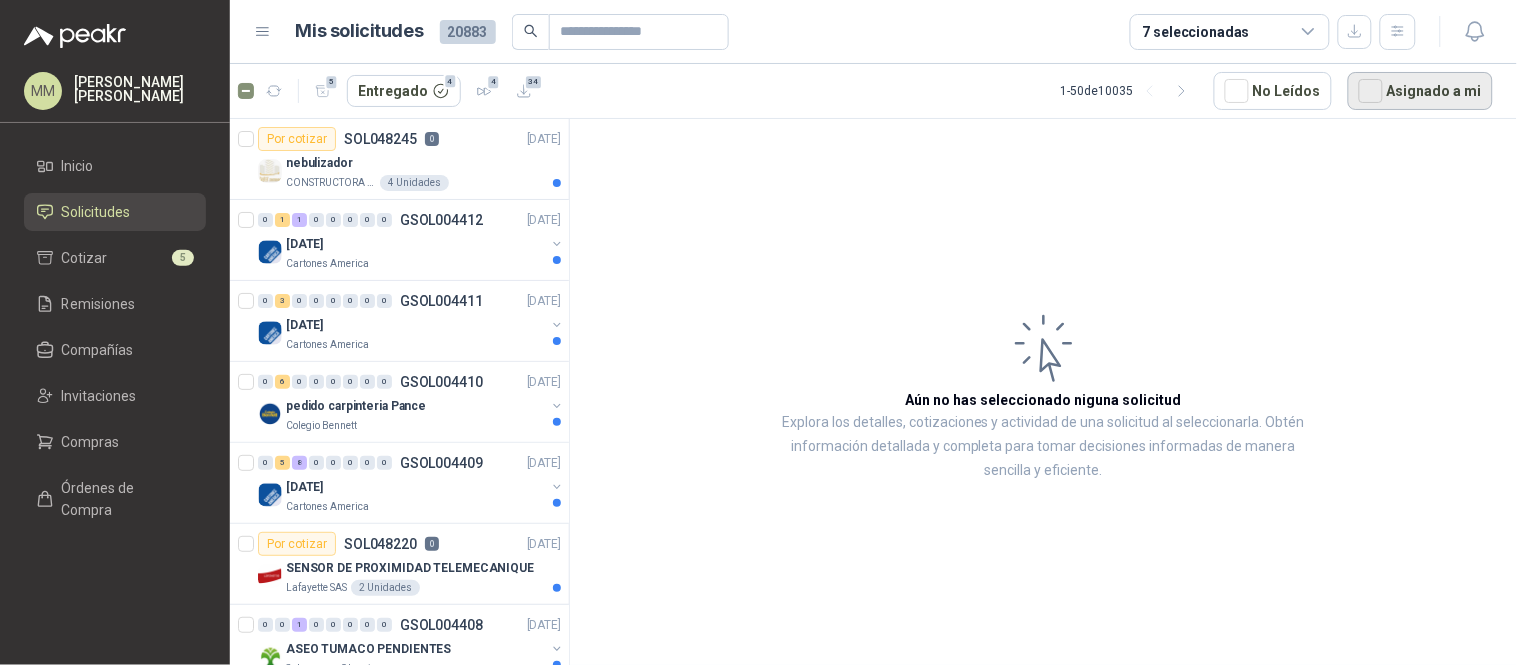 click on "Asignado a mi" at bounding box center [1420, 91] 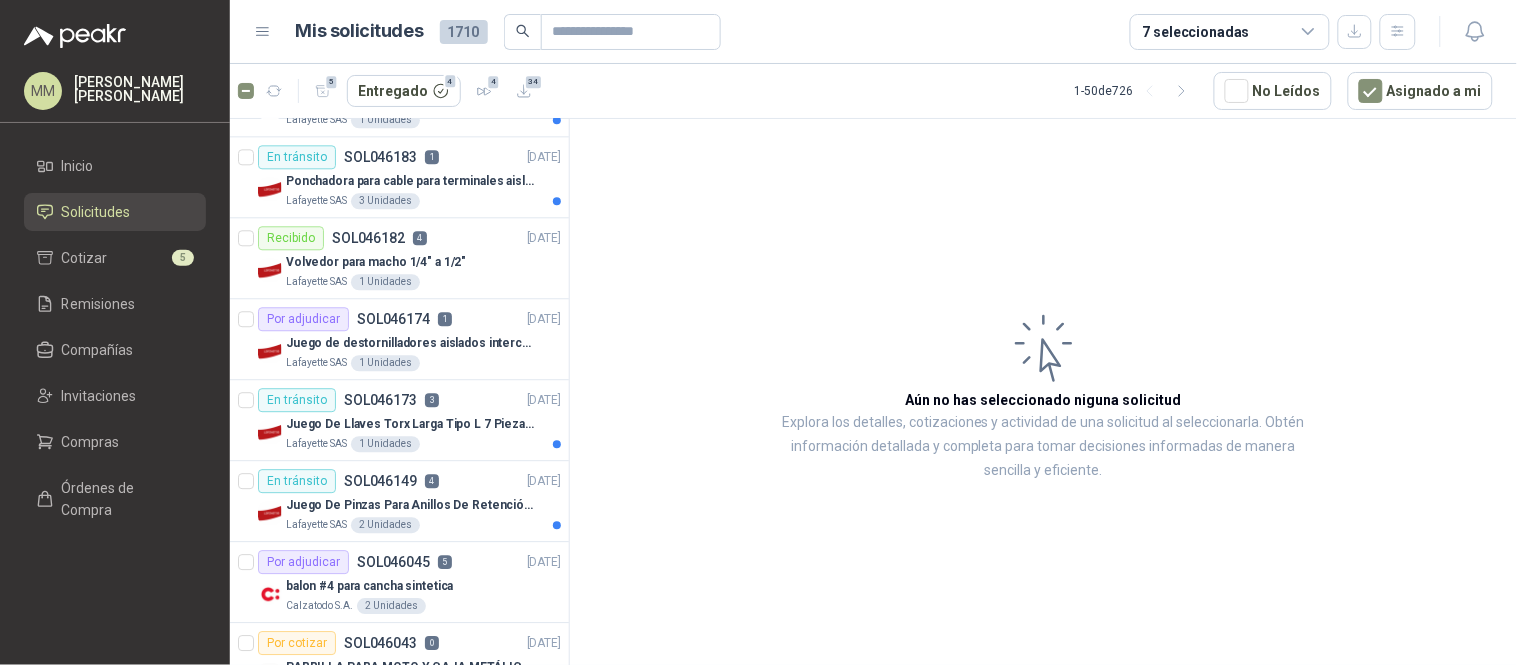 scroll, scrollTop: 3542, scrollLeft: 0, axis: vertical 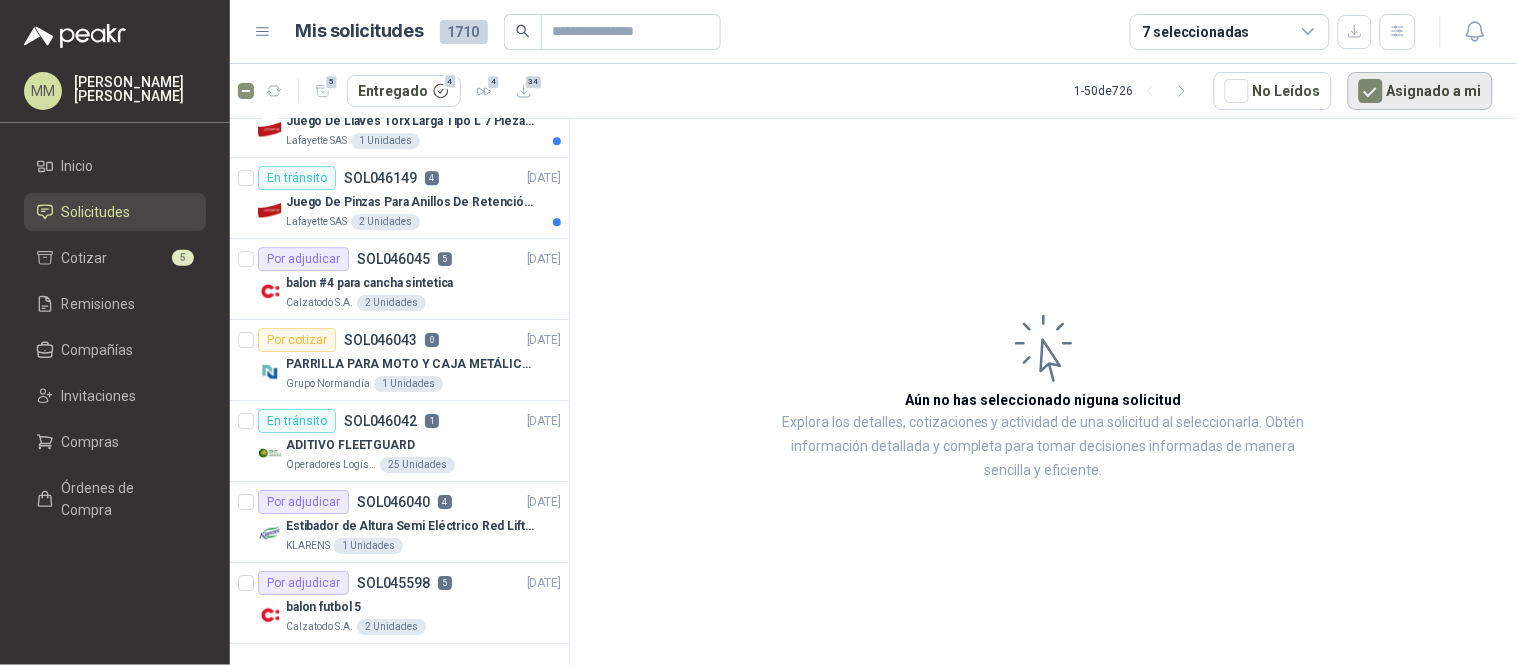 click on "Asignado a mi" at bounding box center (1420, 91) 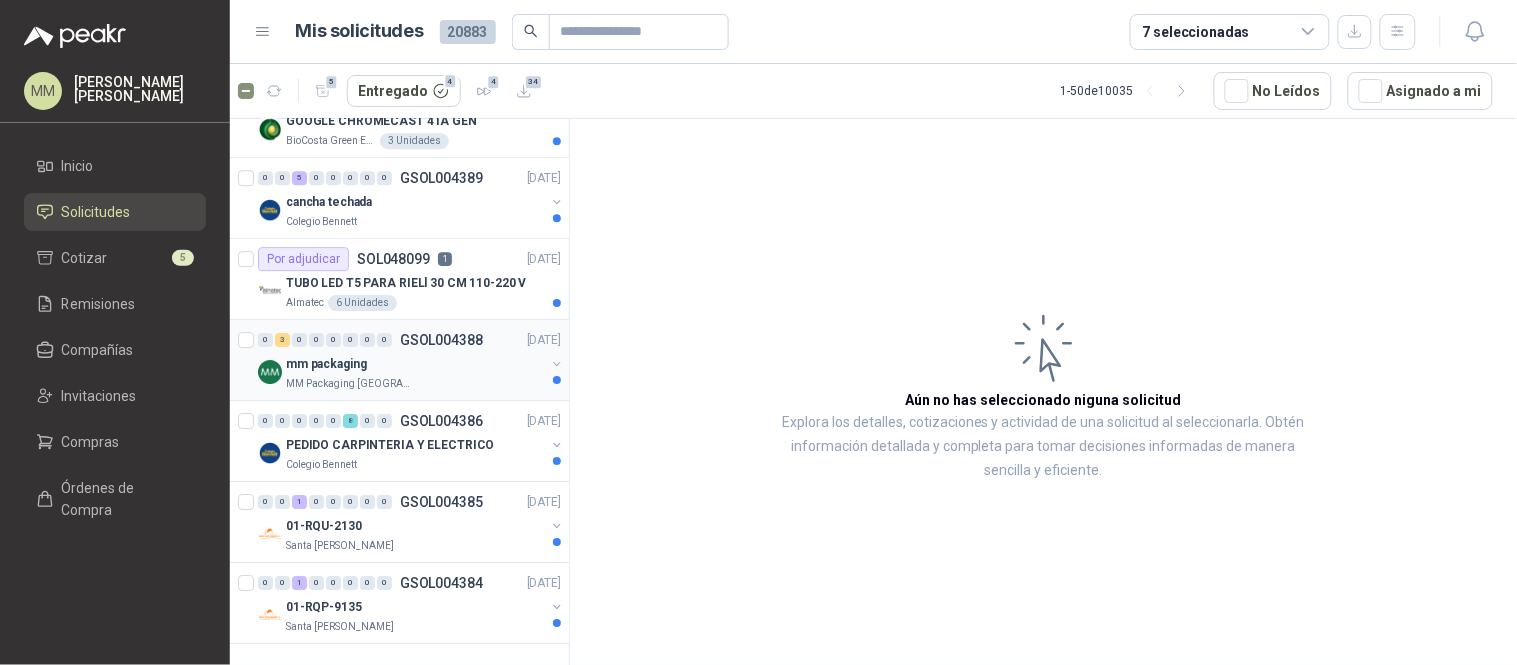 scroll, scrollTop: 3527, scrollLeft: 0, axis: vertical 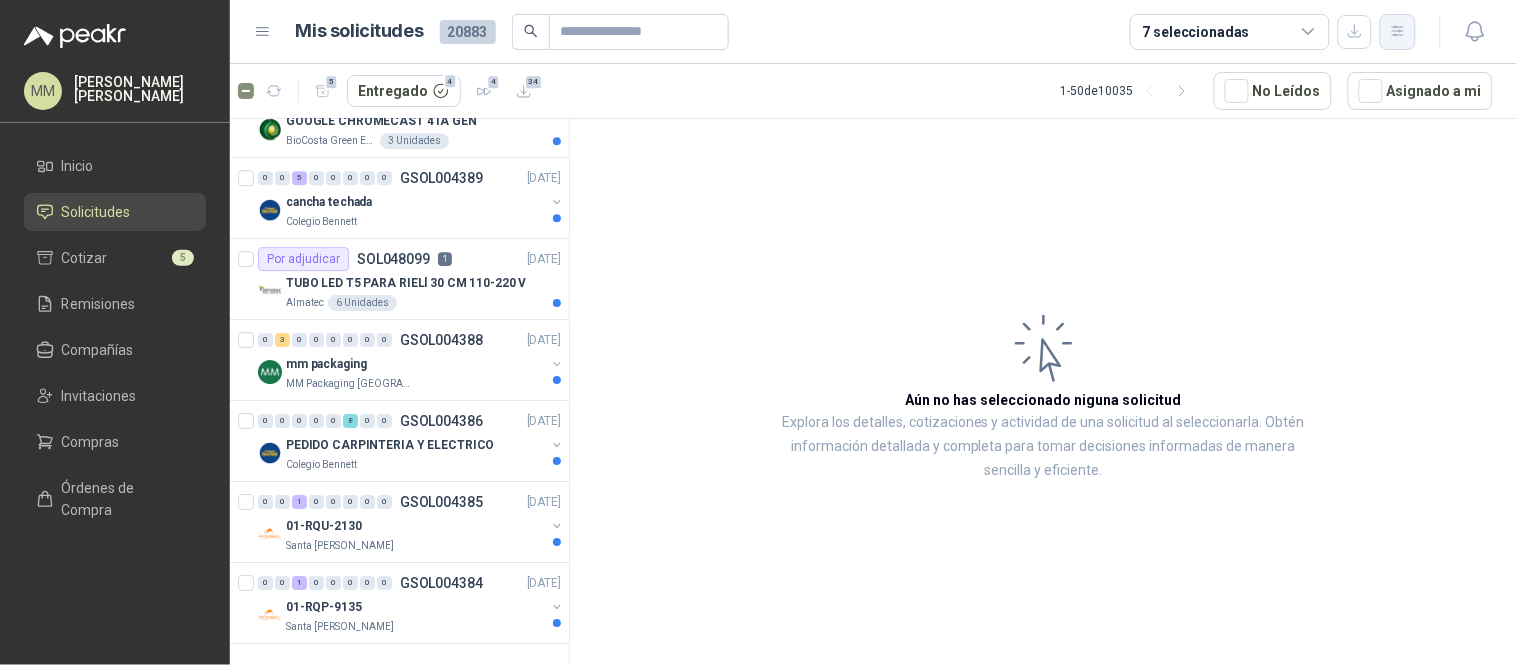 click at bounding box center (1398, 32) 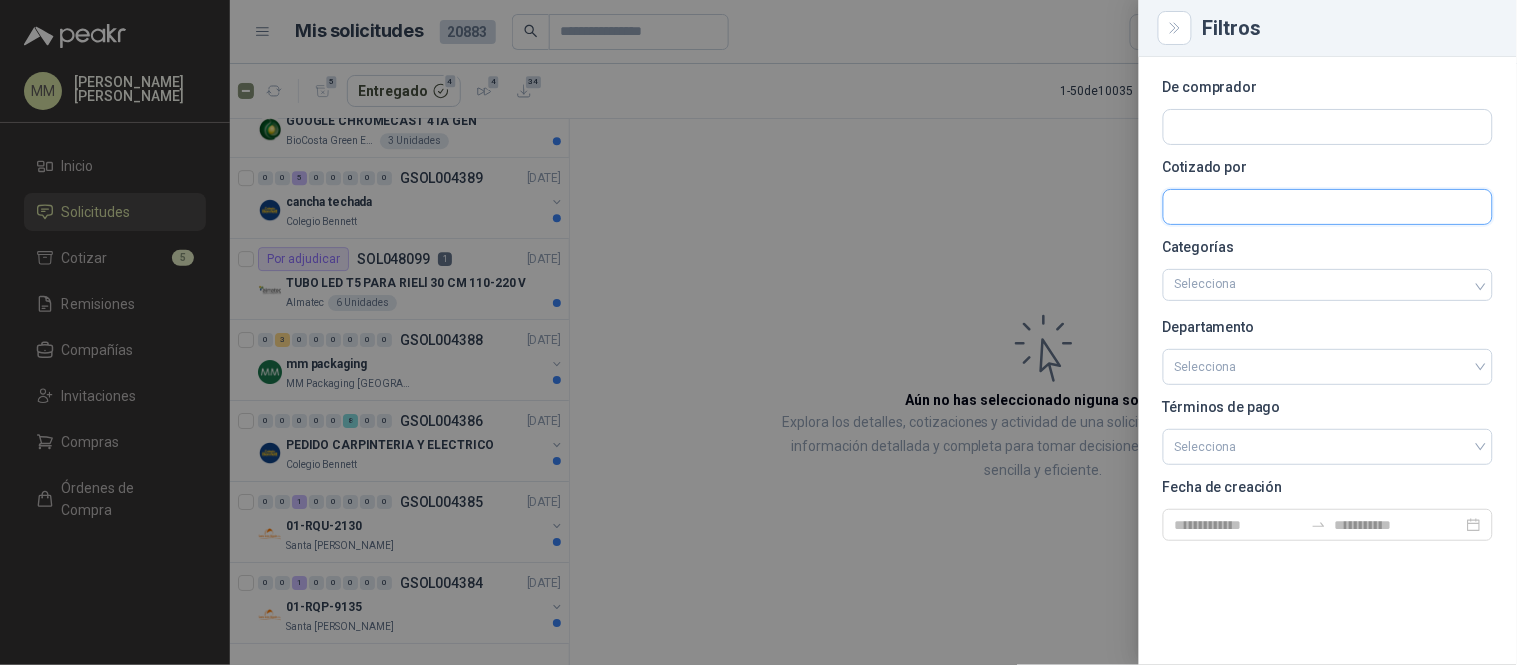 click at bounding box center [1328, 127] 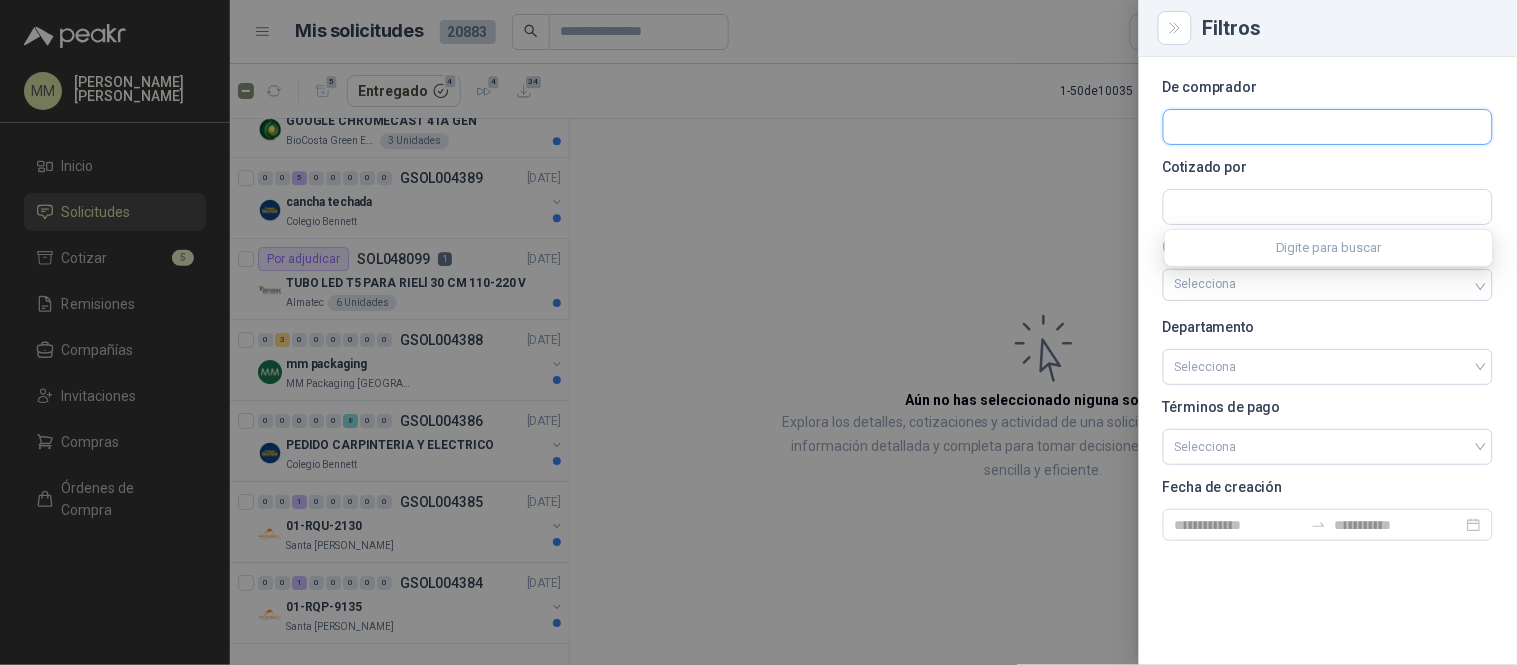 click at bounding box center (1328, 127) 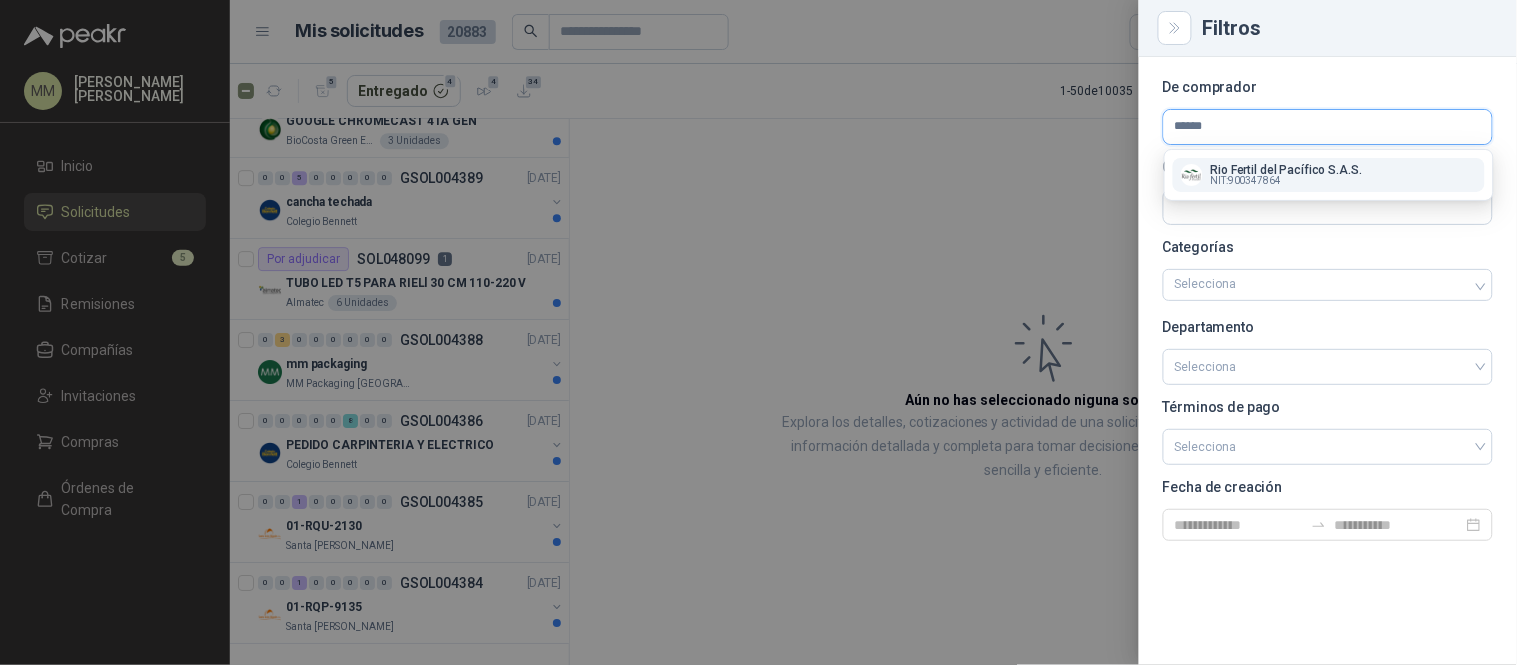 type on "******" 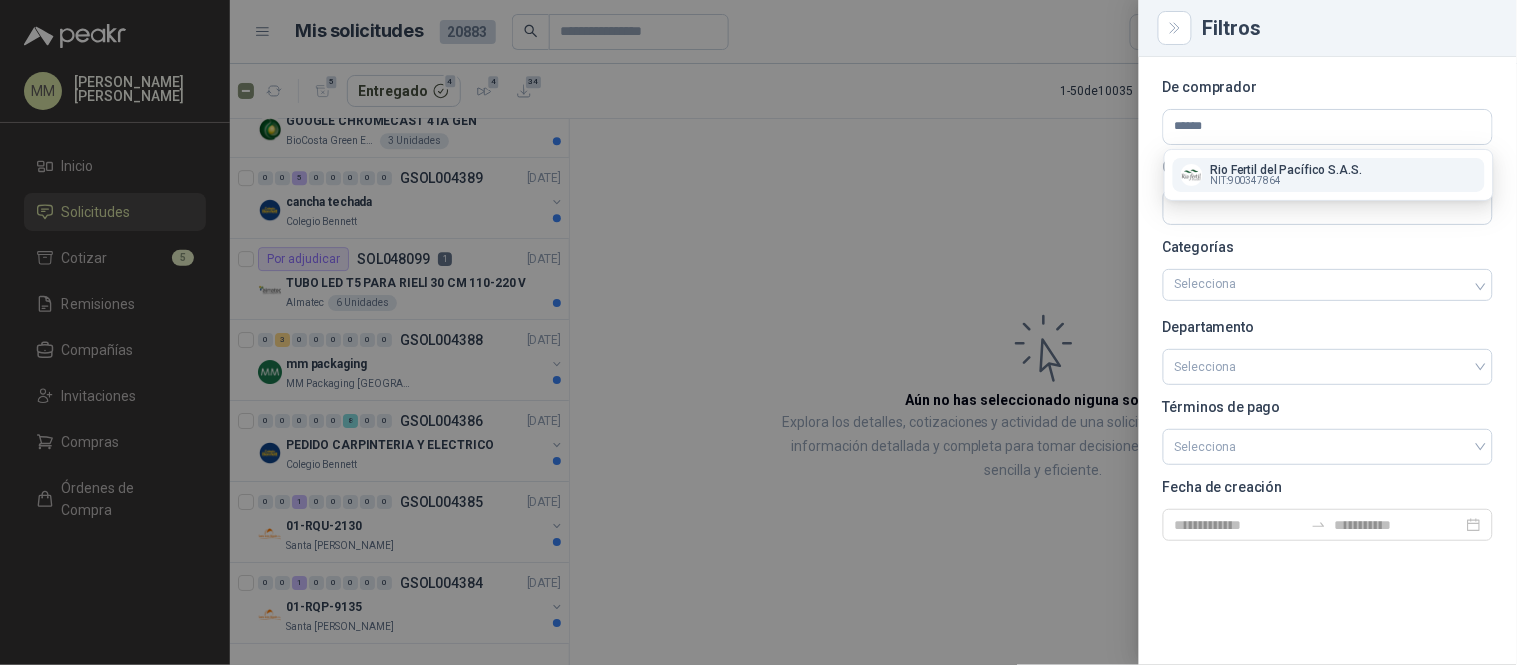 click on "NIT :  900347864" at bounding box center [1286, 181] 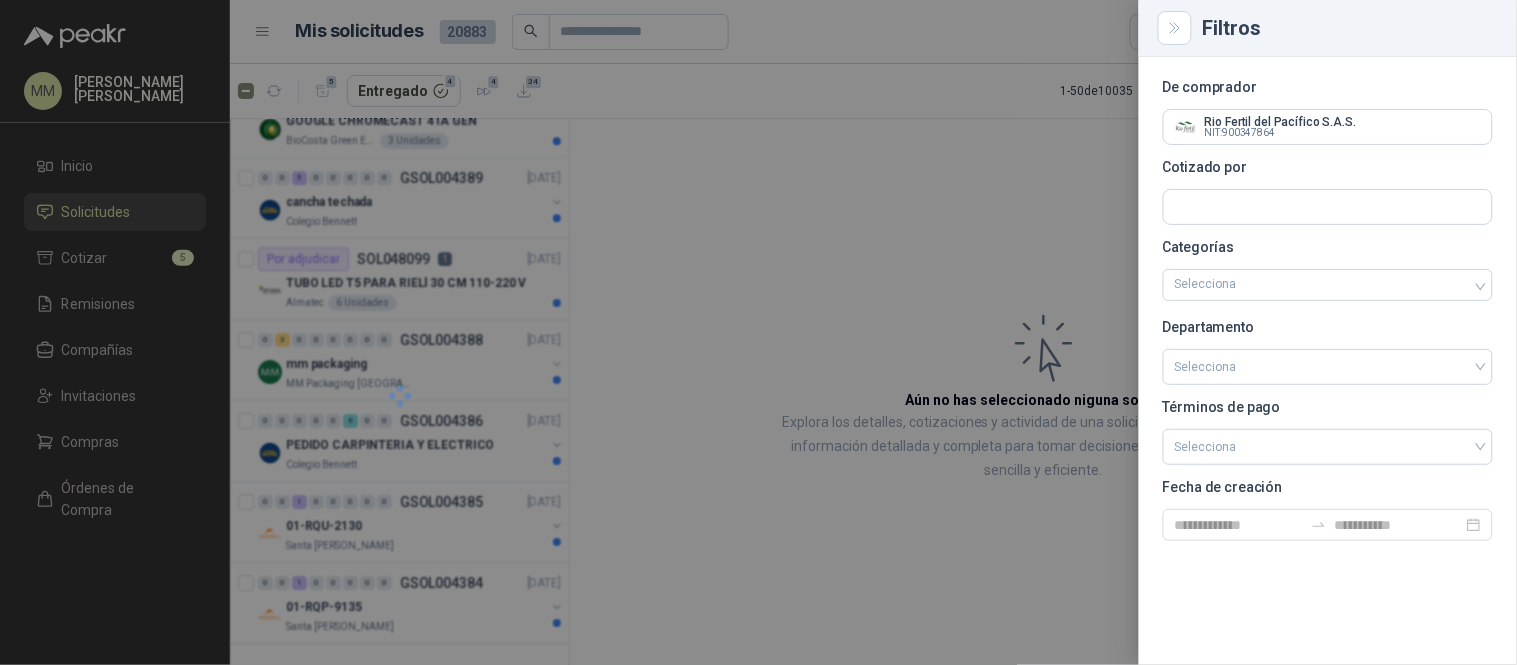 click at bounding box center (758, 332) 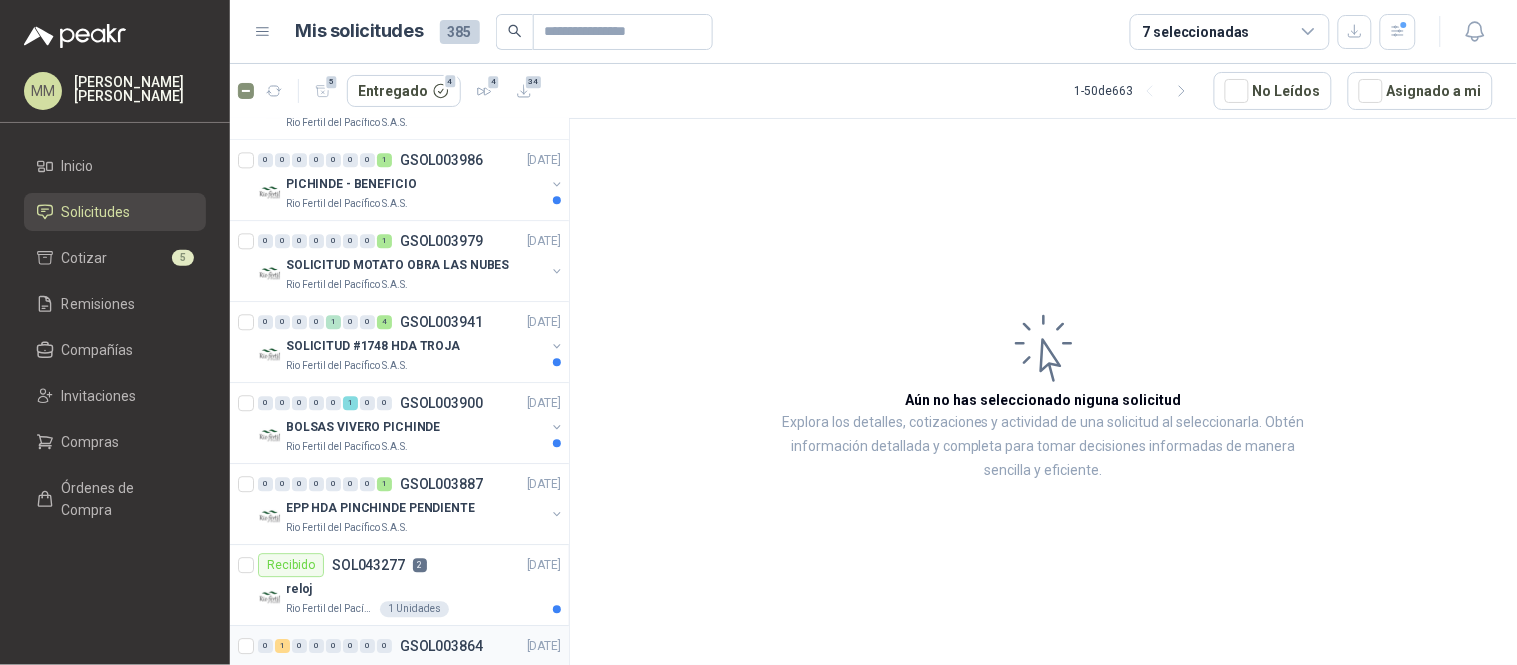 scroll, scrollTop: 1861, scrollLeft: 0, axis: vertical 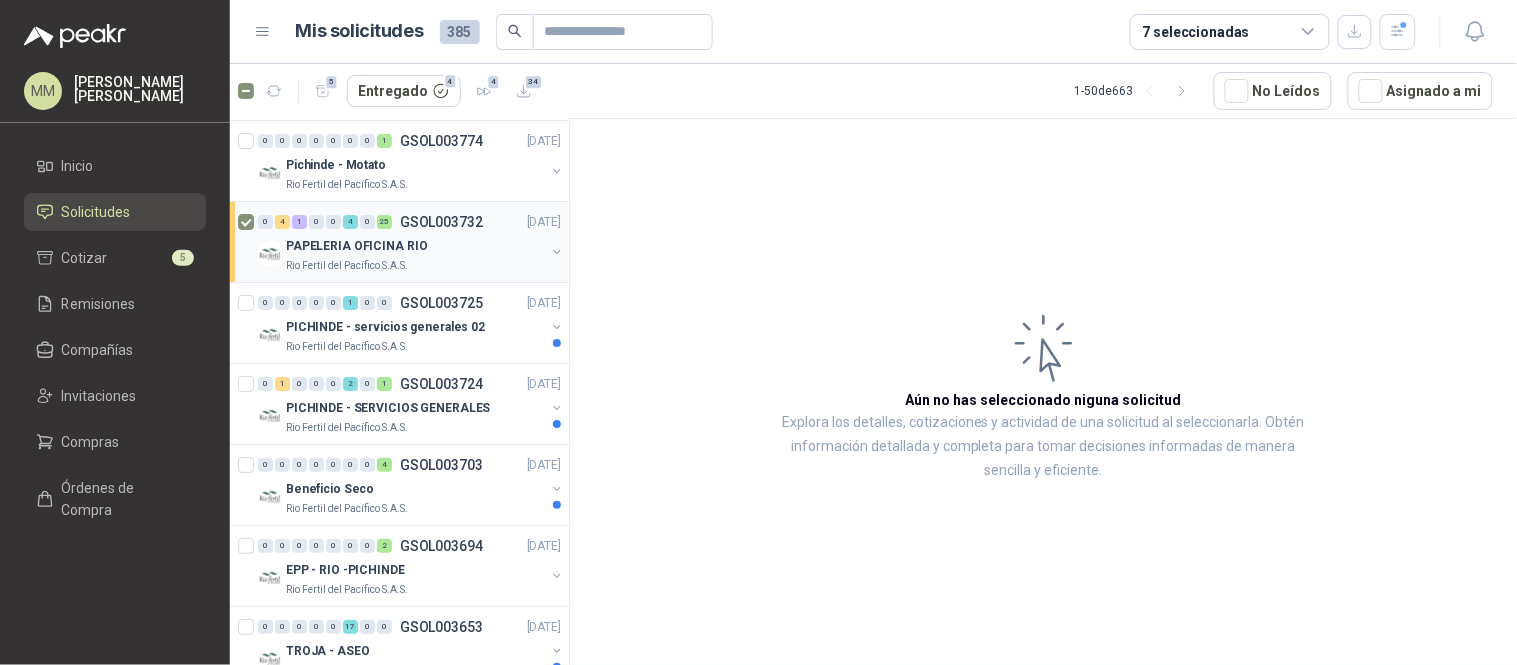 click at bounding box center (557, 252) 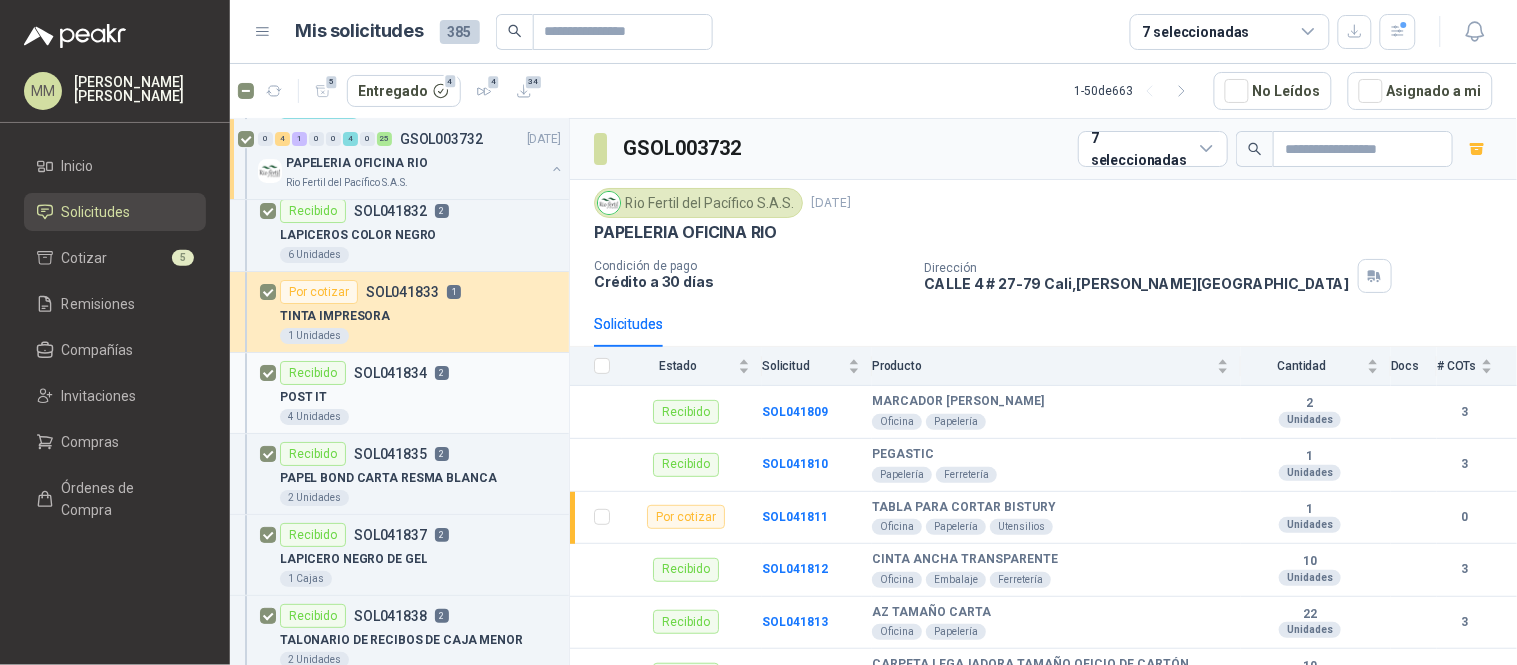 scroll, scrollTop: 3750, scrollLeft: 0, axis: vertical 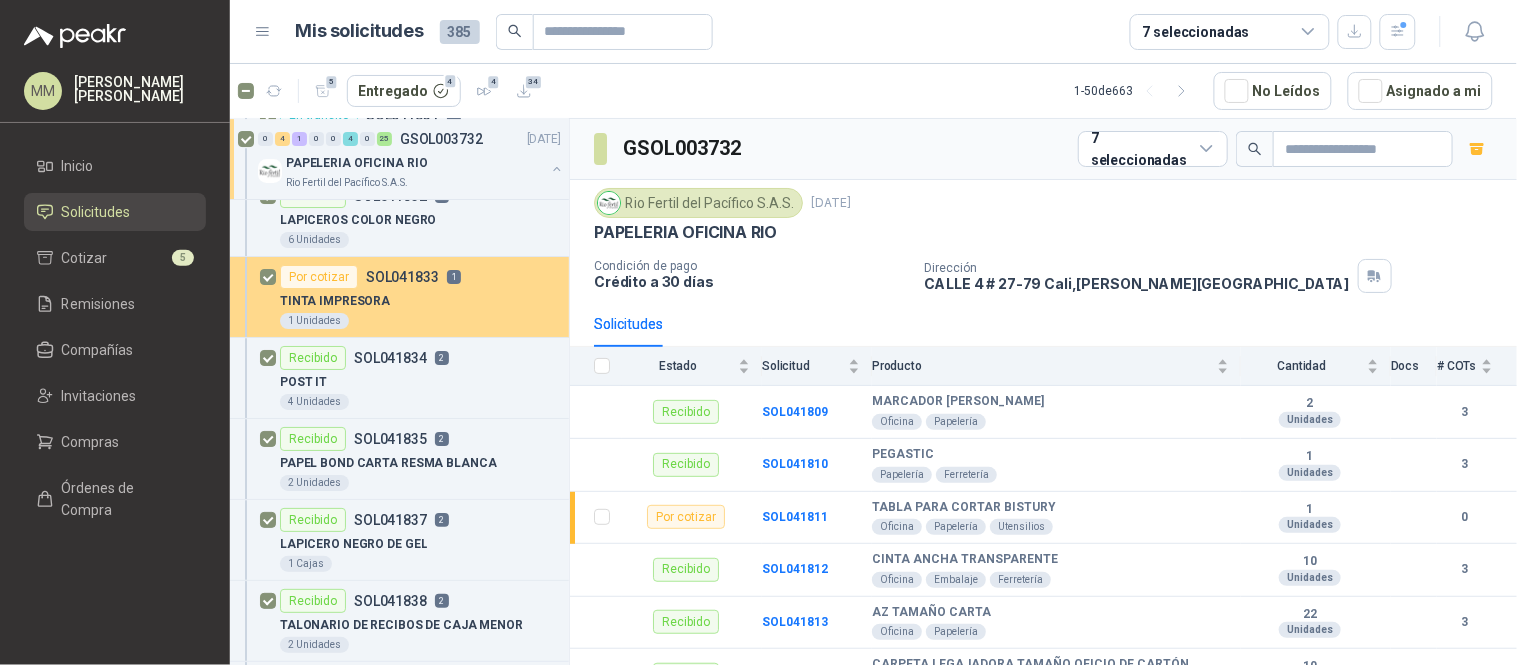 click on "TINTA IMPRESORA" at bounding box center (420, 301) 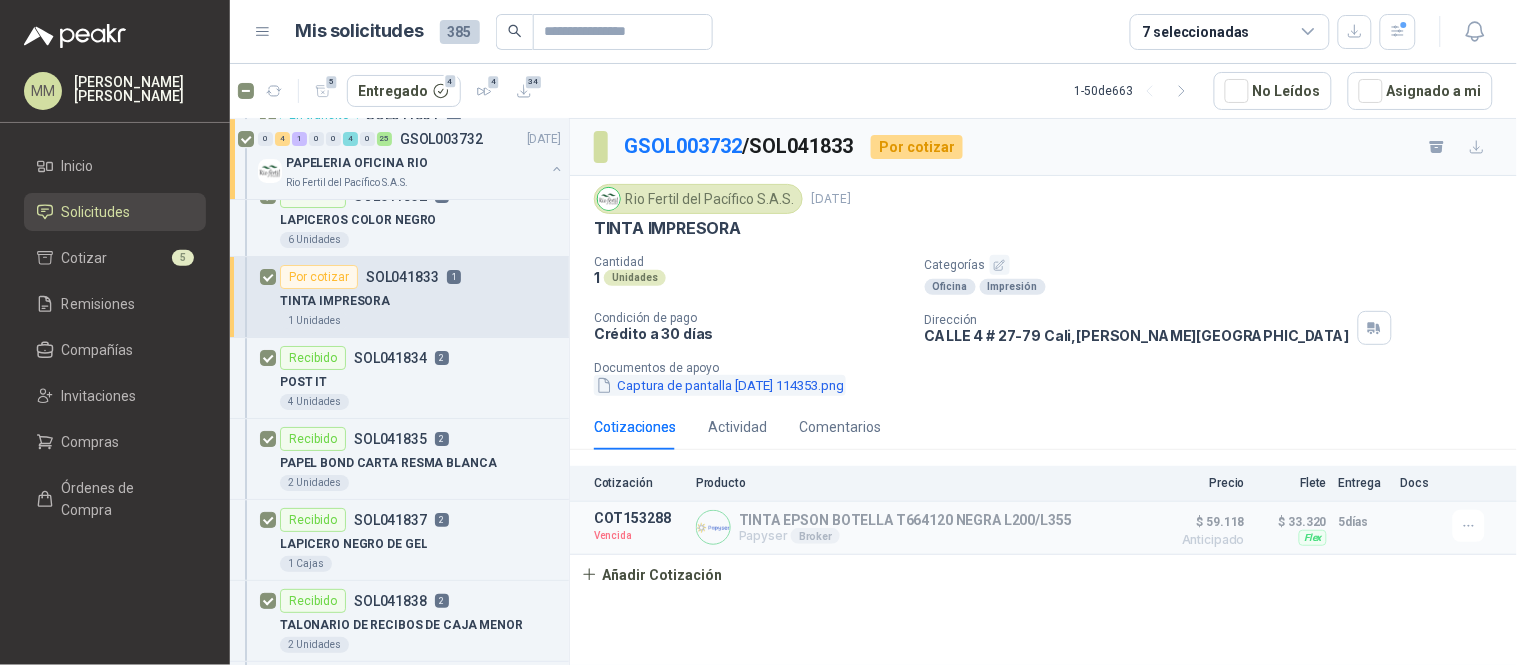 click on "Captura de pantalla [DATE] 114353.png" at bounding box center [720, 385] 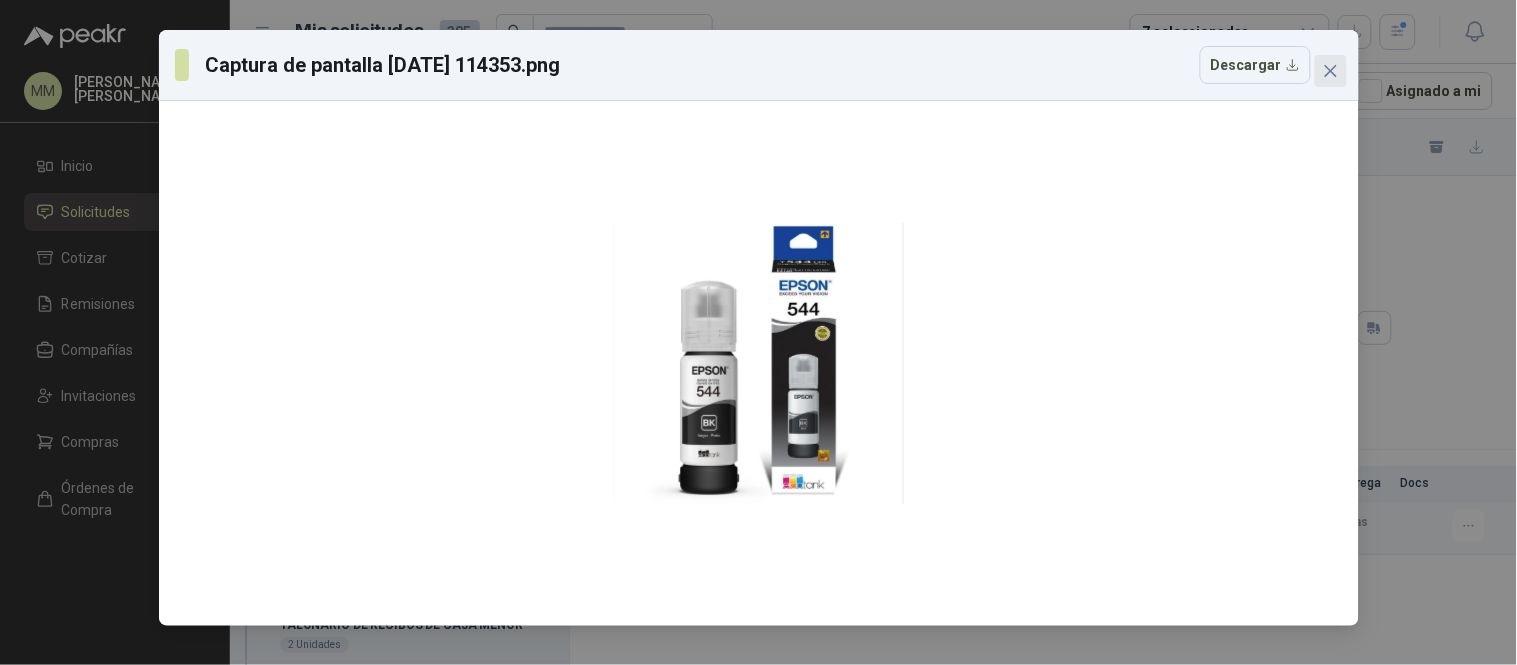 click 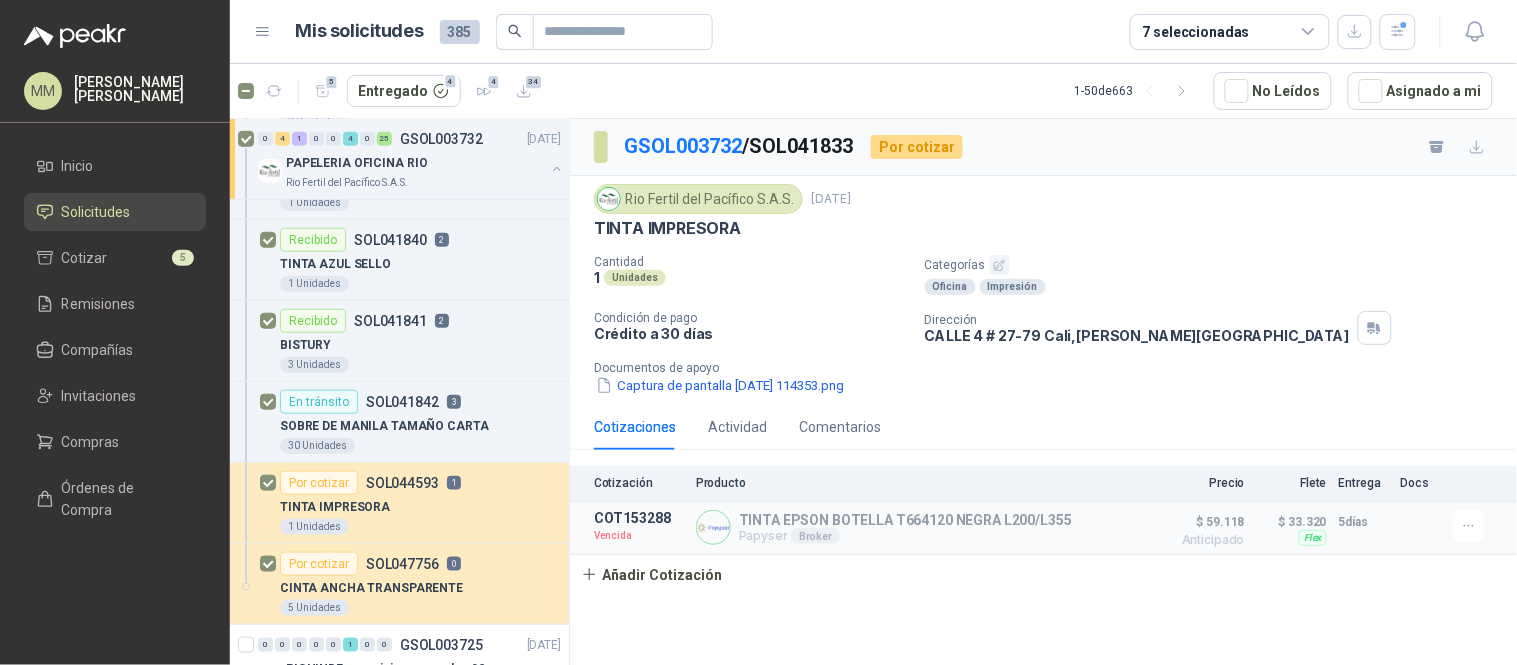 scroll, scrollTop: 4305, scrollLeft: 0, axis: vertical 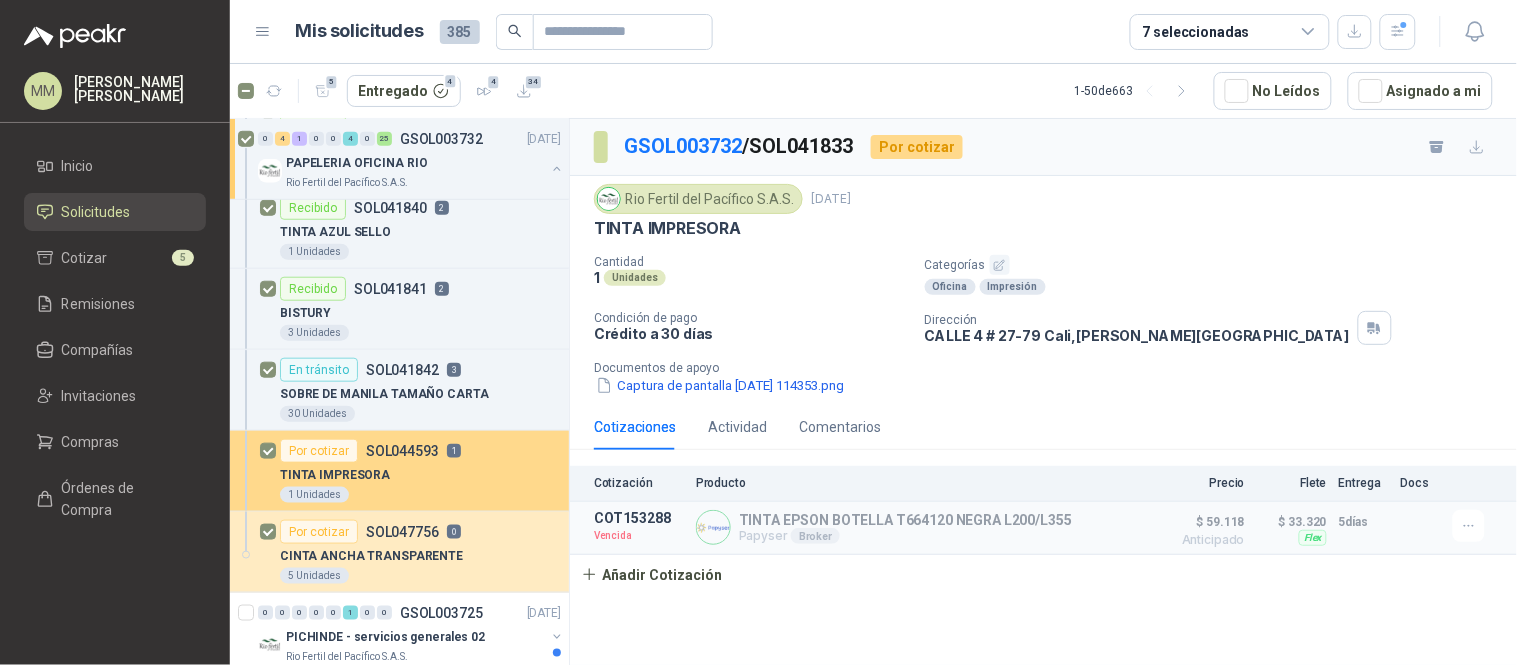 click on "TINTA IMPRESORA" at bounding box center [420, 475] 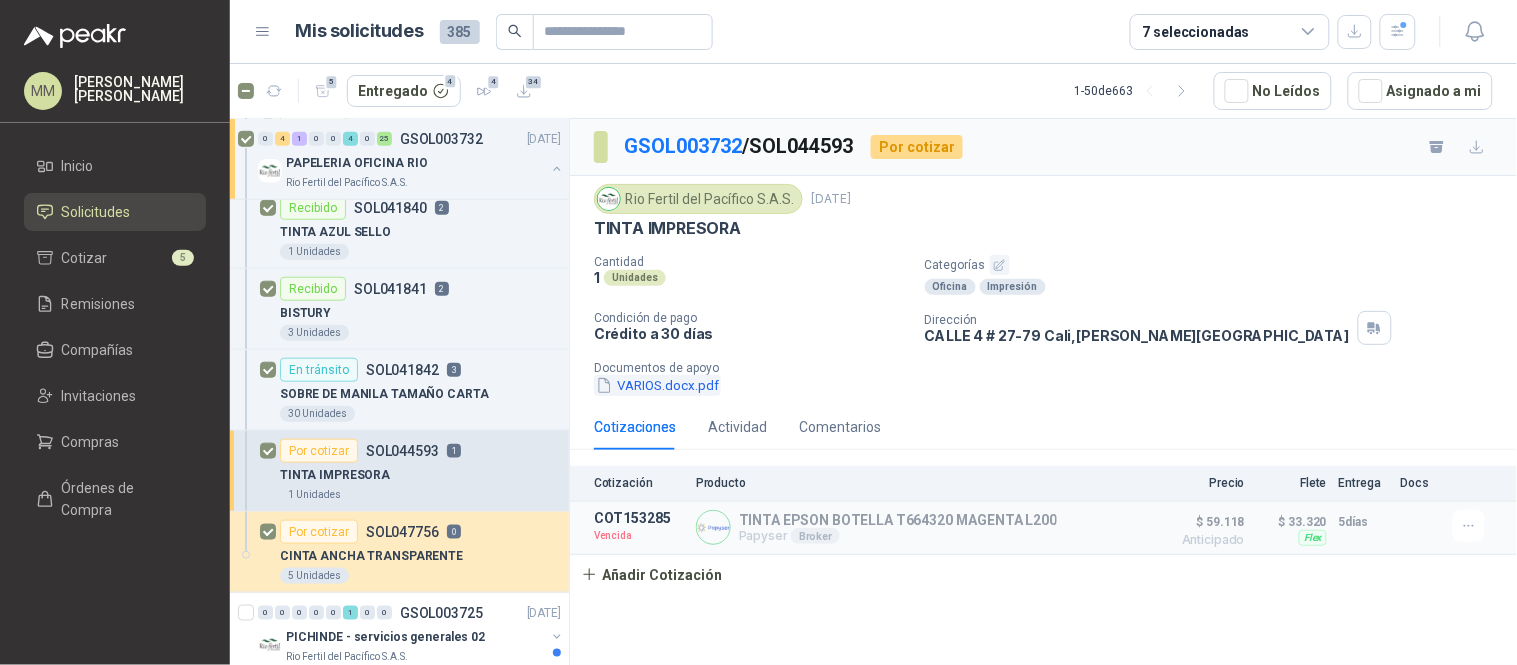 click on "VARIOS.docx.pdf" at bounding box center (657, 385) 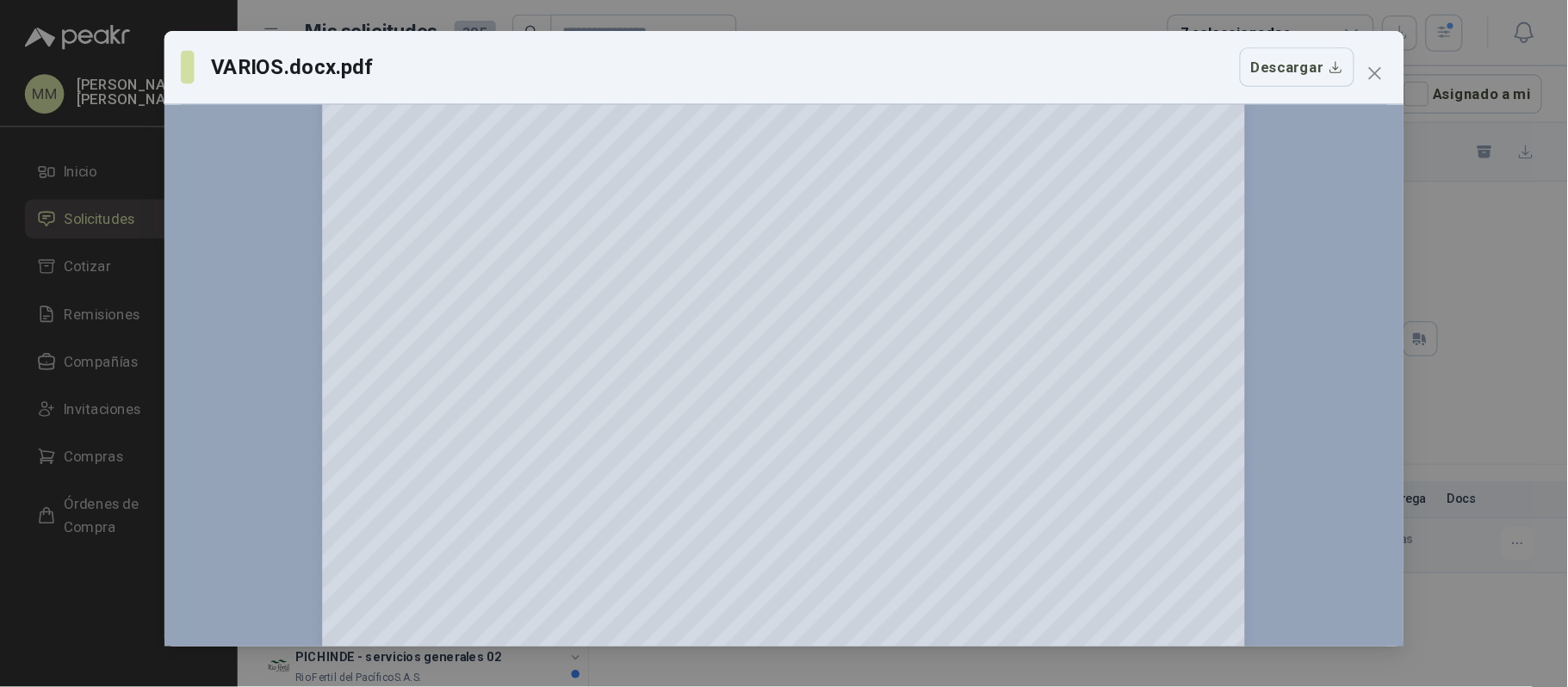 scroll, scrollTop: 470, scrollLeft: 0, axis: vertical 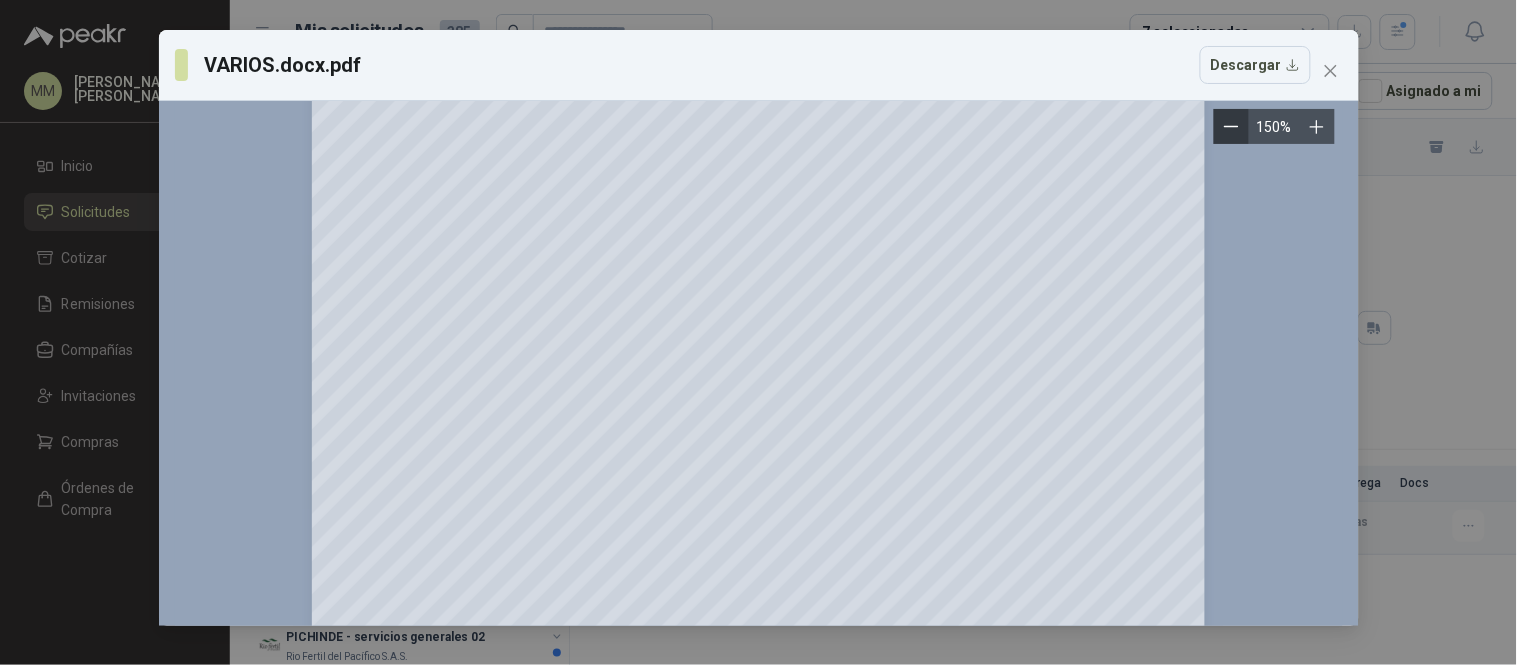 click 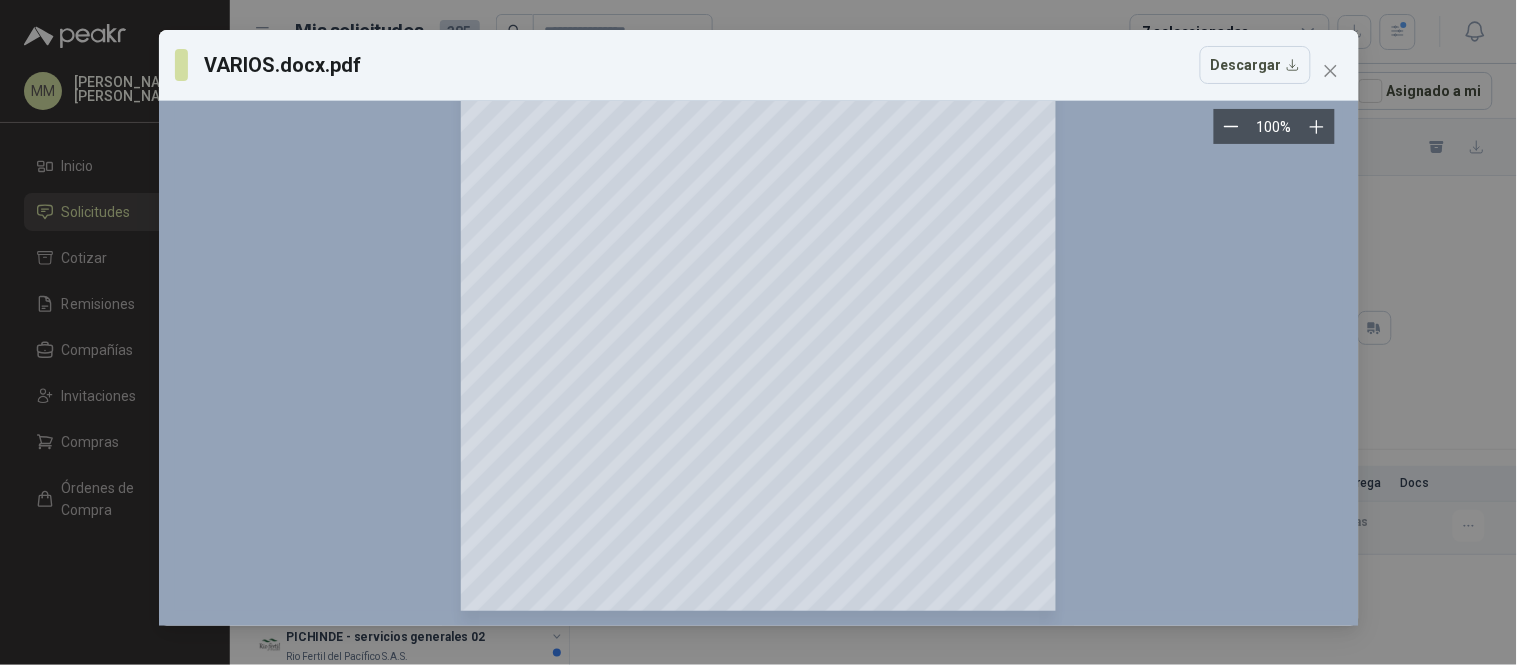 scroll, scrollTop: 237, scrollLeft: 0, axis: vertical 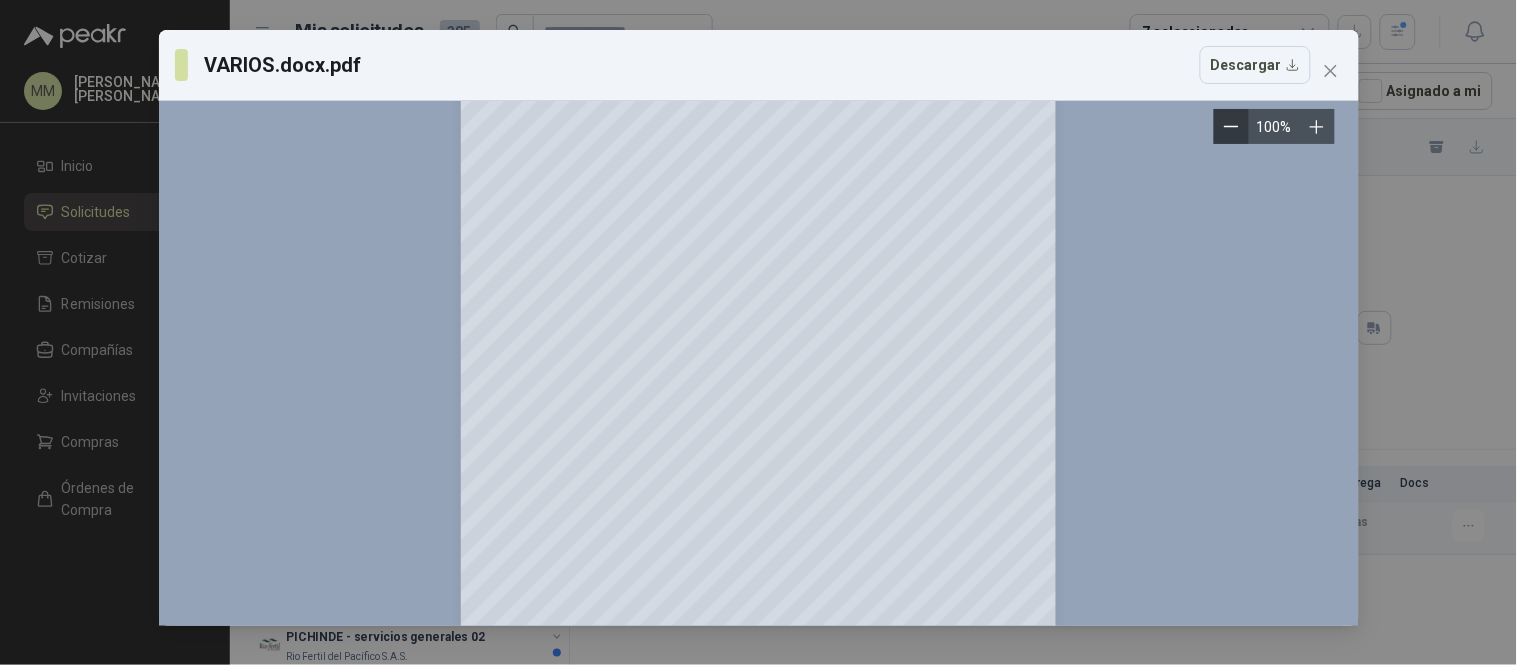 click 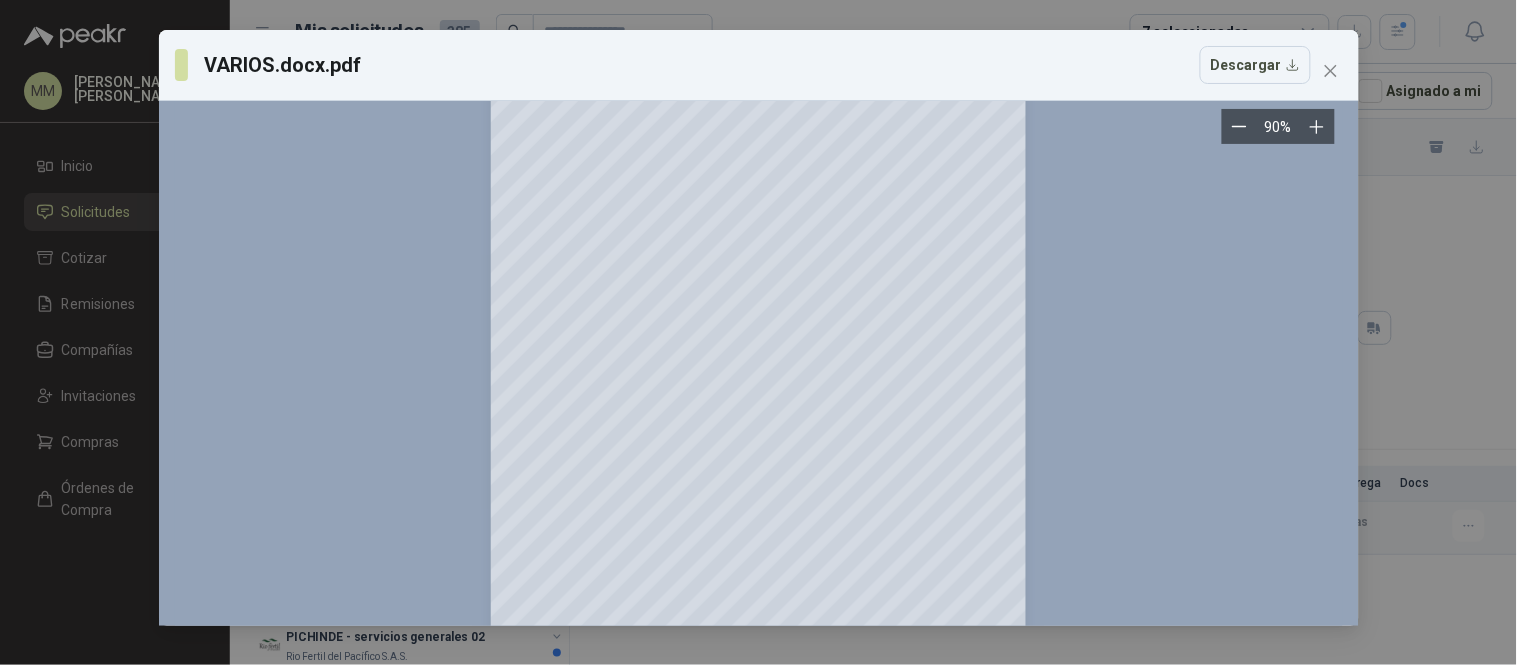 scroll, scrollTop: 126, scrollLeft: 0, axis: vertical 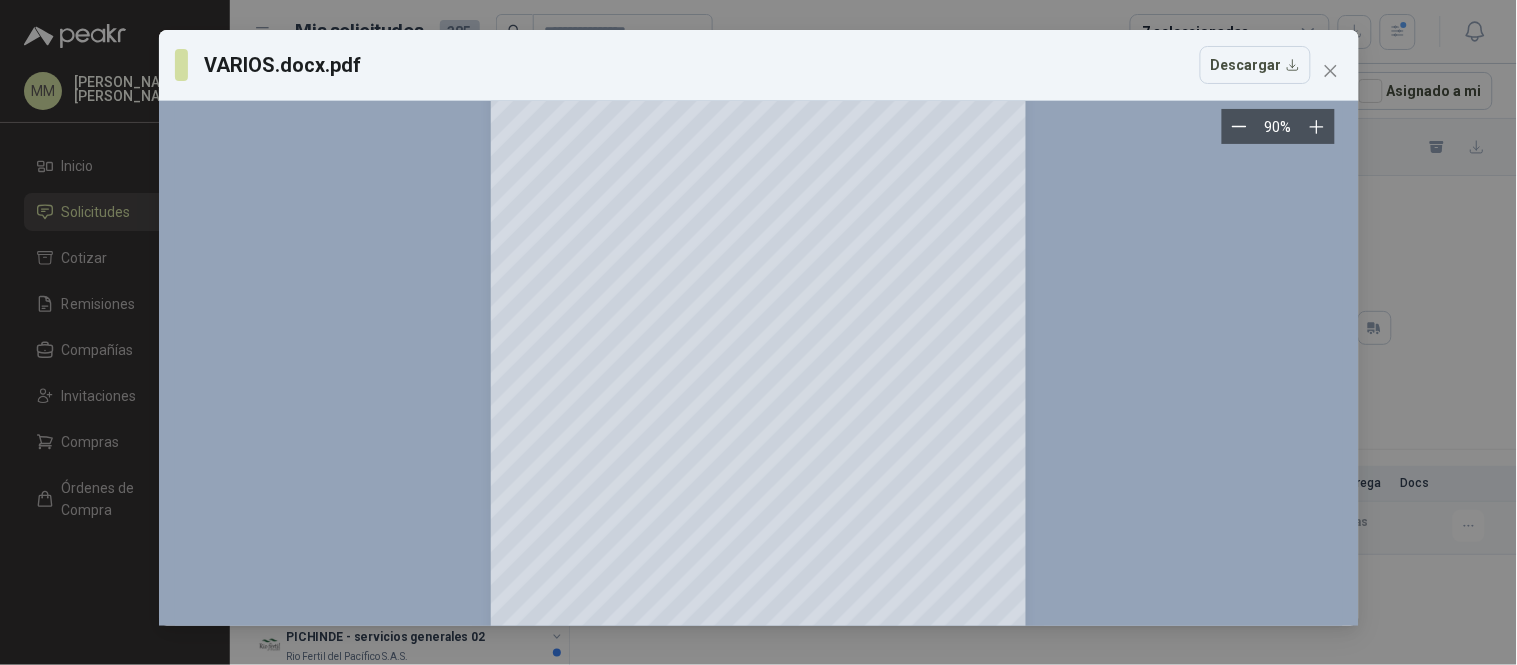 type 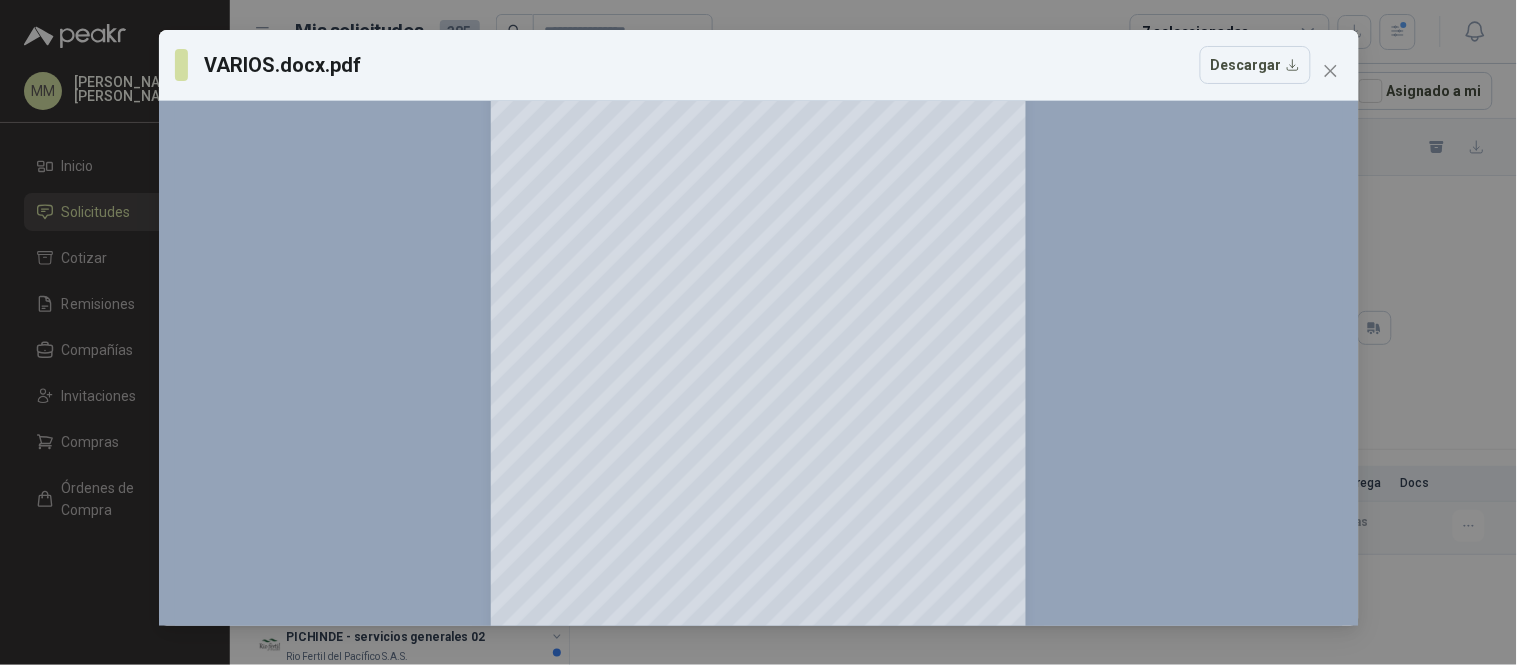 drag, startPoint x: 1324, startPoint y: 70, endPoint x: 1272, endPoint y: 84, distance: 53.851646 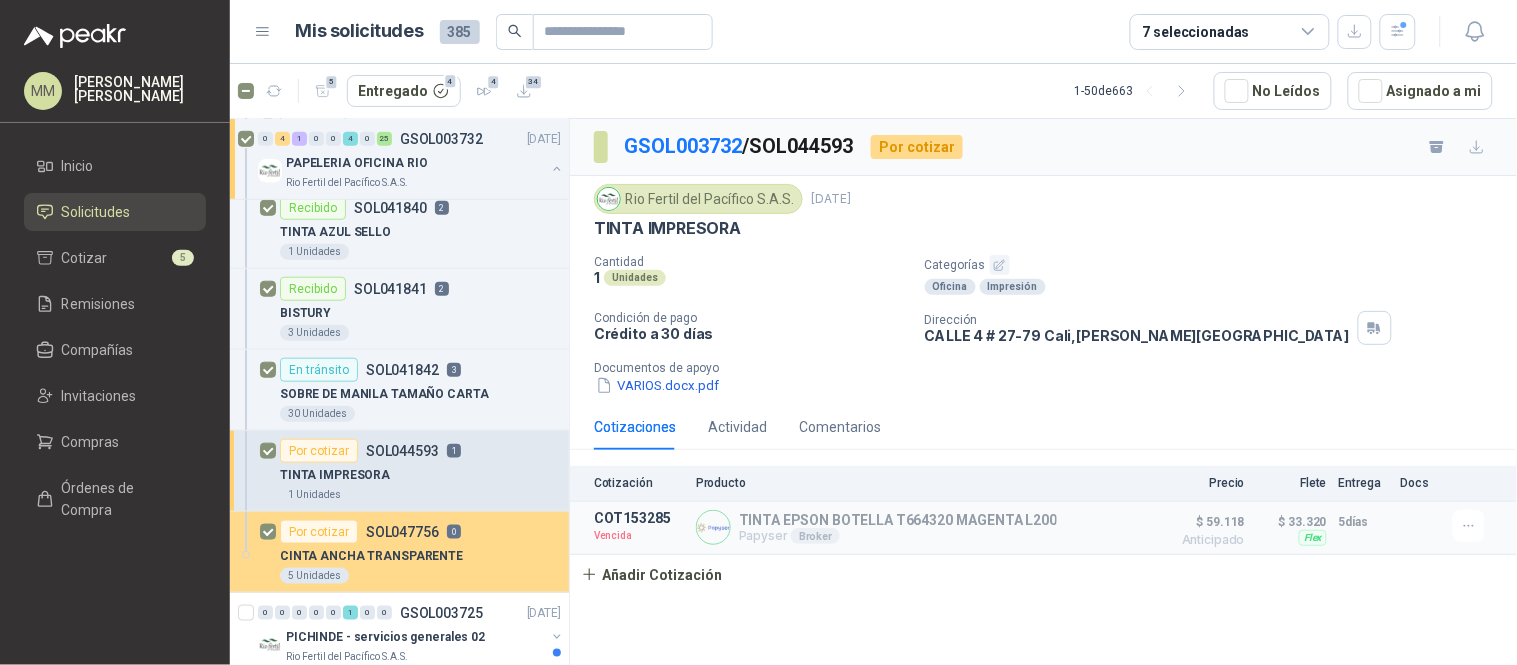 click on "Por cotizar SOL047756 0" at bounding box center [370, 532] 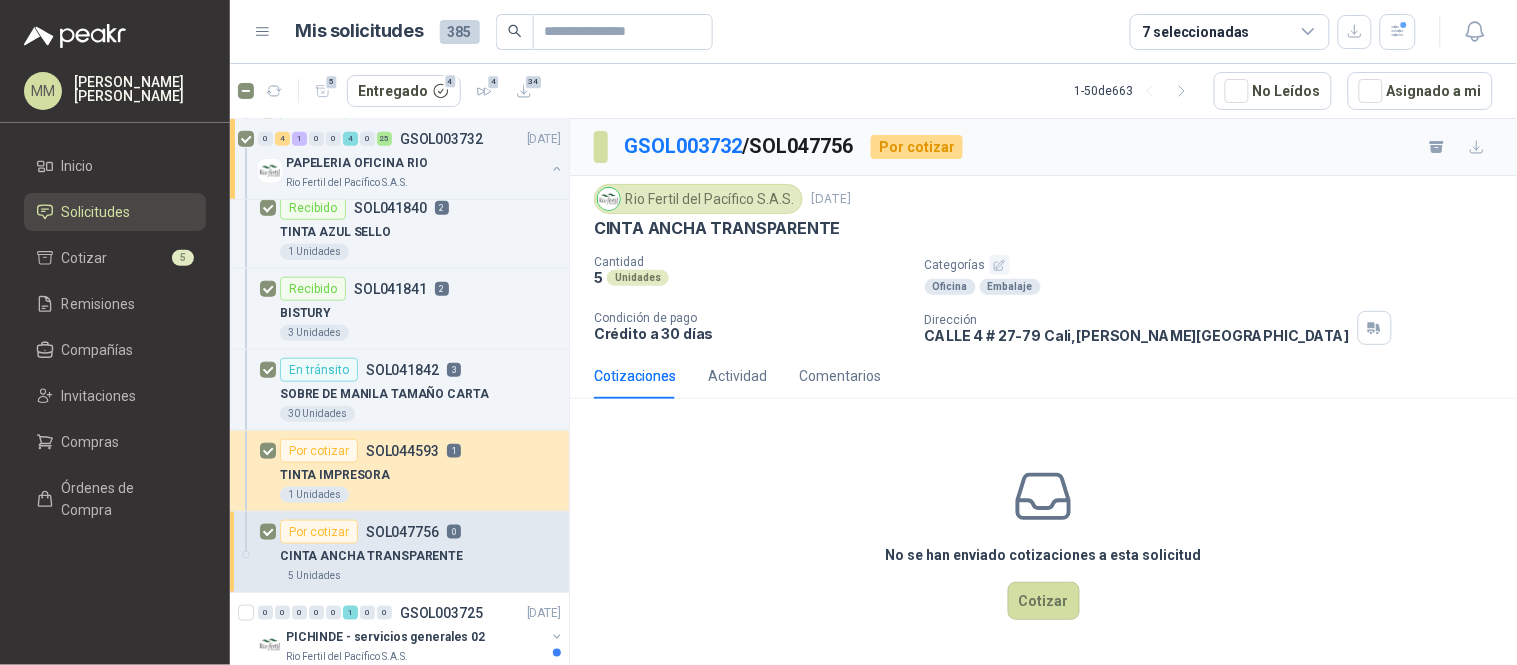 click on "[STREET_ADDRESS][PERSON_NAME]" at bounding box center (1137, 335) 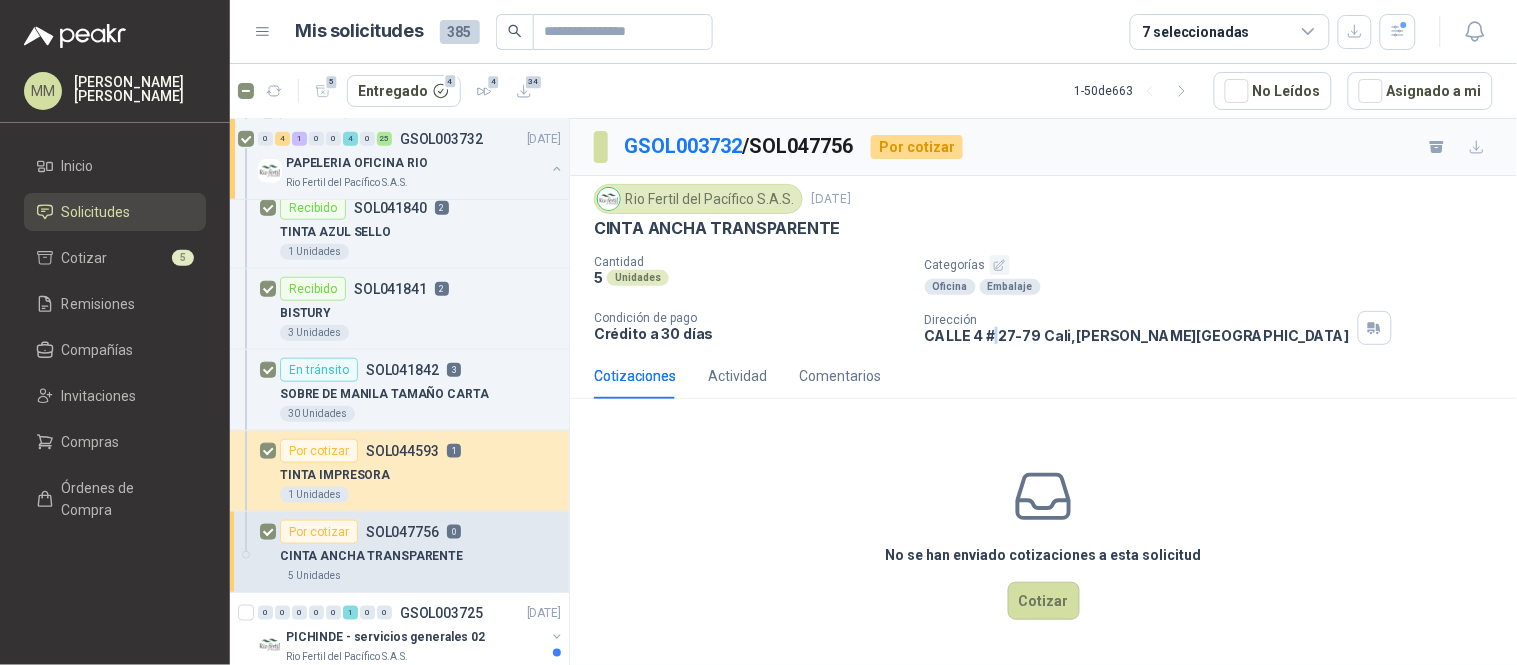click on "[STREET_ADDRESS][PERSON_NAME]" at bounding box center (1137, 335) 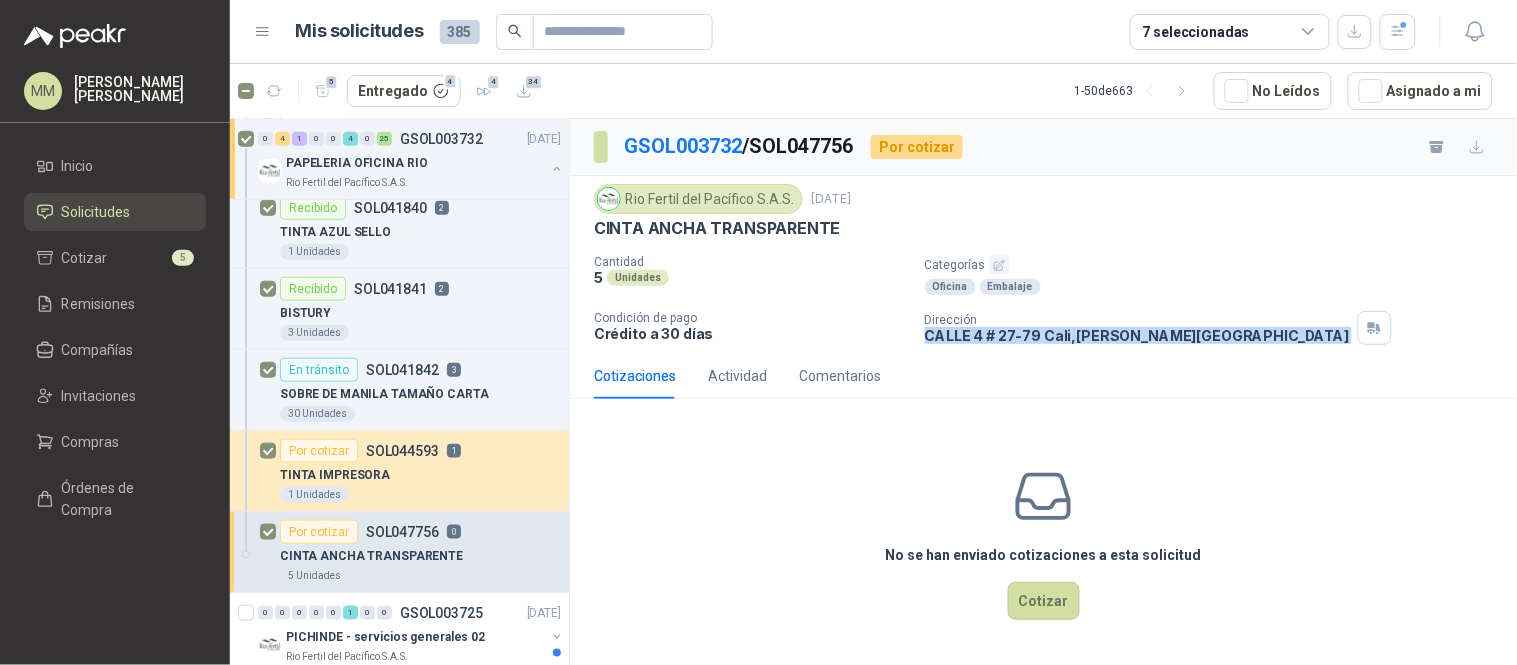 click on "[STREET_ADDRESS][PERSON_NAME]" at bounding box center (1137, 335) 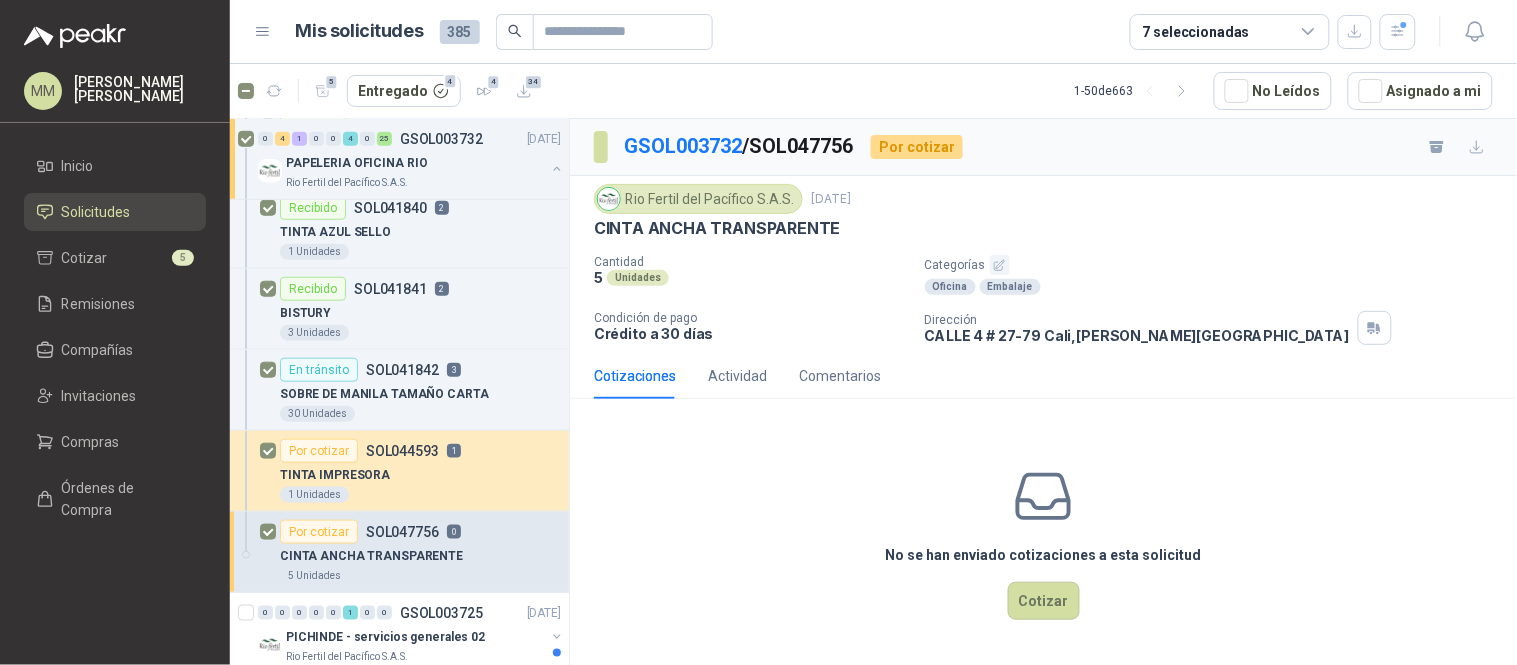 click on "Cotizaciones Actividad Comentarios" at bounding box center (1043, 376) 